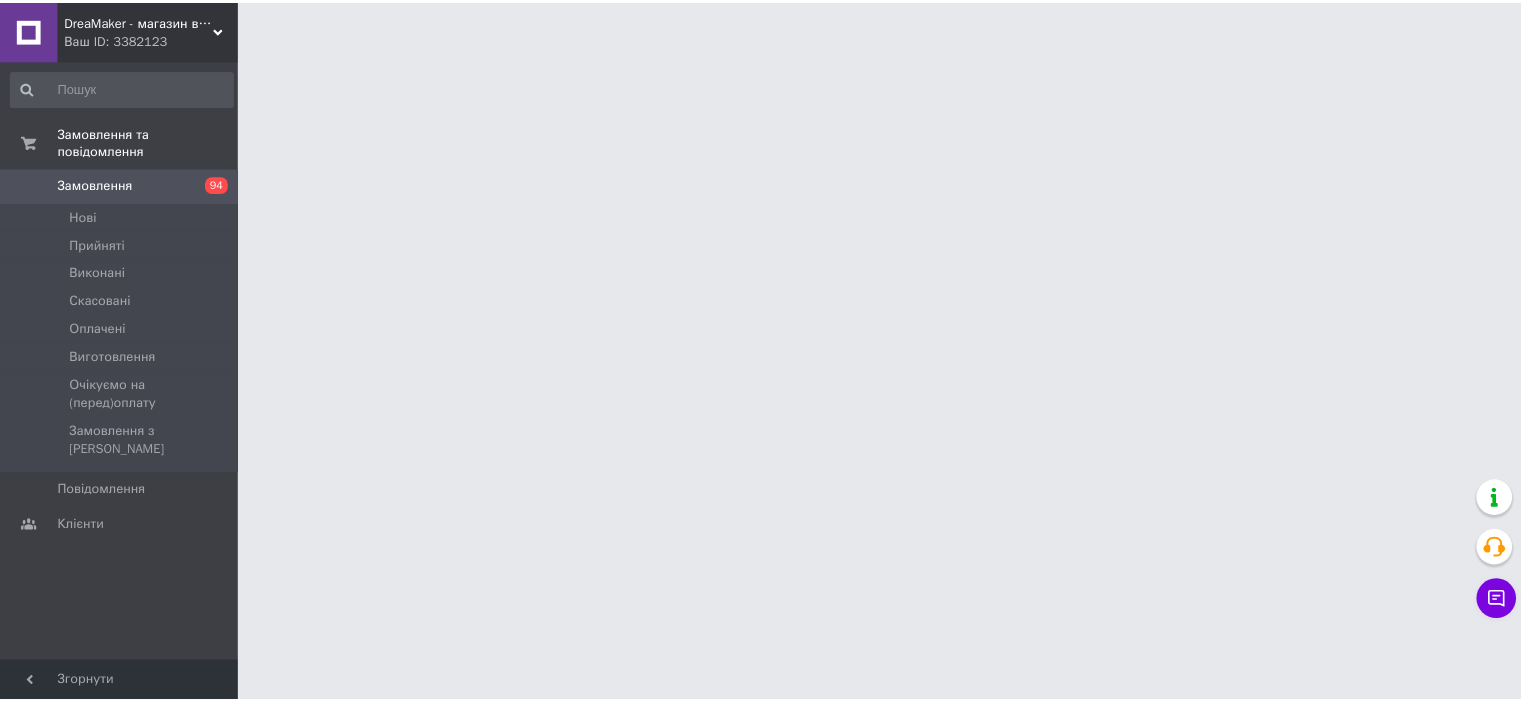 scroll, scrollTop: 0, scrollLeft: 0, axis: both 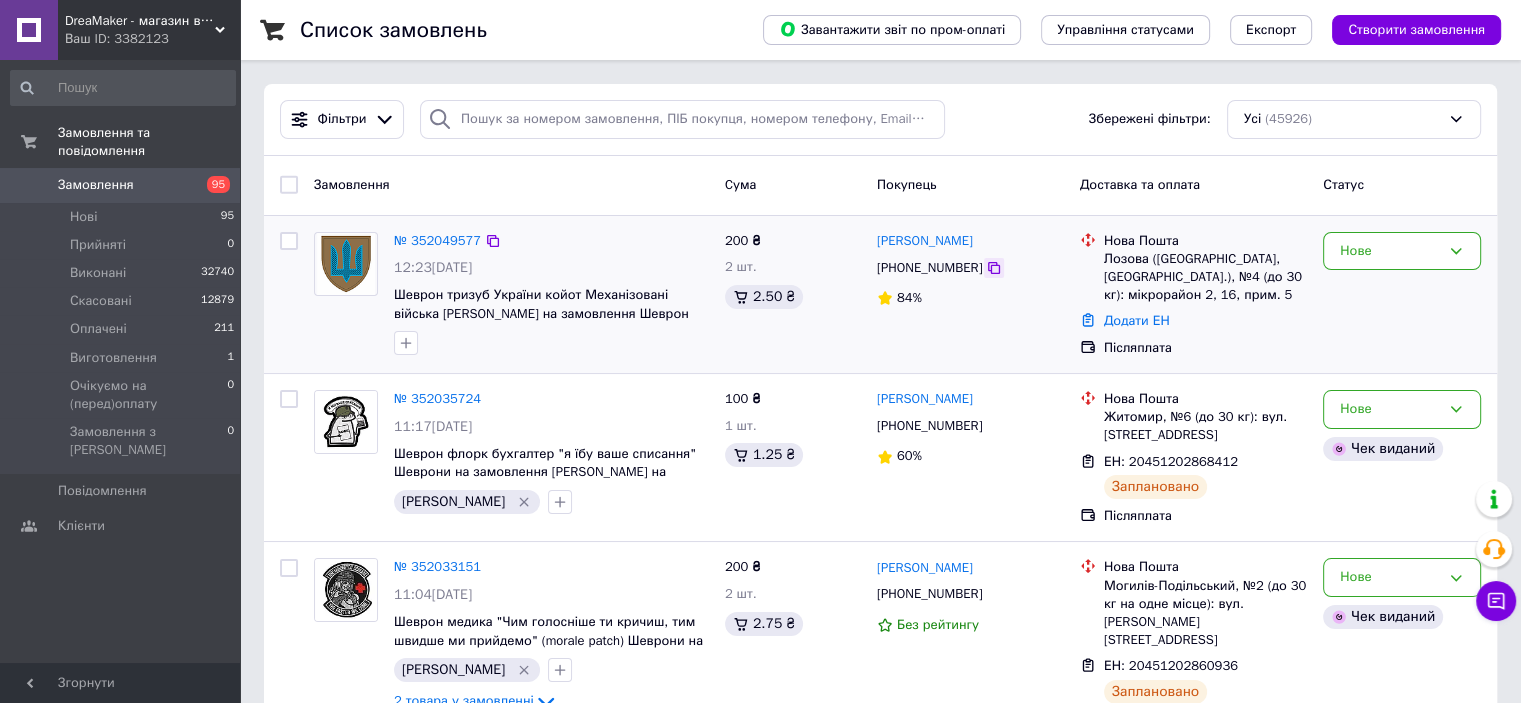 click 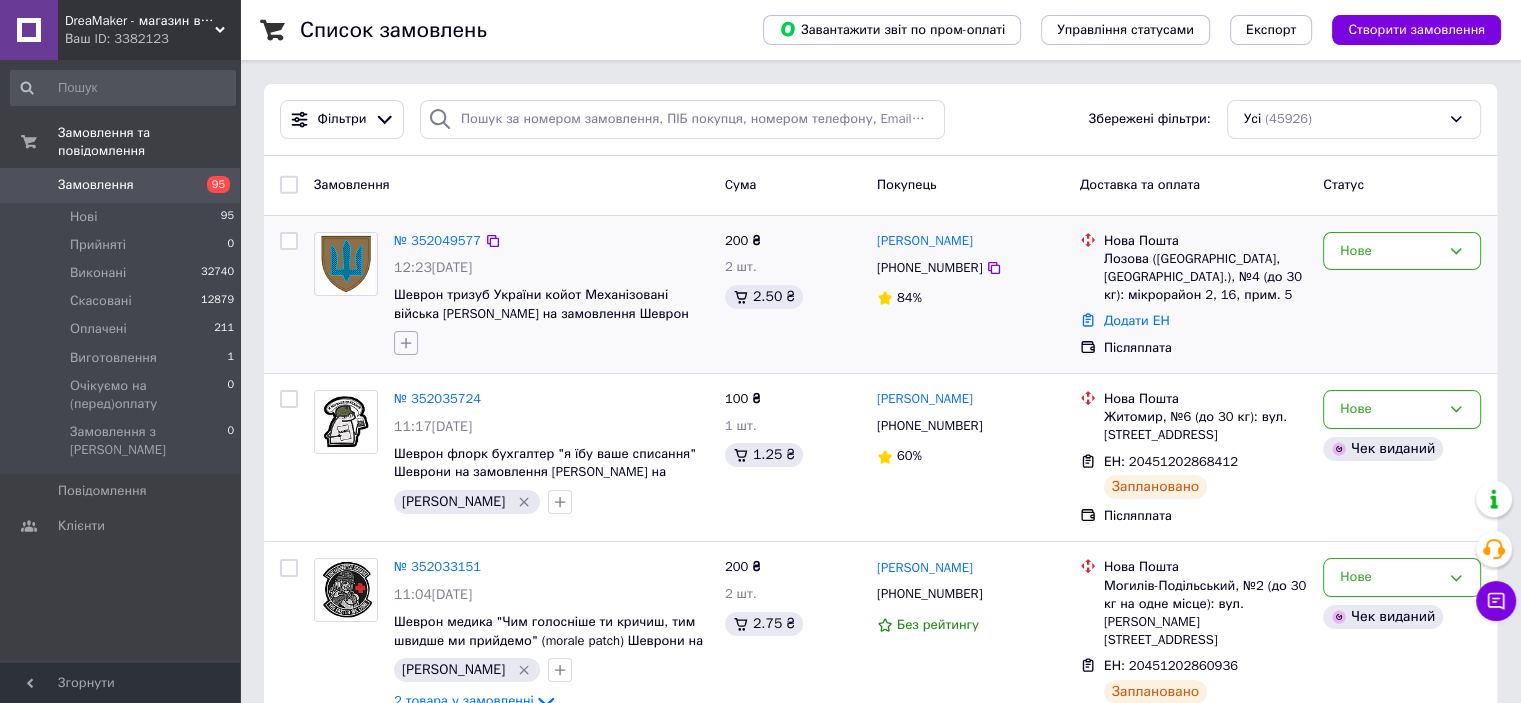 click at bounding box center (406, 343) 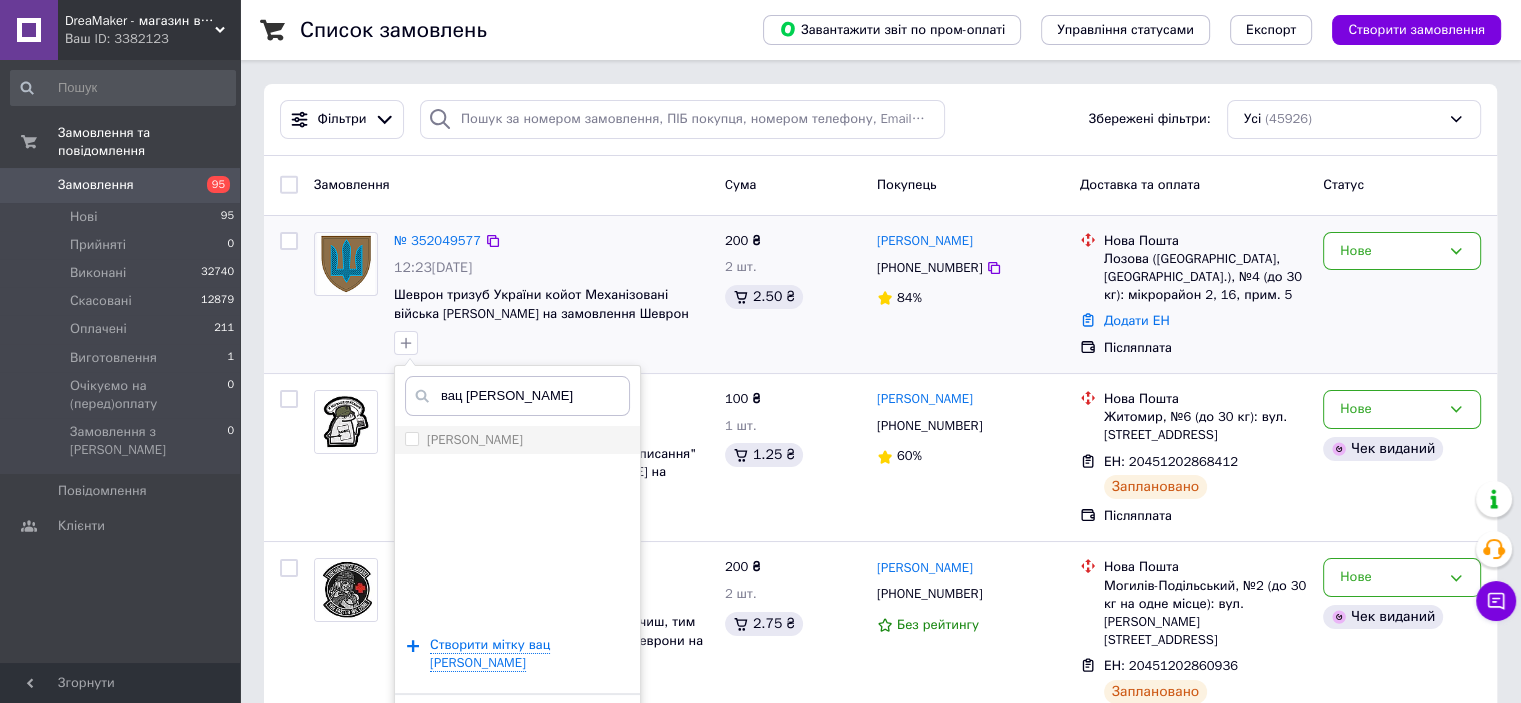 type on "вац и" 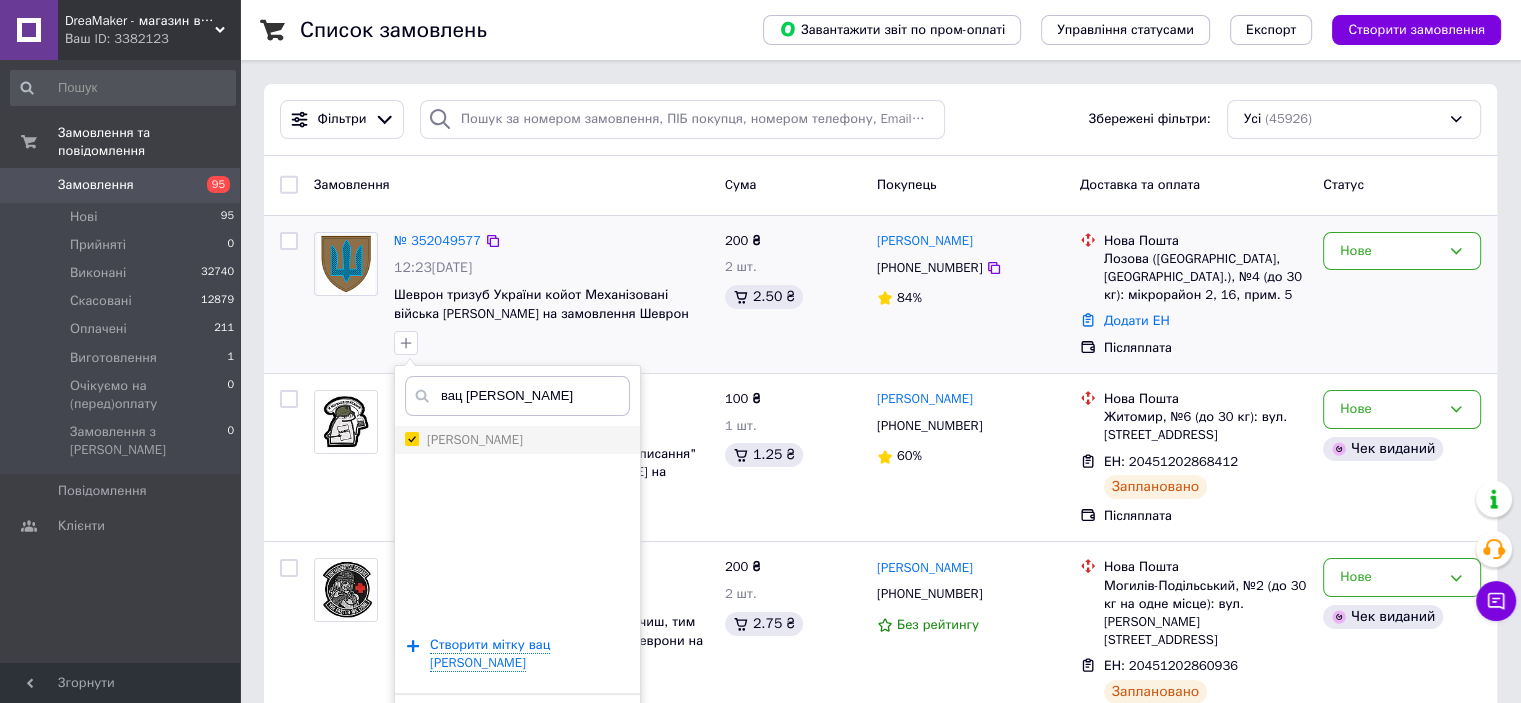 checkbox on "true" 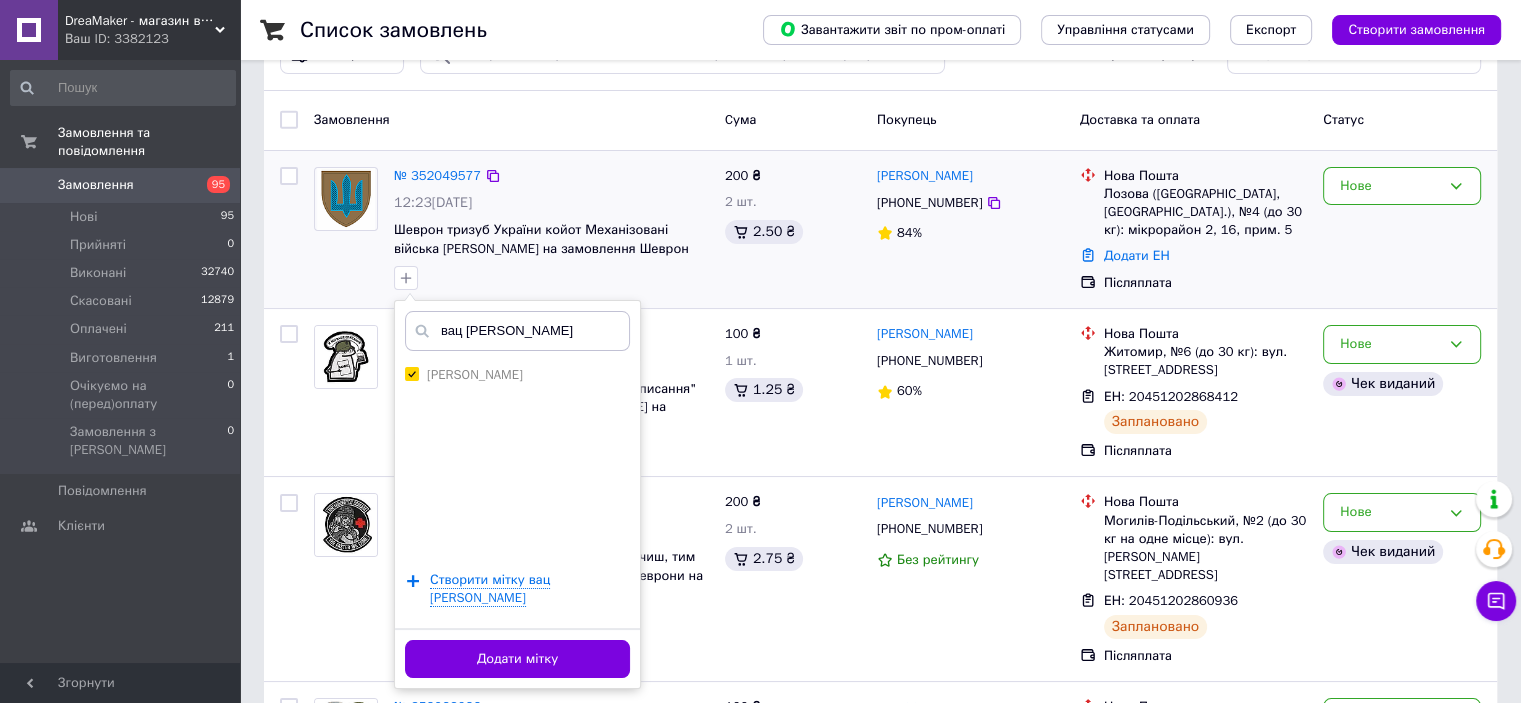 scroll, scrollTop: 100, scrollLeft: 0, axis: vertical 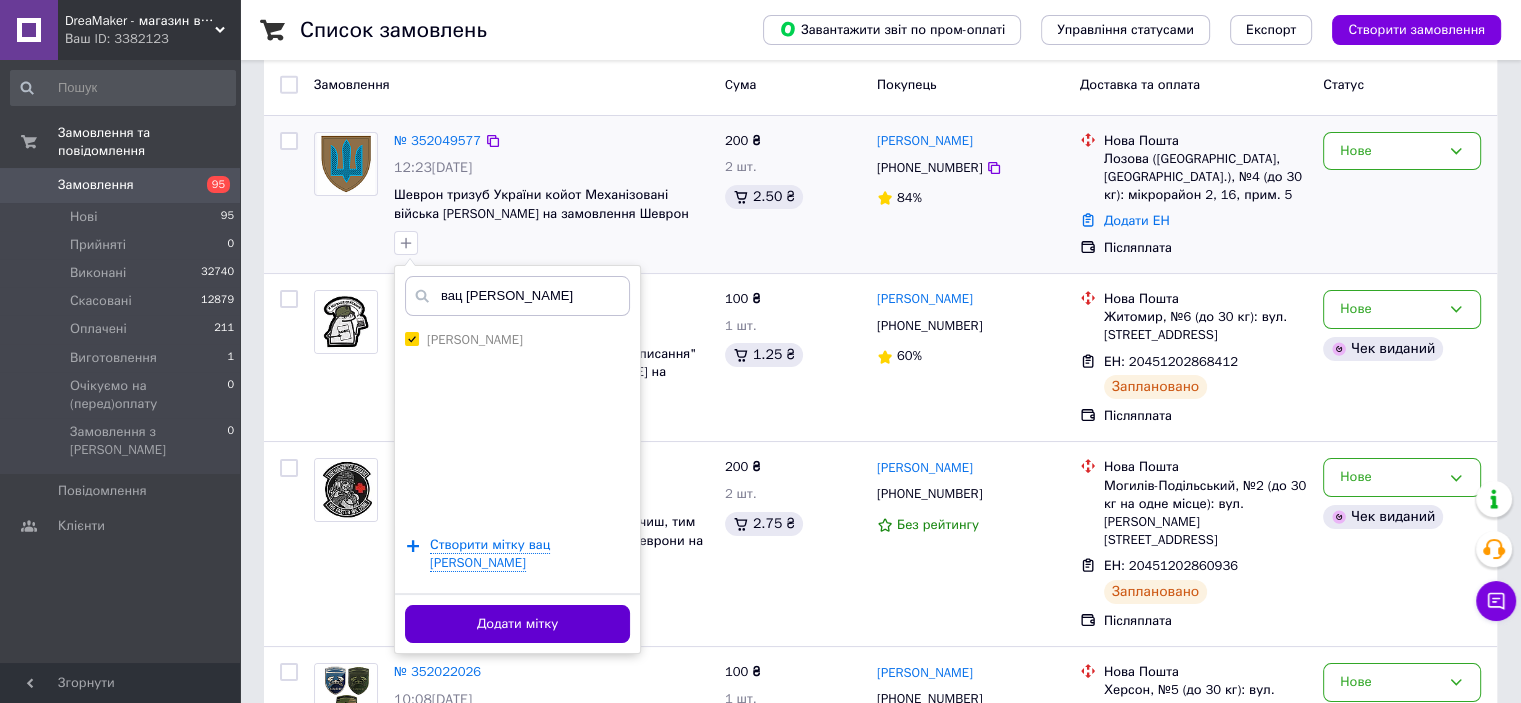 click on "Додати мітку" at bounding box center (517, 624) 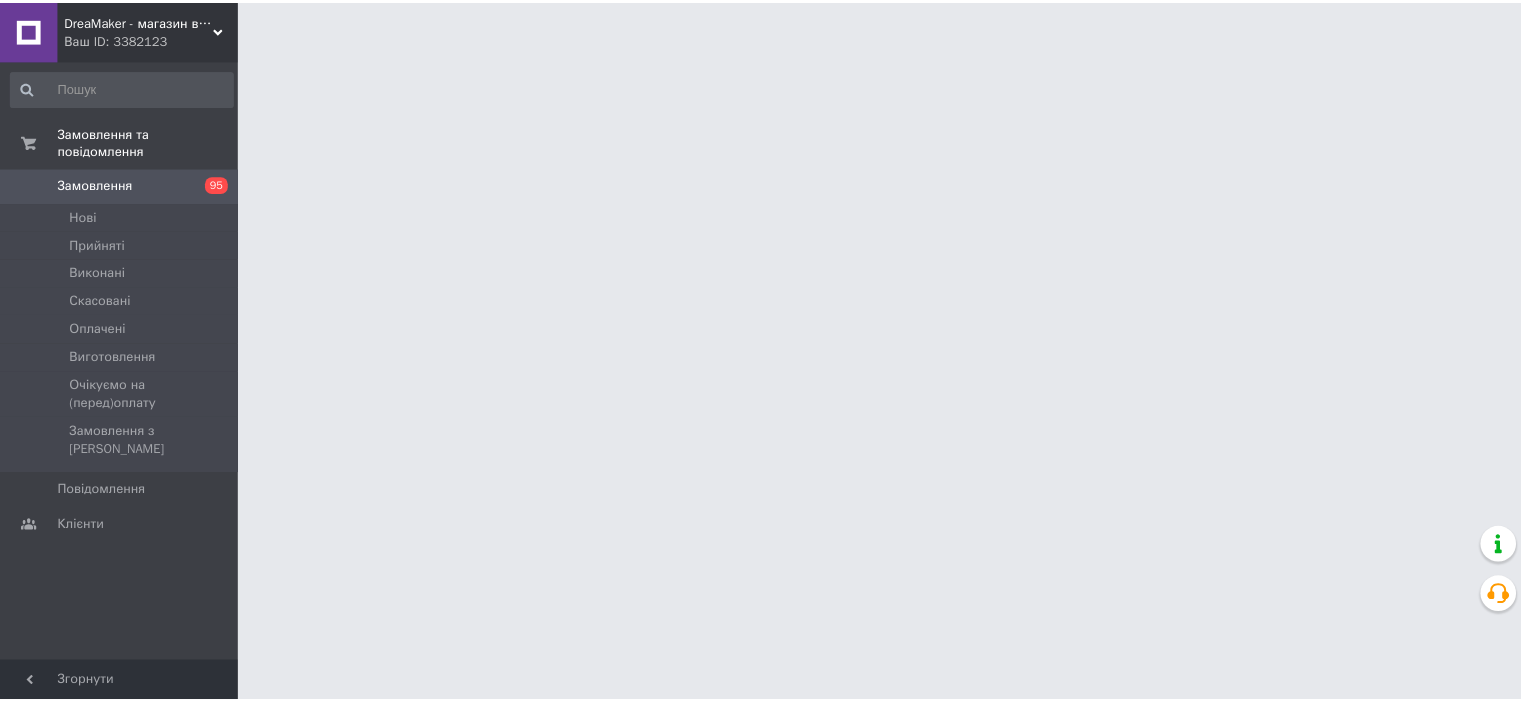 scroll, scrollTop: 0, scrollLeft: 0, axis: both 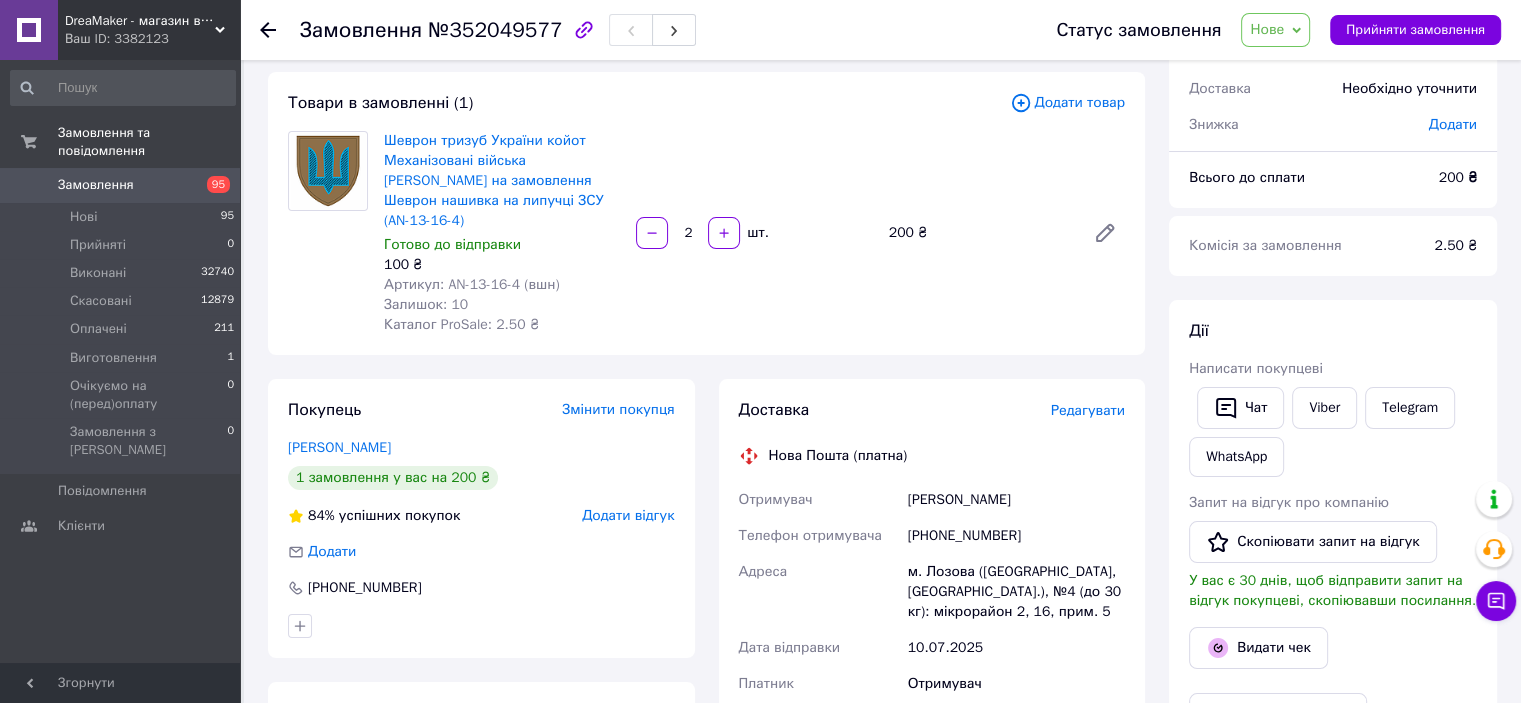 click on "Редагувати" at bounding box center (1088, 410) 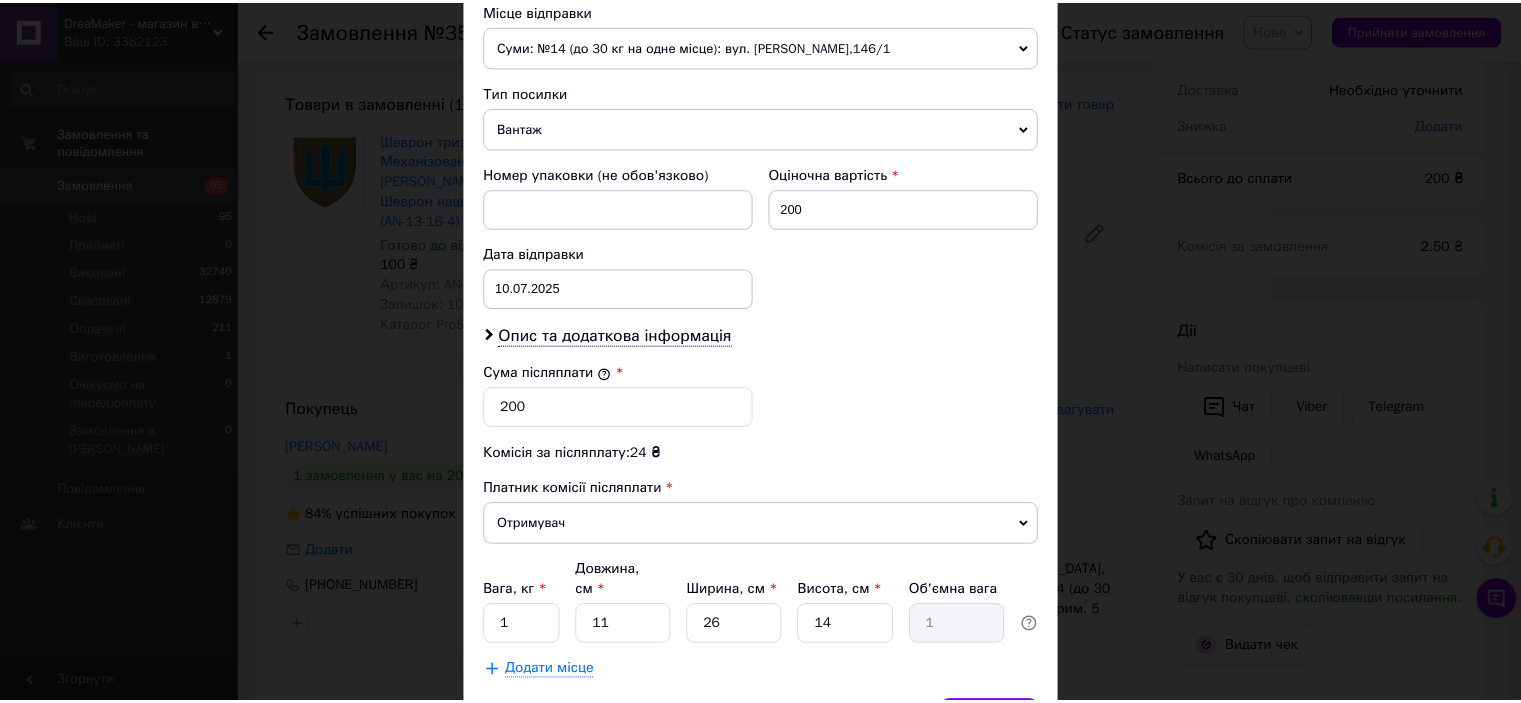 scroll, scrollTop: 816, scrollLeft: 0, axis: vertical 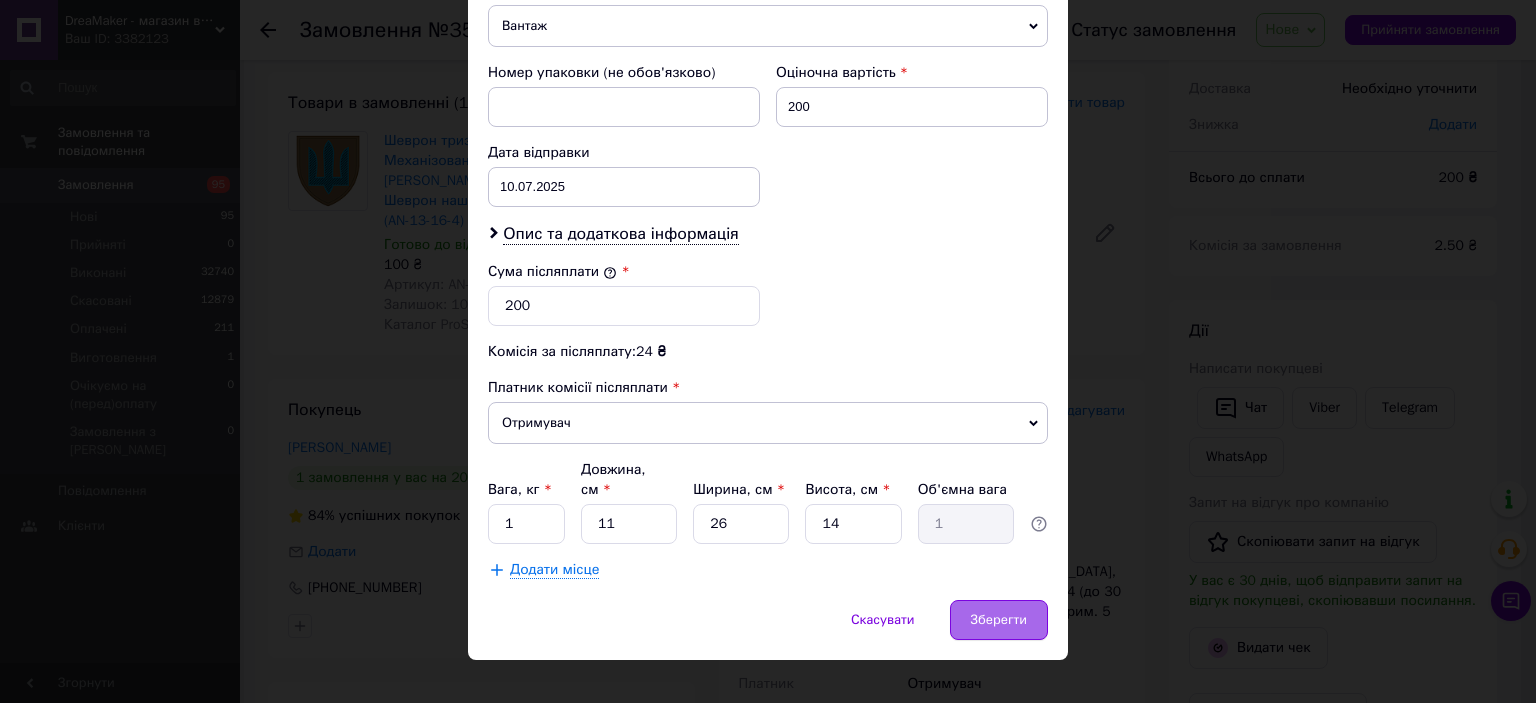 click on "Зберегти" at bounding box center [999, 620] 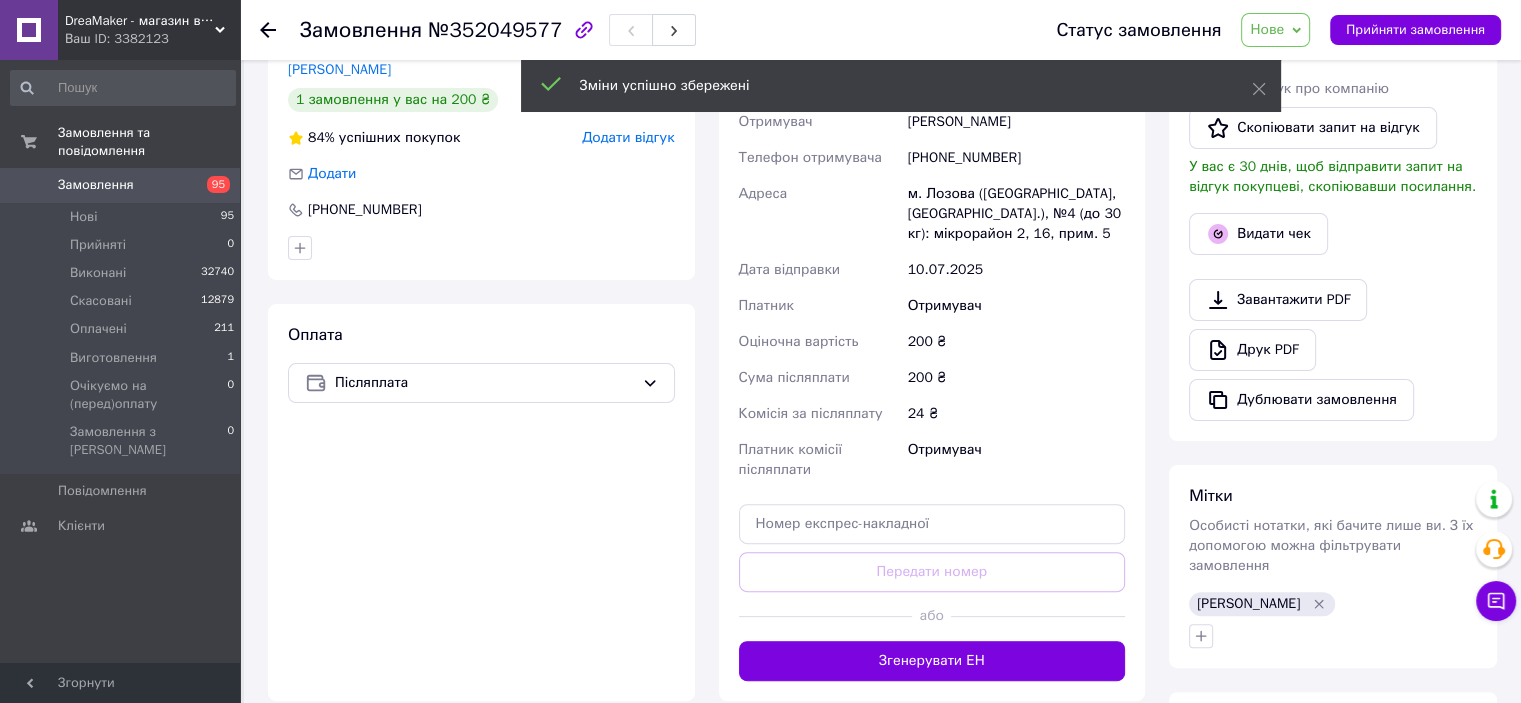 scroll, scrollTop: 500, scrollLeft: 0, axis: vertical 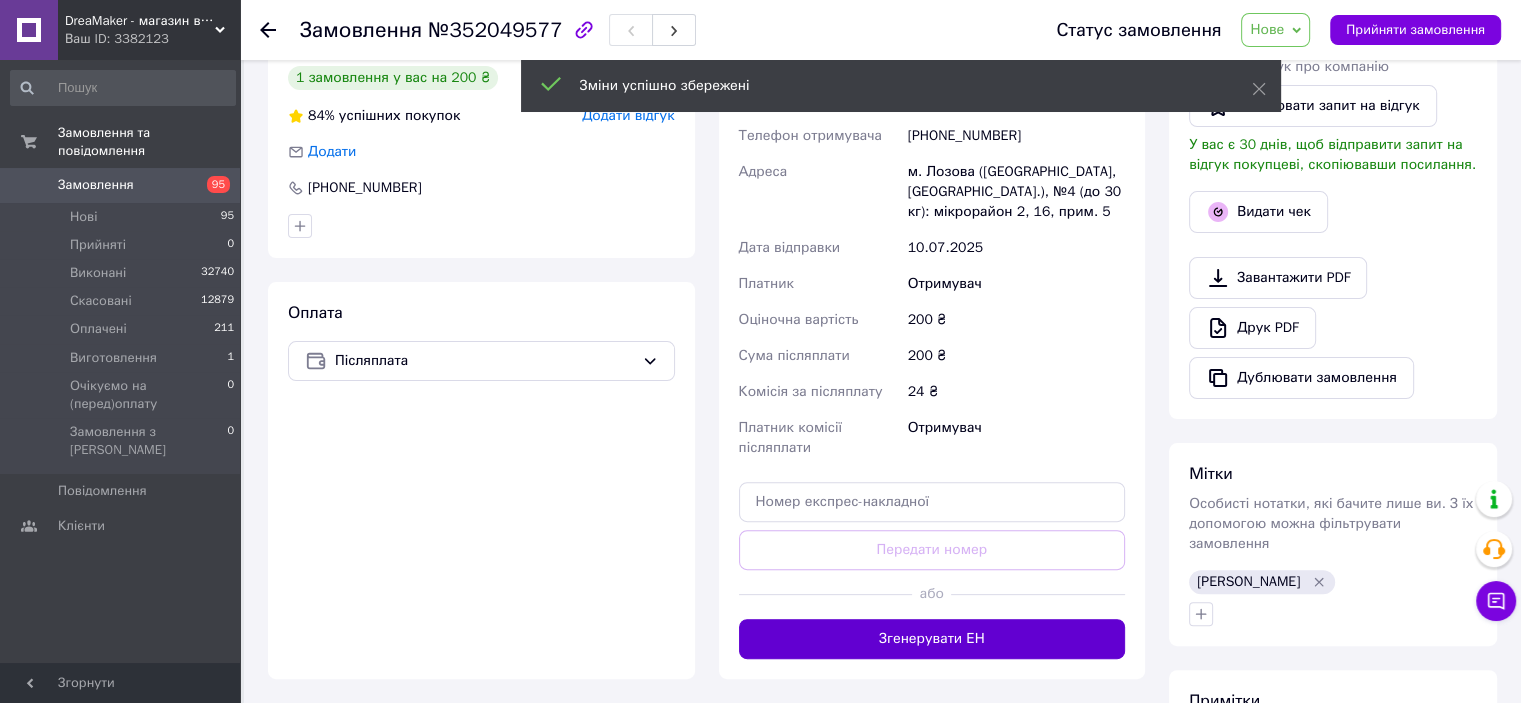 click on "Згенерувати ЕН" at bounding box center (932, 639) 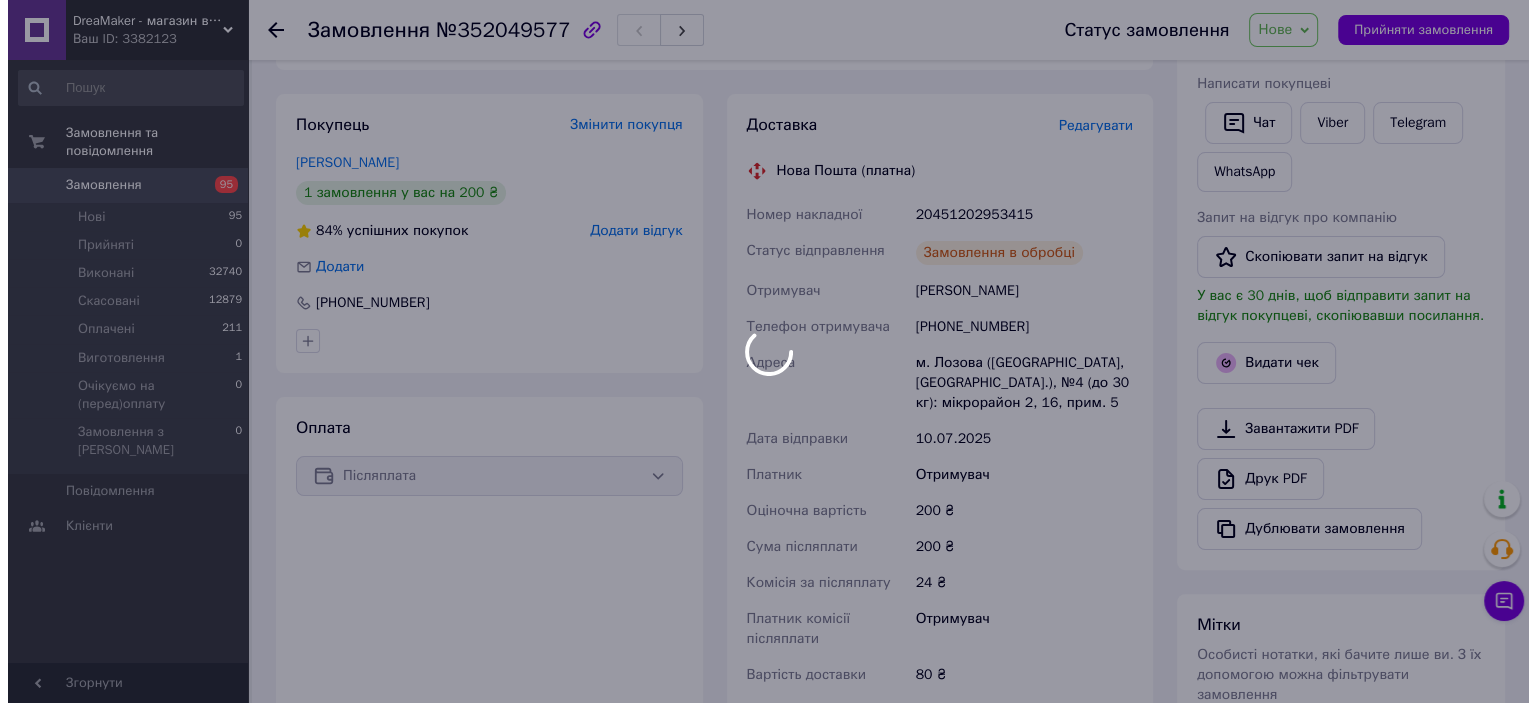 scroll, scrollTop: 300, scrollLeft: 0, axis: vertical 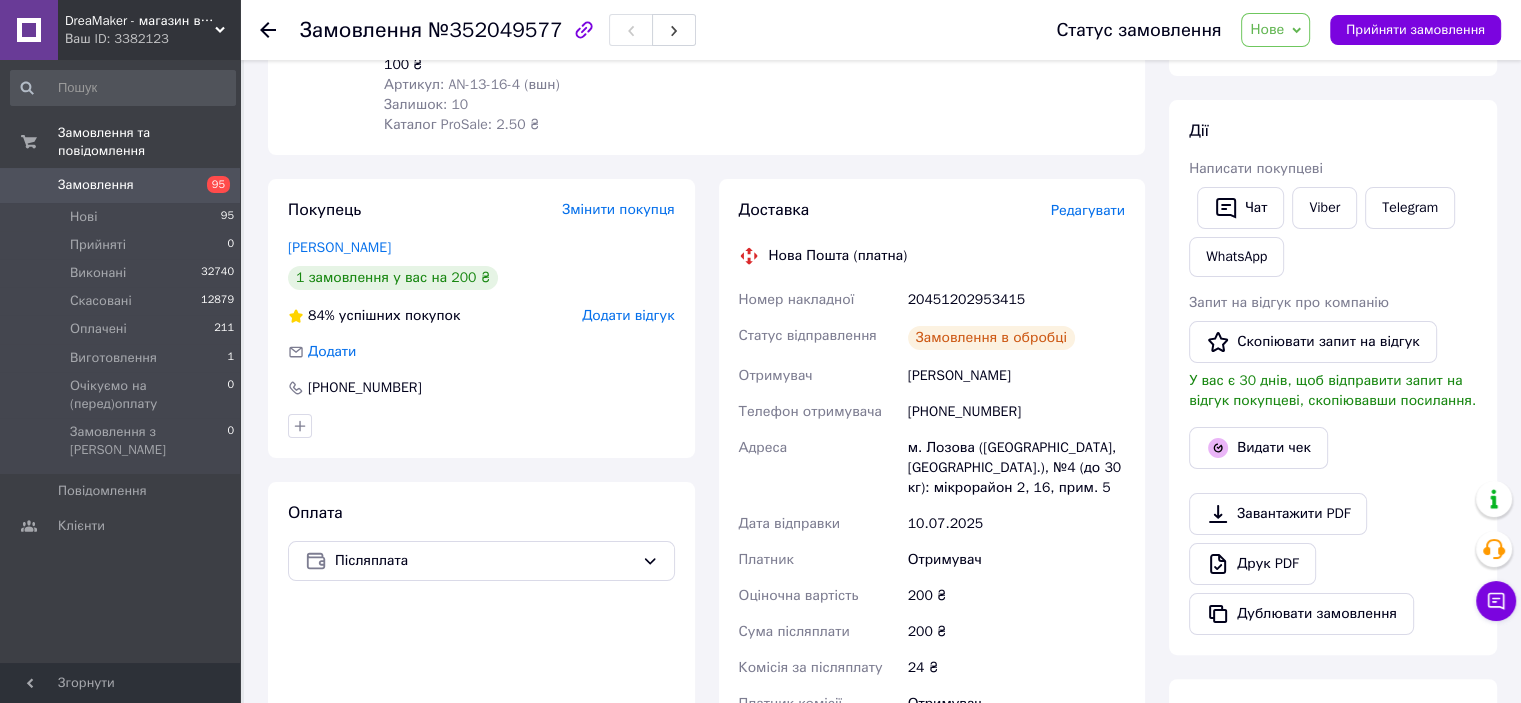 click on "20451202953415" at bounding box center [1016, 300] 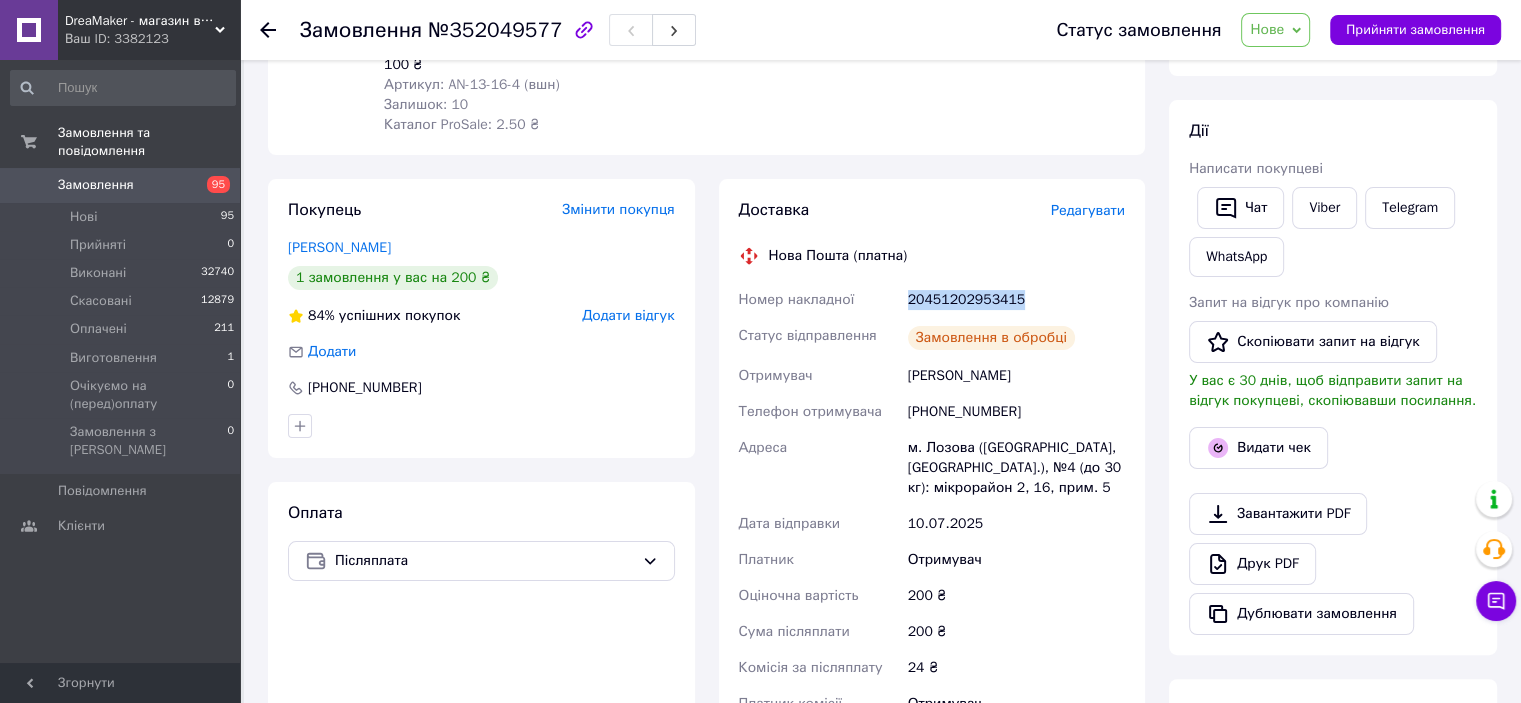click on "20451202953415" at bounding box center (1016, 300) 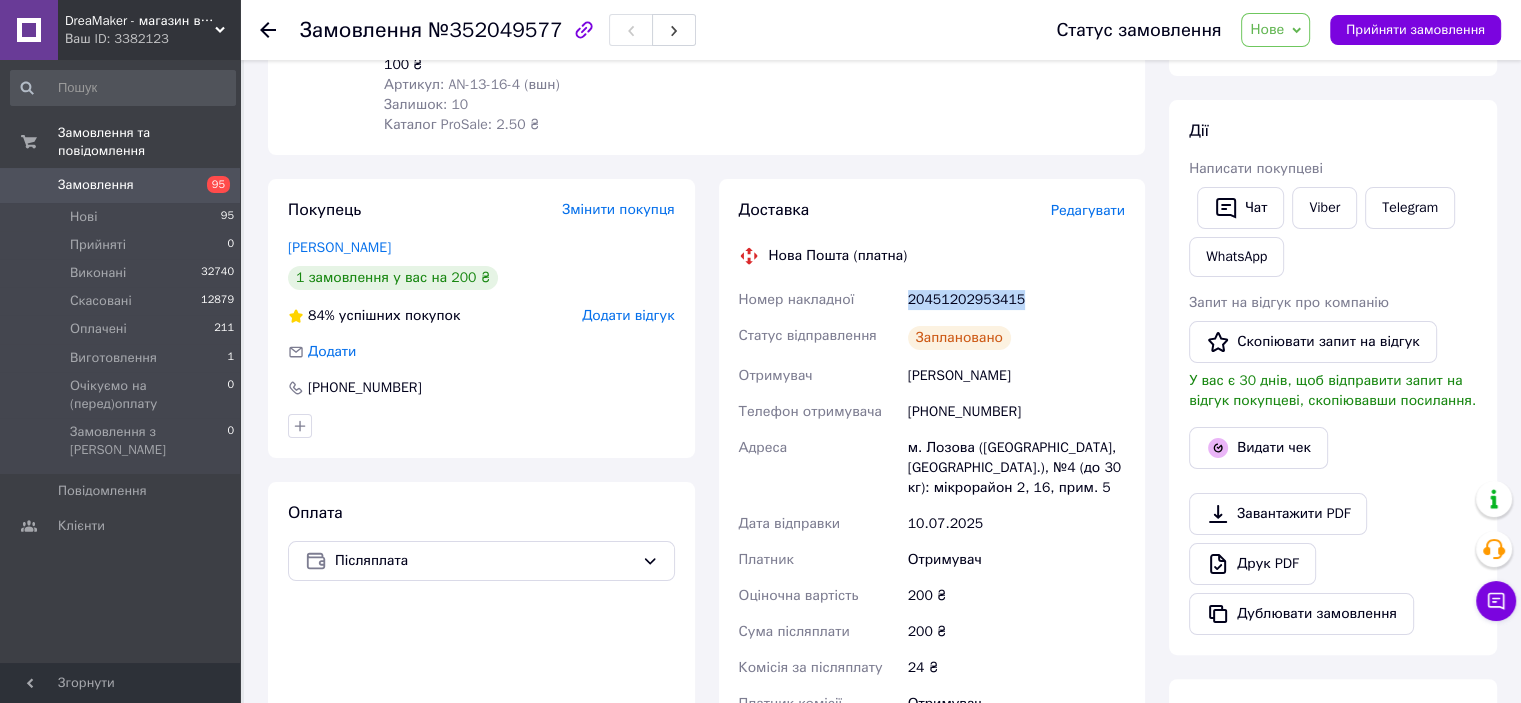 copy on "20451202953415" 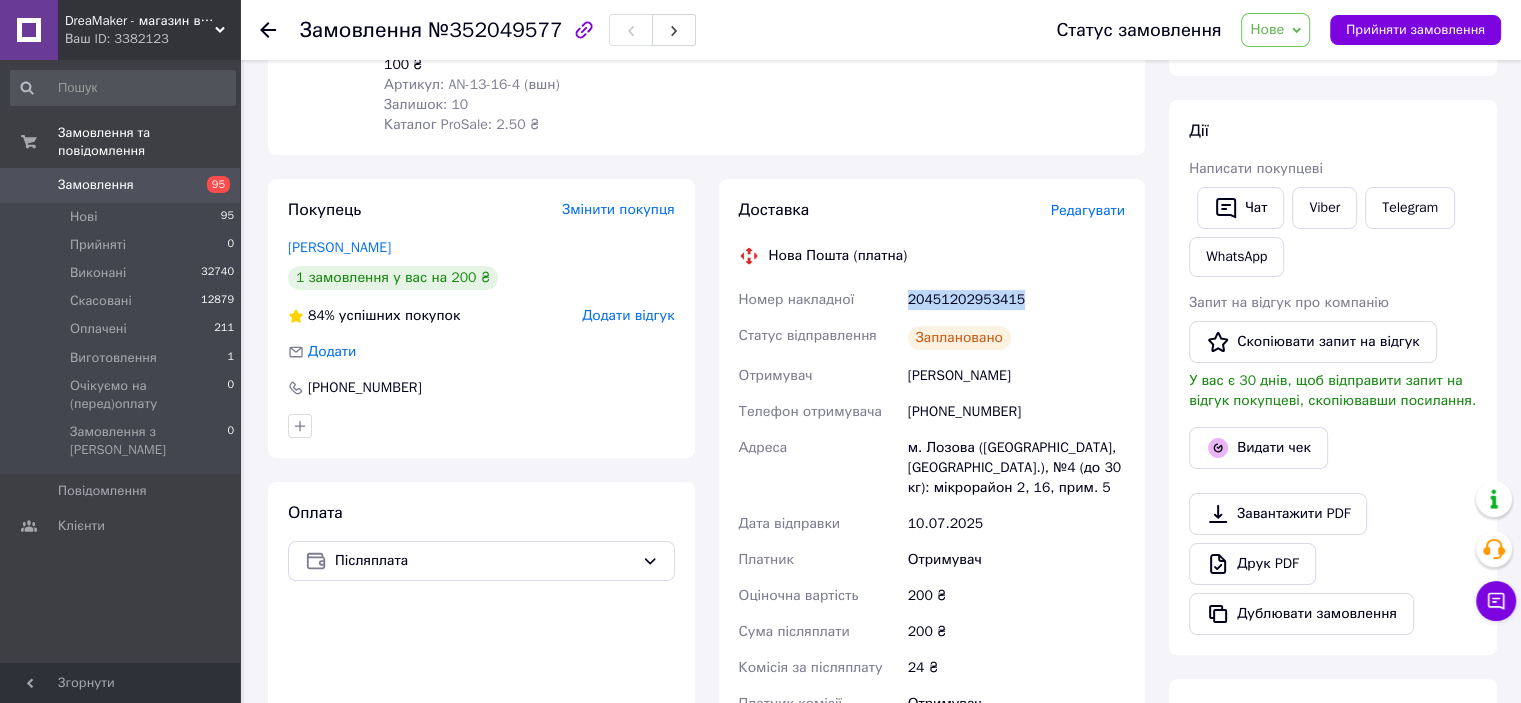 drag, startPoint x: 894, startPoint y: 377, endPoint x: 1121, endPoint y: 376, distance: 227.0022 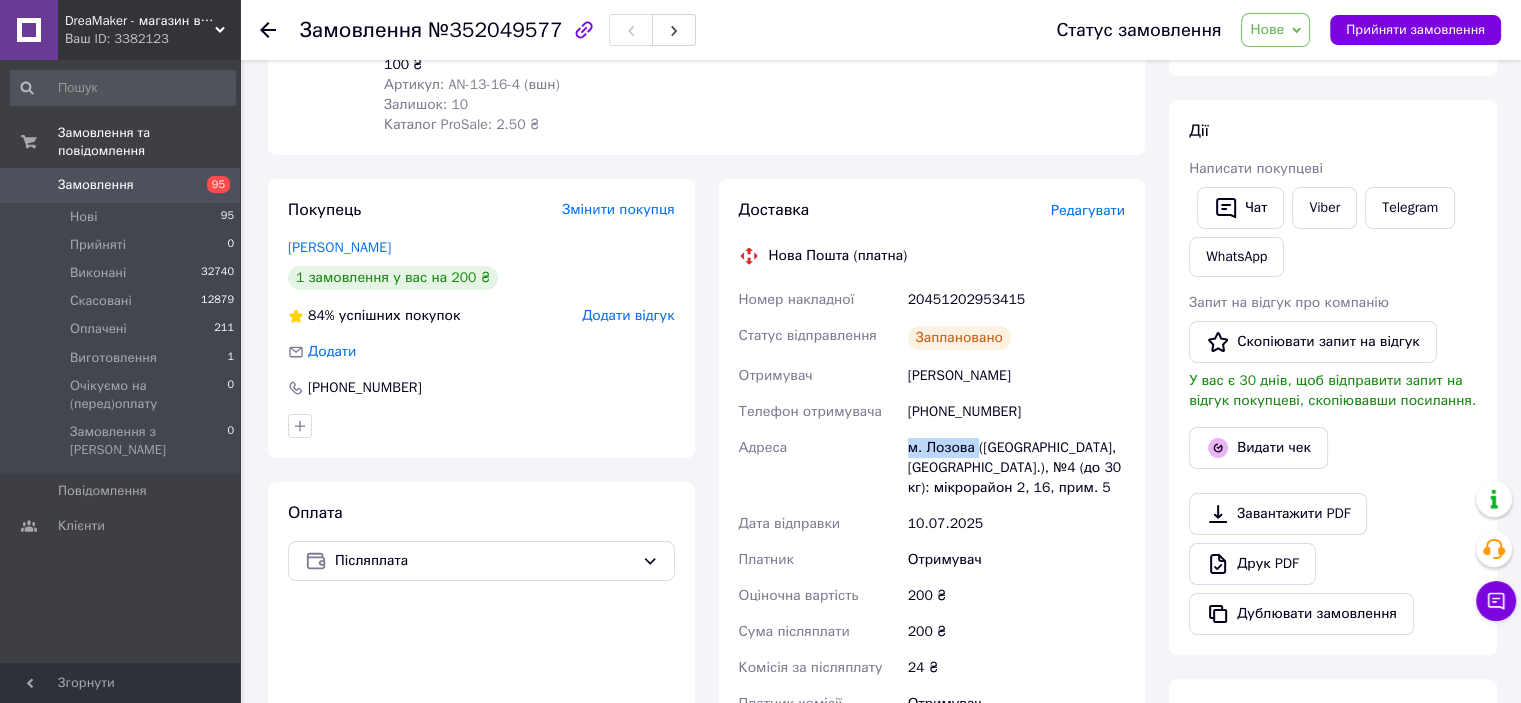 drag, startPoint x: 879, startPoint y: 451, endPoint x: 974, endPoint y: 451, distance: 95 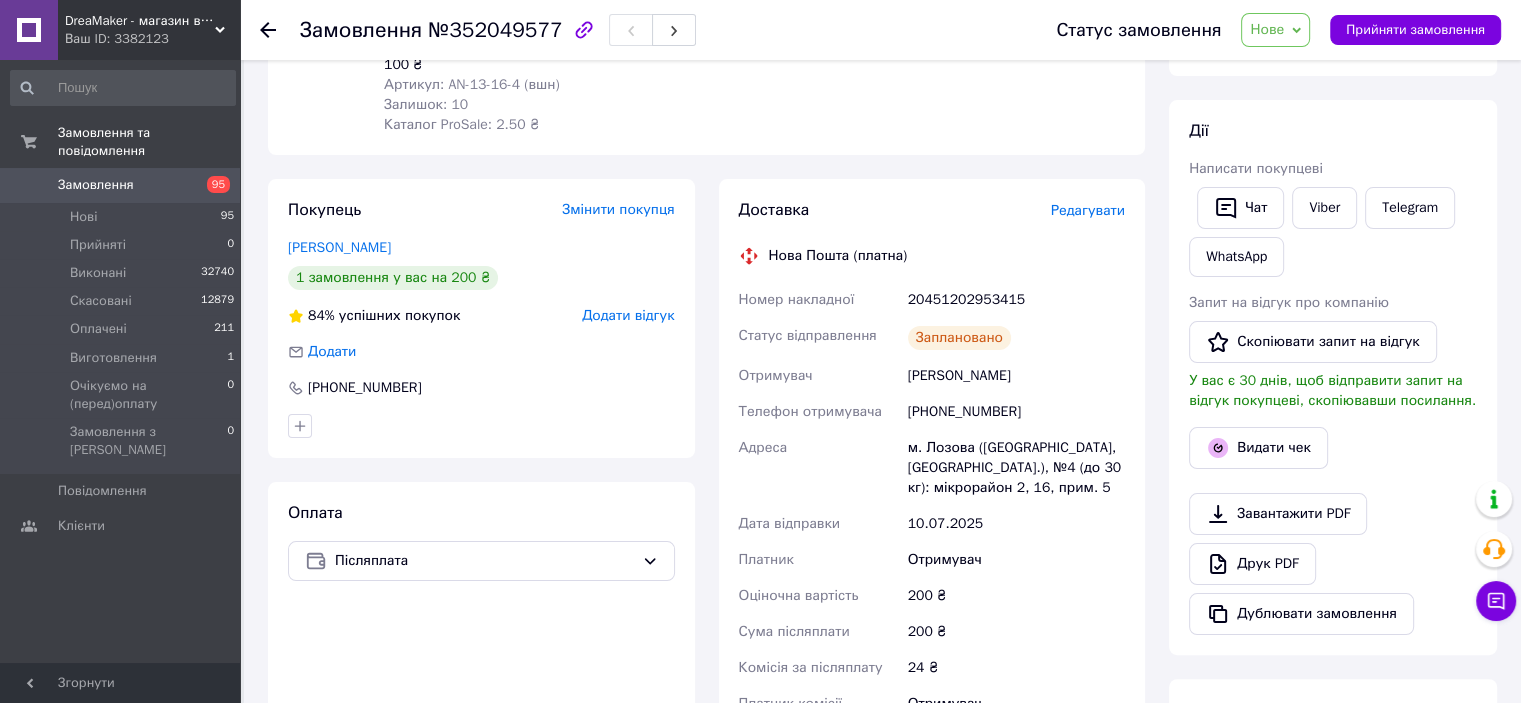 click on "+380676543636" at bounding box center [1016, 412] 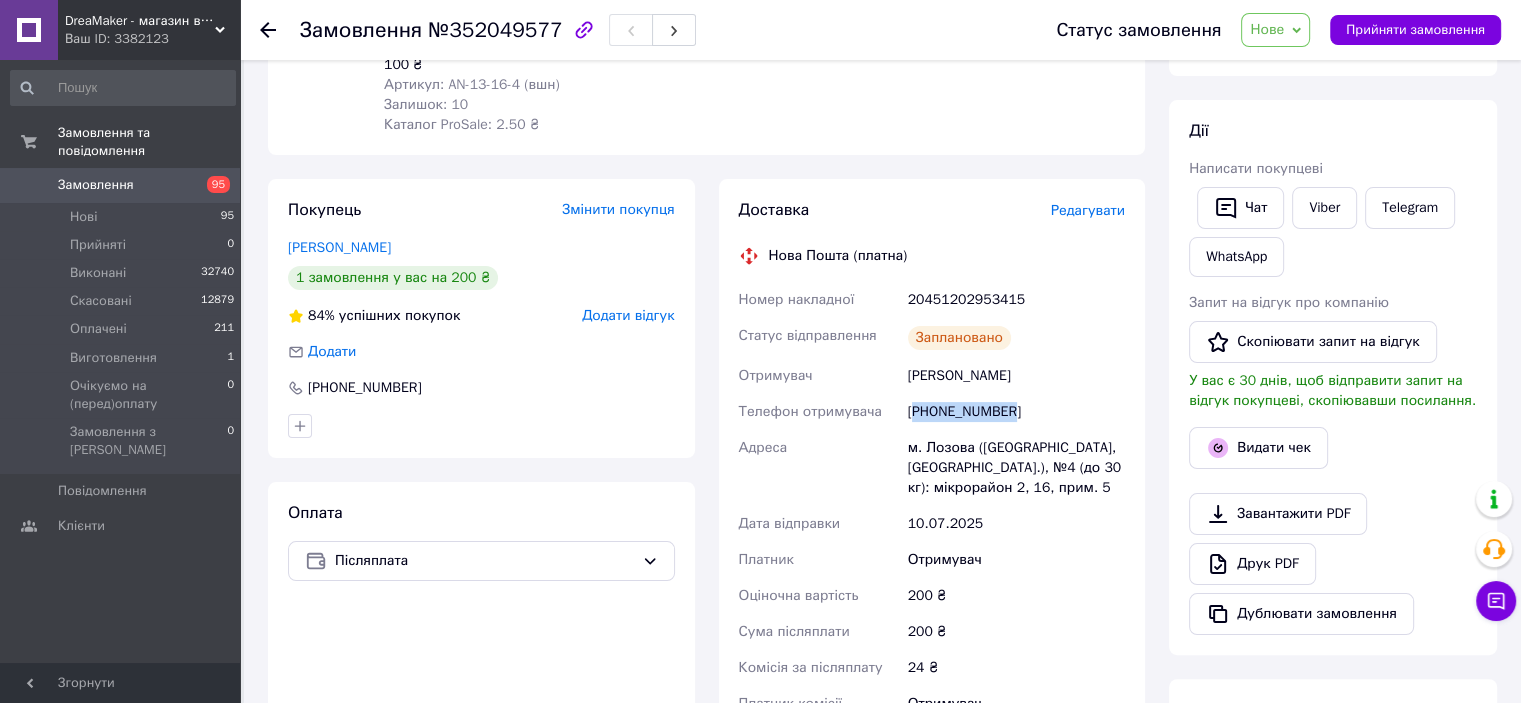 click on "+380676543636" at bounding box center [1016, 412] 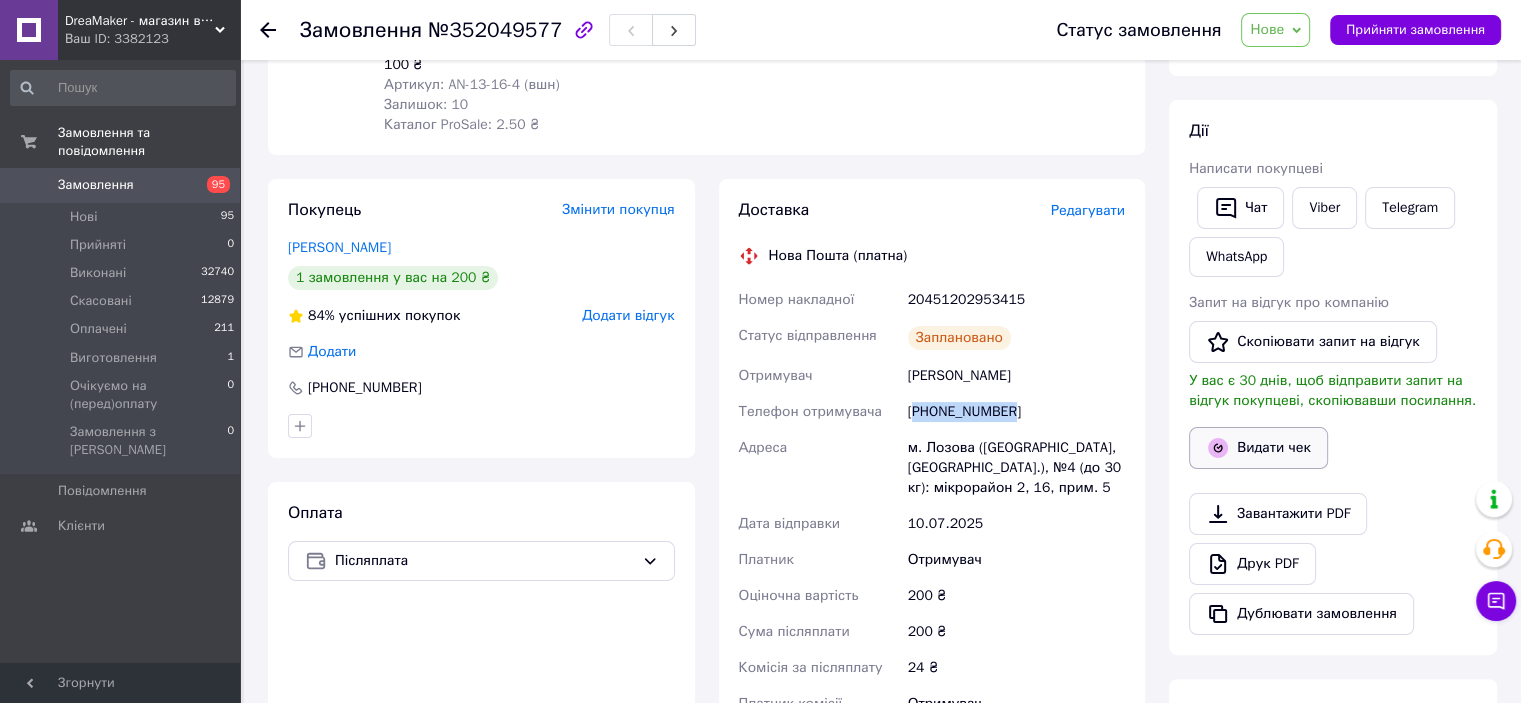 click on "Видати чек" at bounding box center [1258, 448] 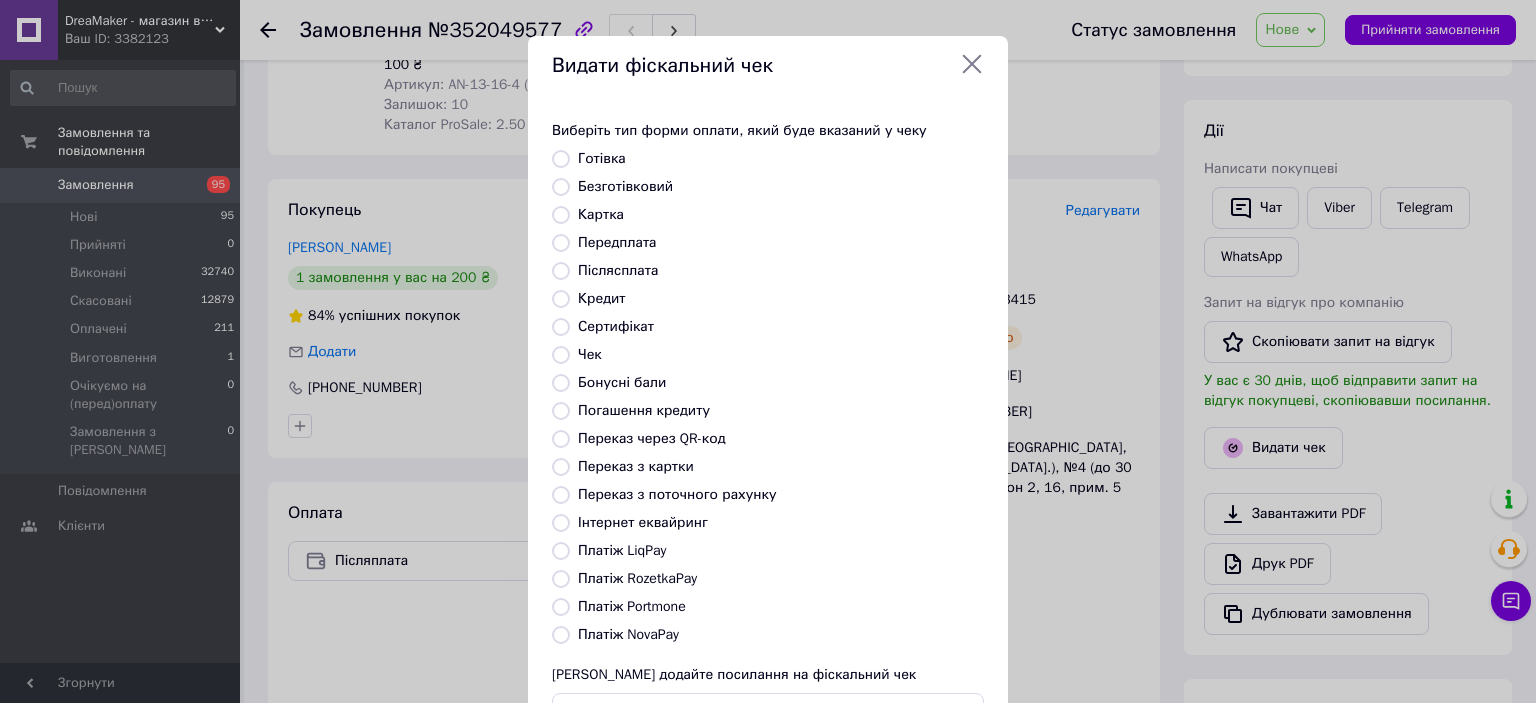 click on "Виберіть тип форми оплати, який буде вказаний у чеку Готівка Безготівковий Картка Передплата Післясплата Кредит Сертифікат Чек Бонусні бали Погашення кредиту Переказ через QR-код Переказ з картки Переказ з поточного рахунку Інтернет еквайринг Платіж LiqPay Платіж RozetkaPay Платіж Portmone Платіж NovaPay Або додайте посилання на фіскальний чек" at bounding box center (768, 427) 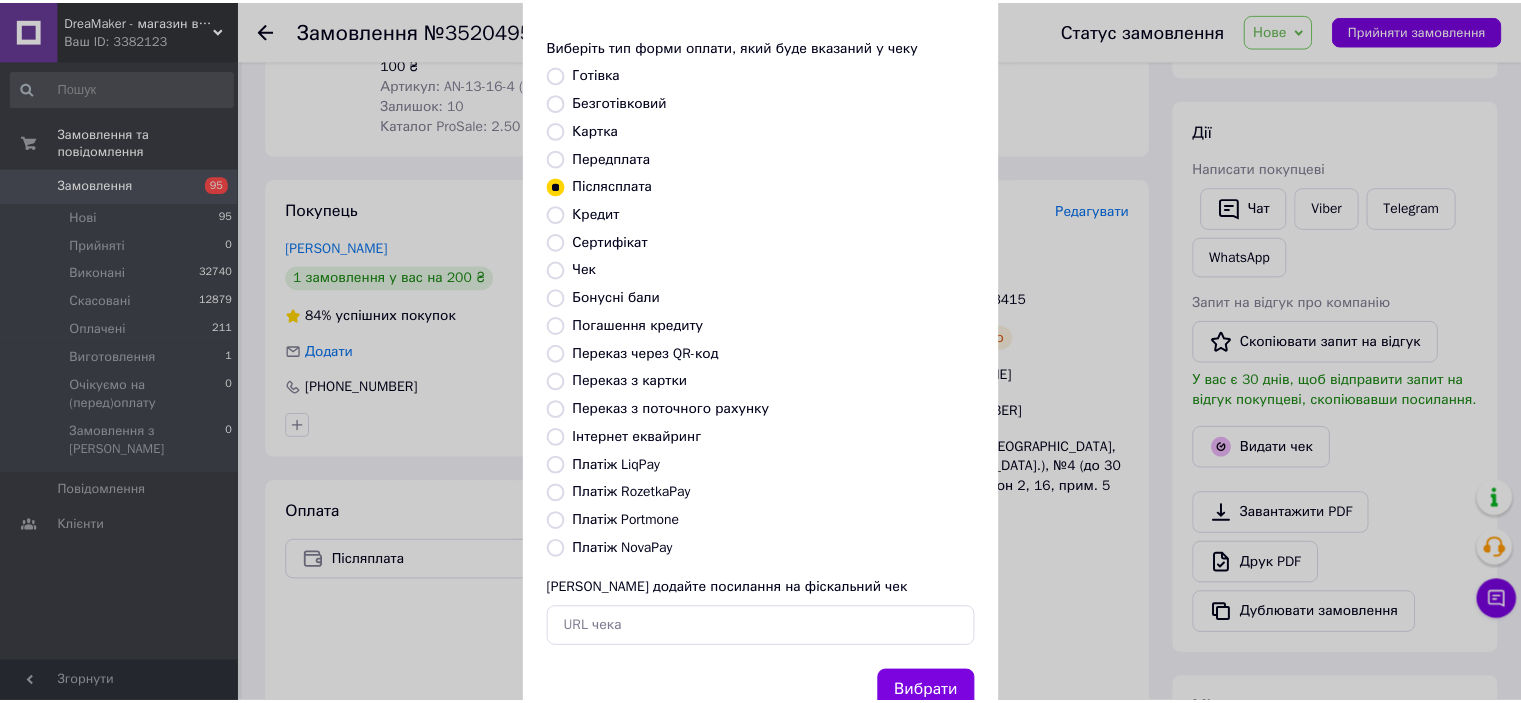 scroll, scrollTop: 155, scrollLeft: 0, axis: vertical 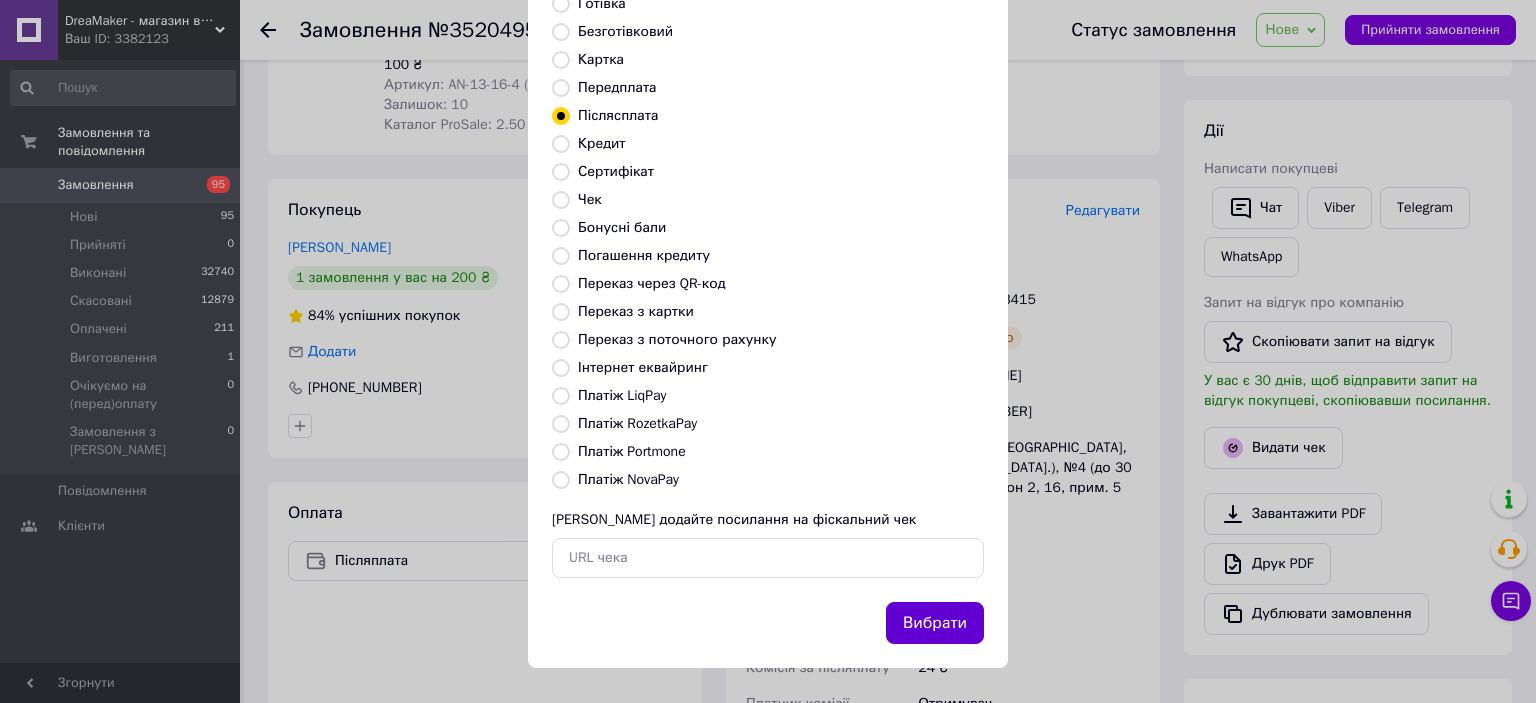 click on "Вибрати" at bounding box center (935, 623) 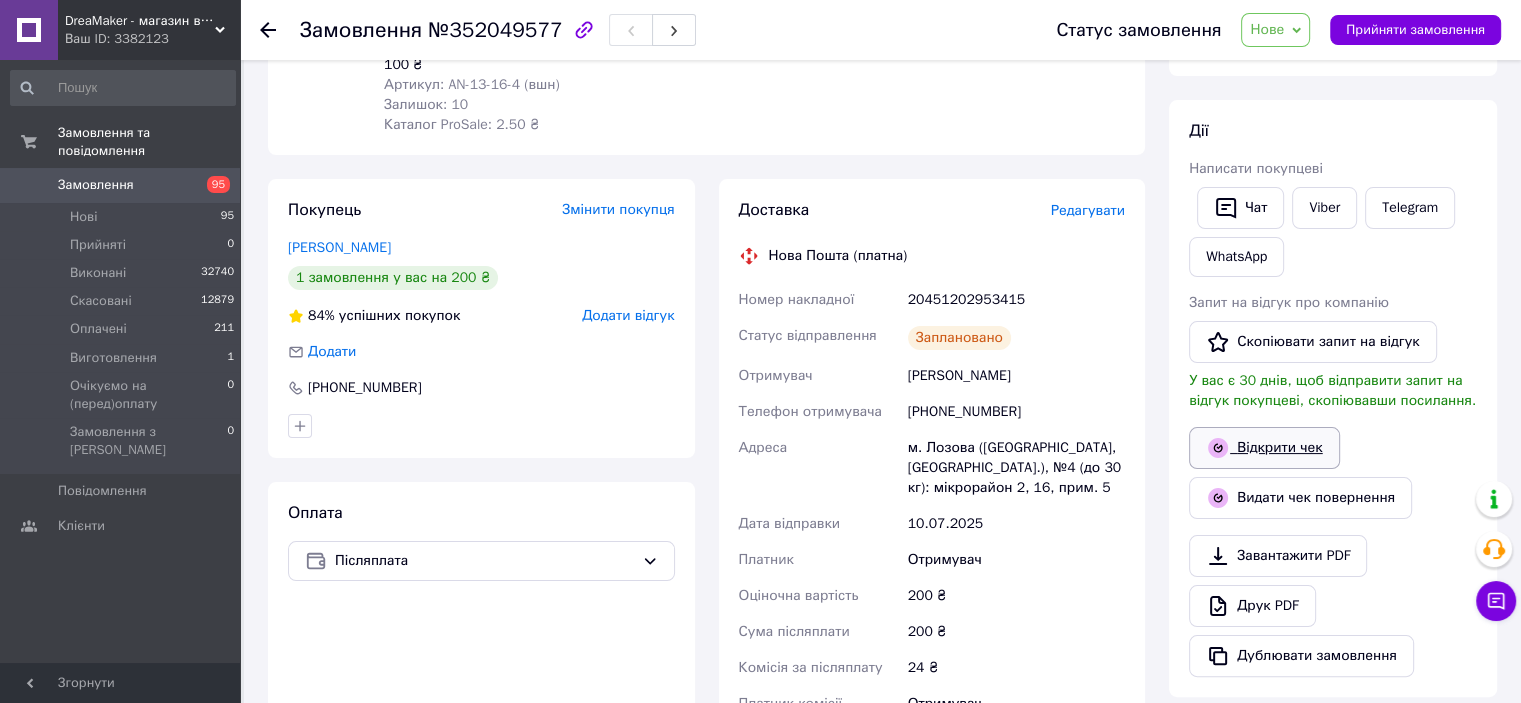 click on "Відкрити чек" at bounding box center (1264, 448) 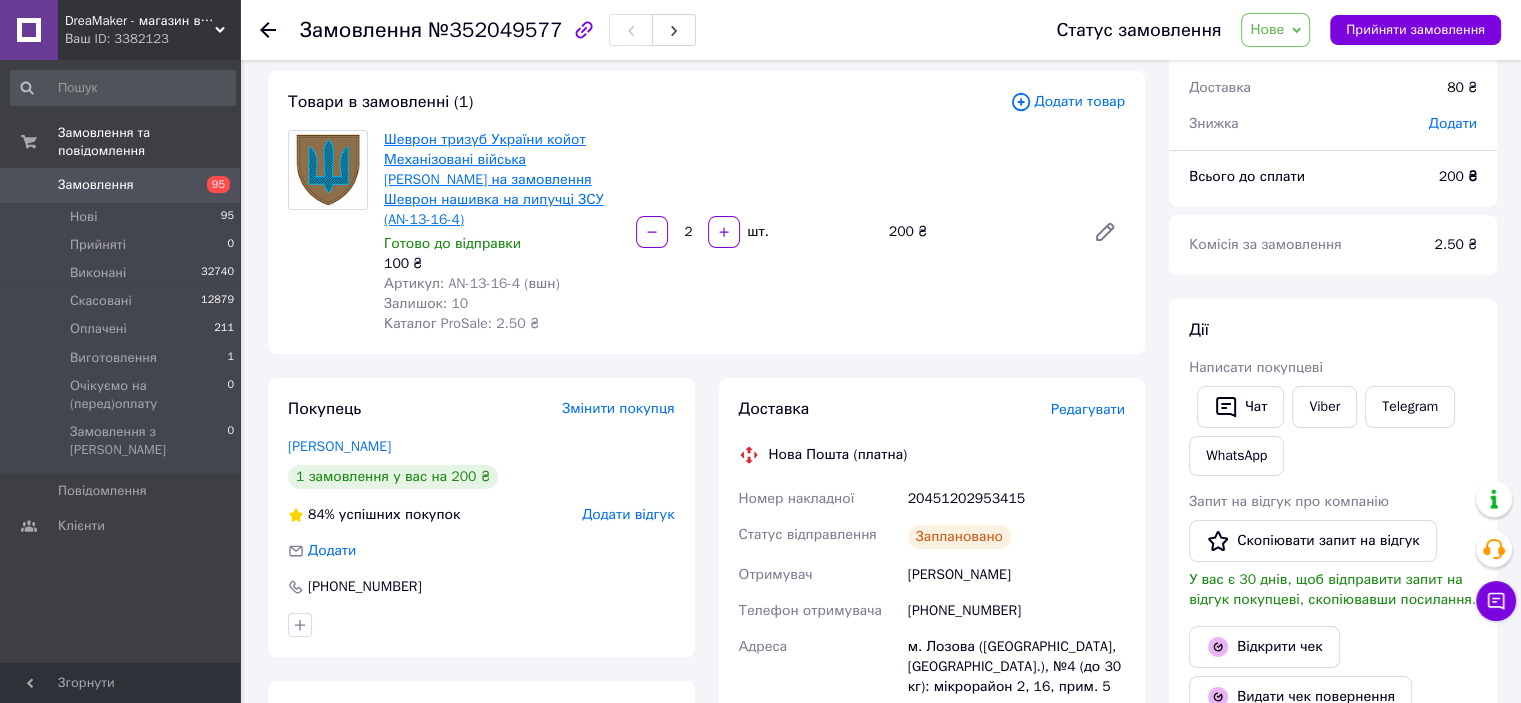 scroll, scrollTop: 100, scrollLeft: 0, axis: vertical 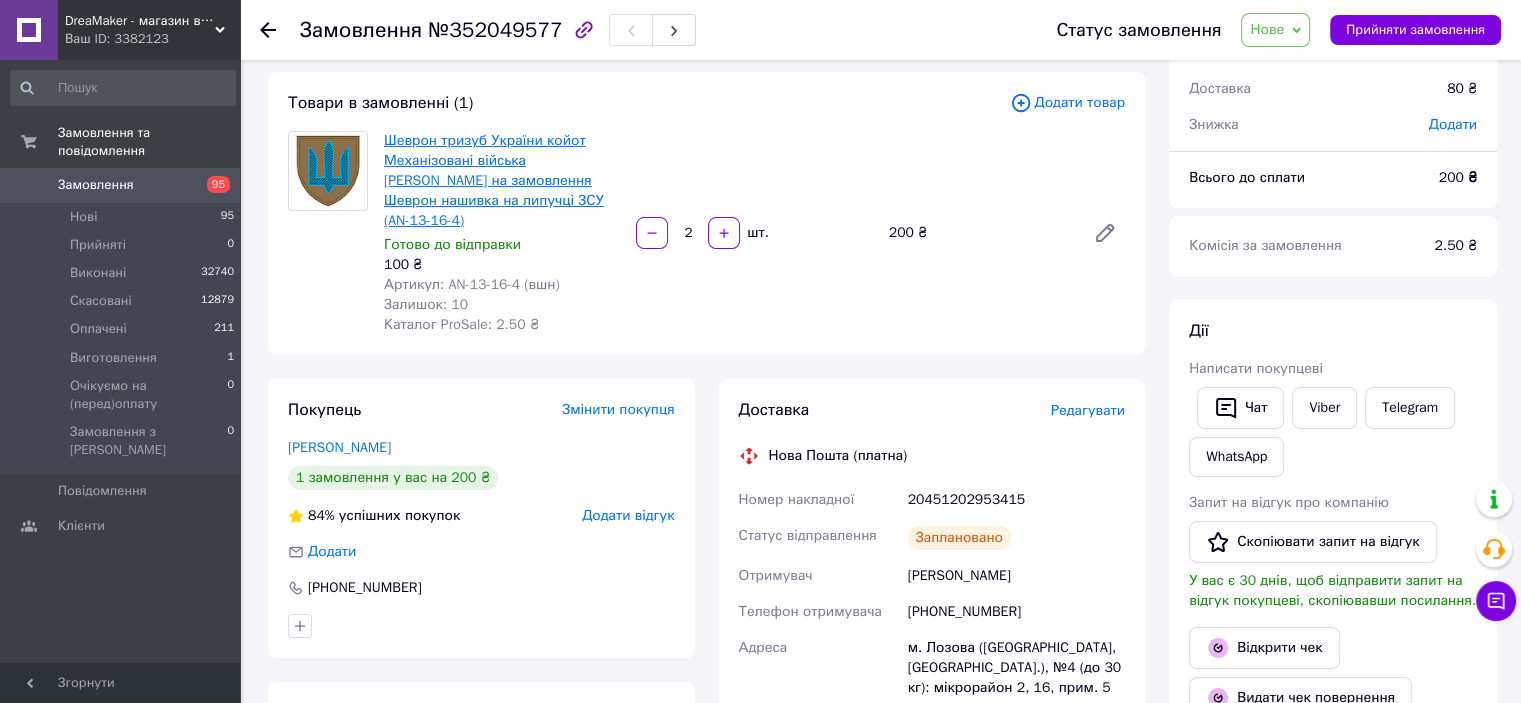 click on "Шеврон тризуб України койот Механізовані війська [PERSON_NAME] на замовлення Шеврон нашивка на липучці ЗСУ (AN-13-16-4)" at bounding box center [494, 180] 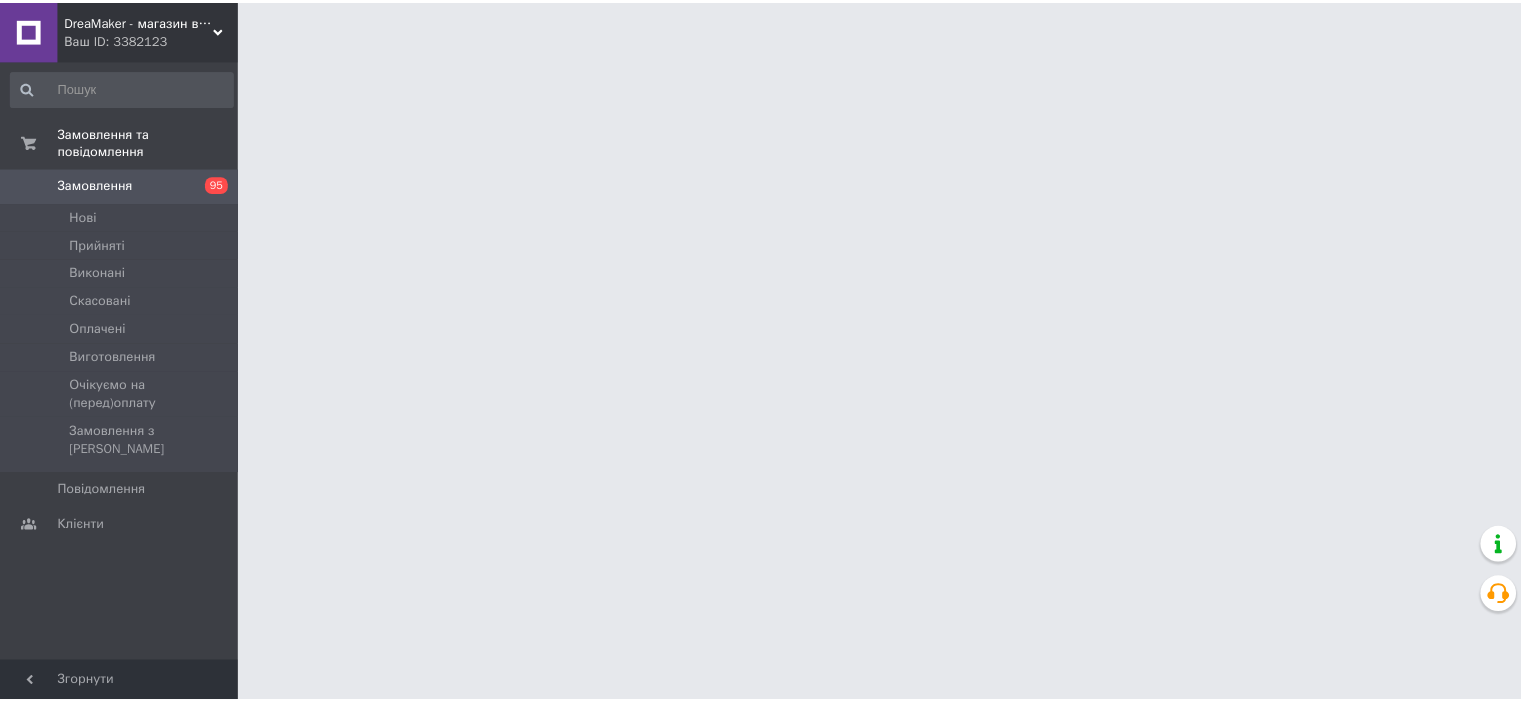 scroll, scrollTop: 0, scrollLeft: 0, axis: both 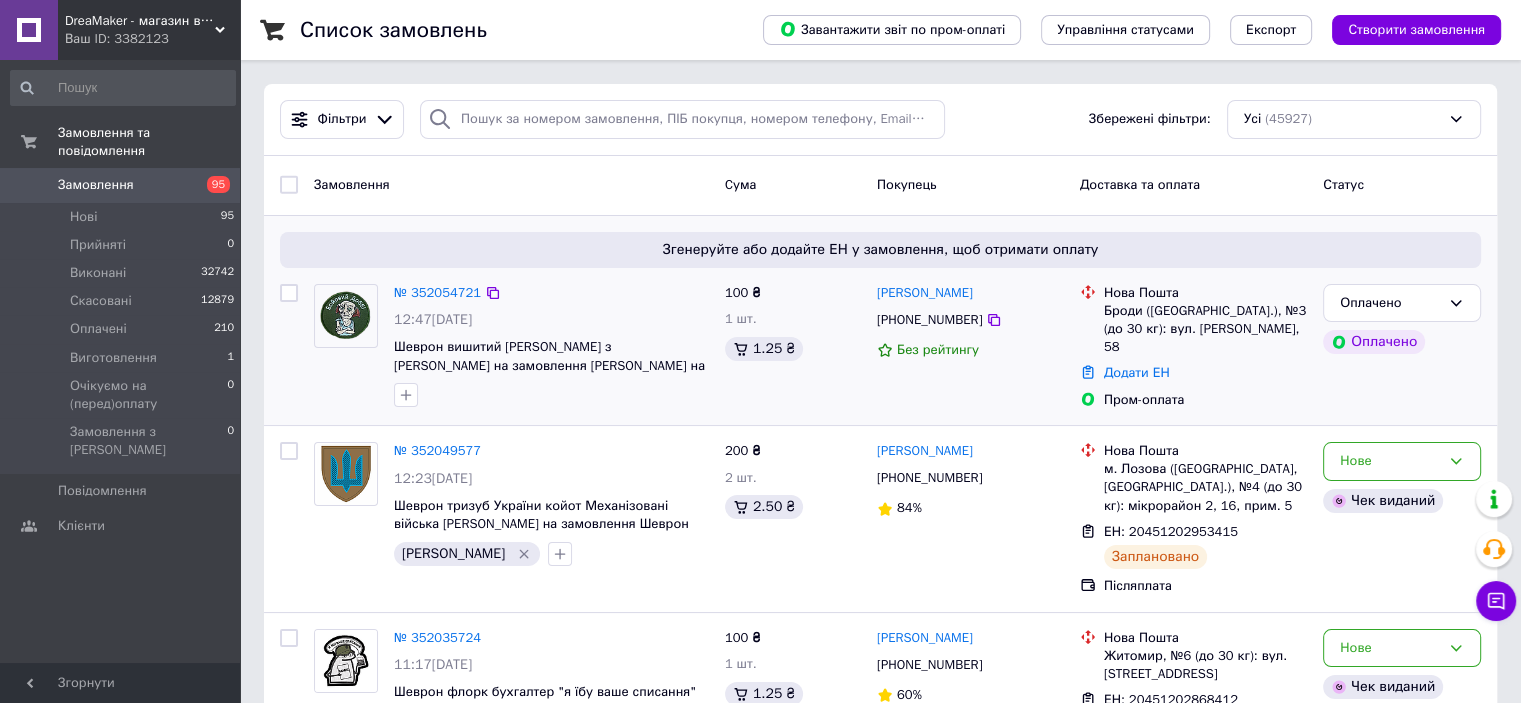 click on "[PHONE_NUMBER]" at bounding box center [970, 320] 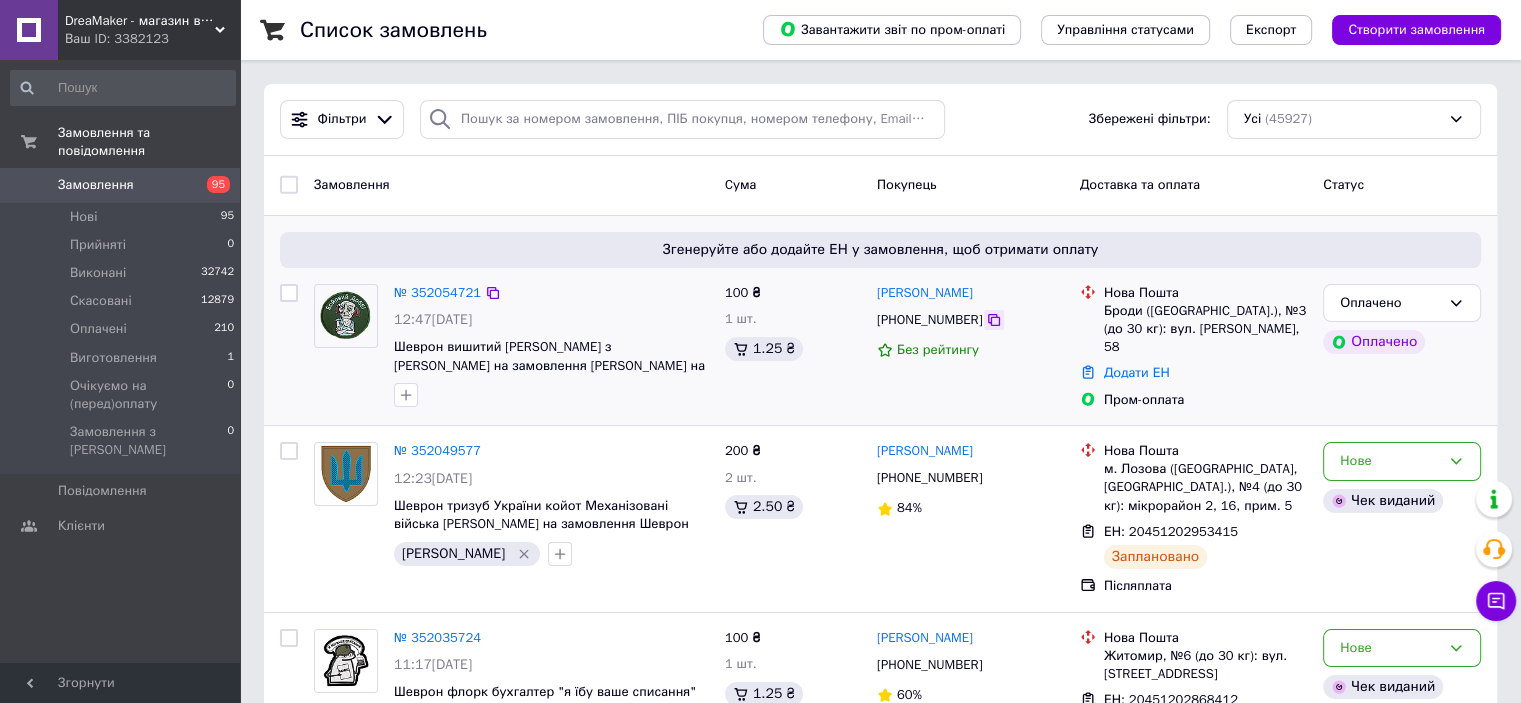 click 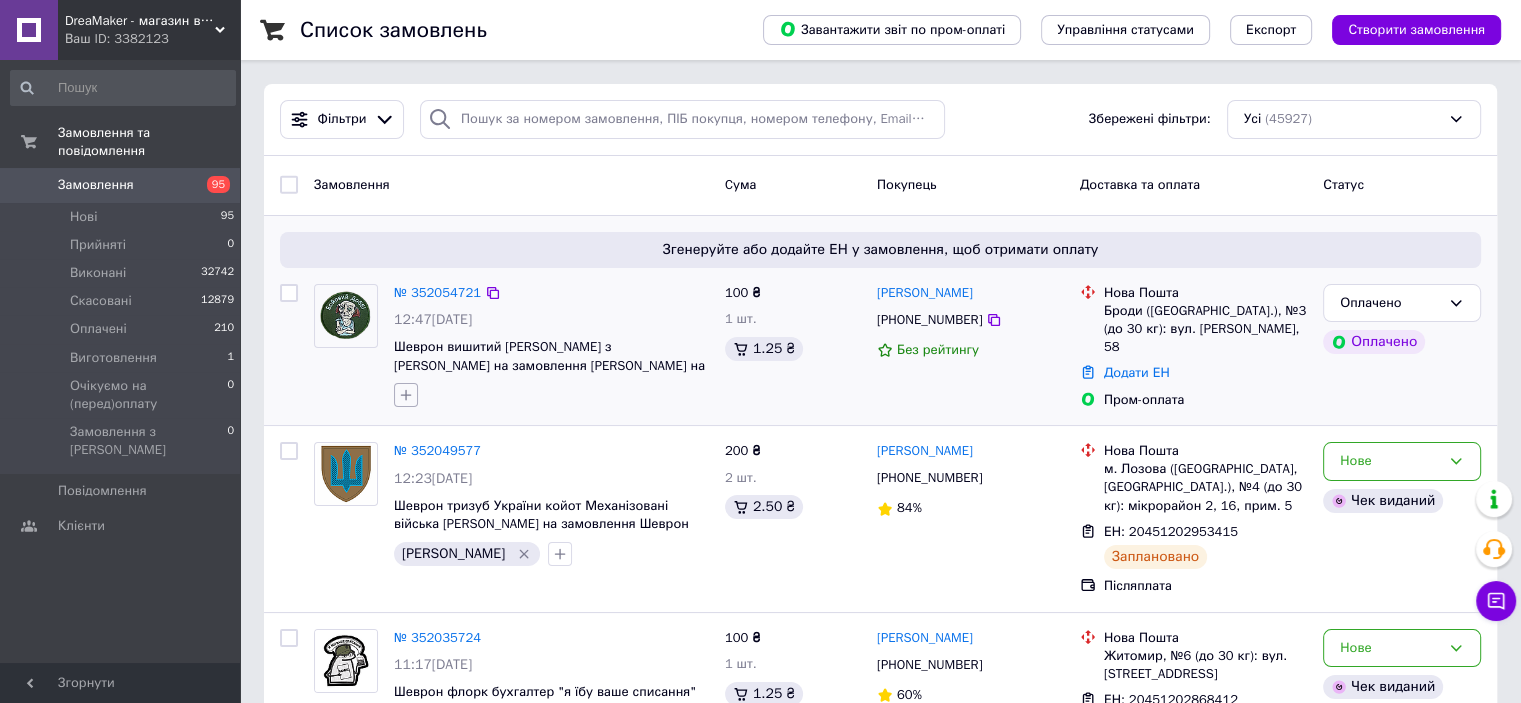 click 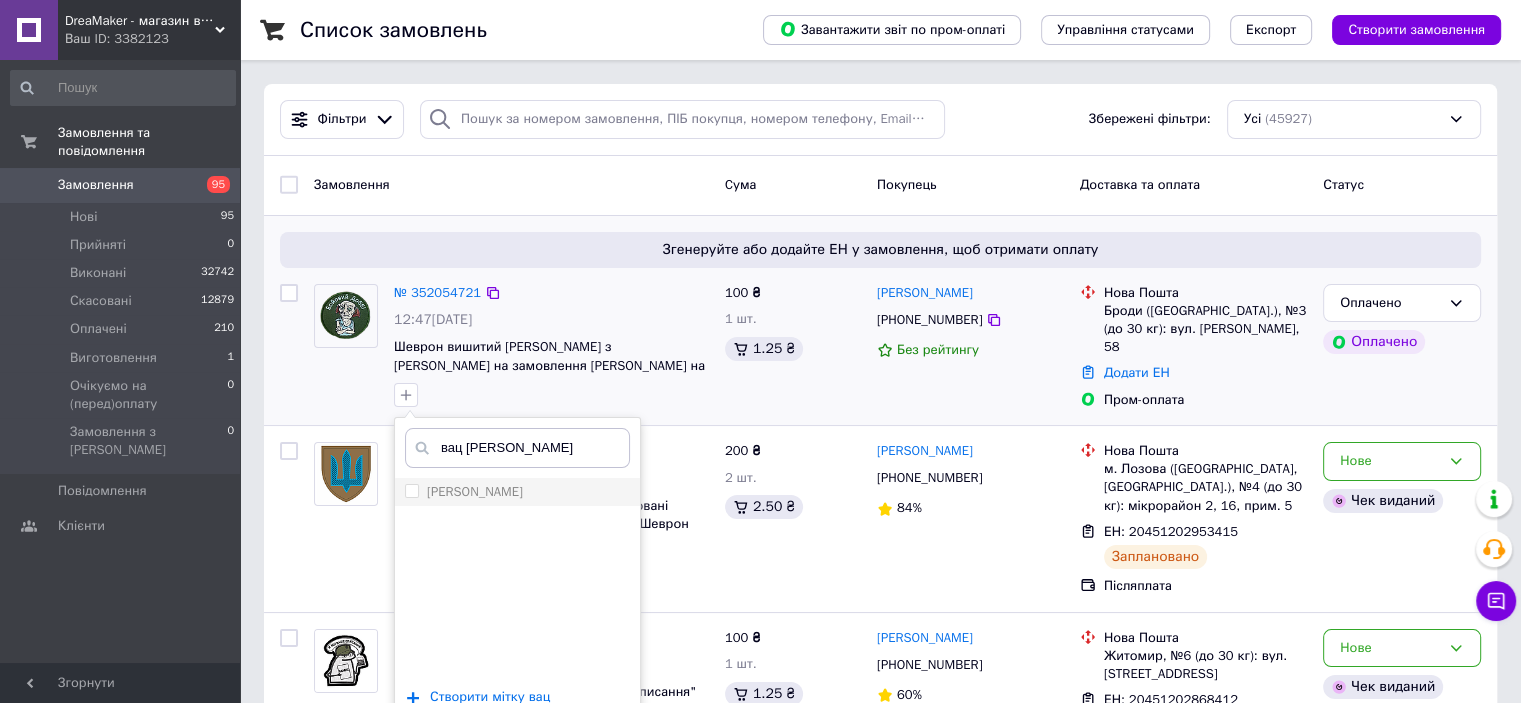 type on "вац и" 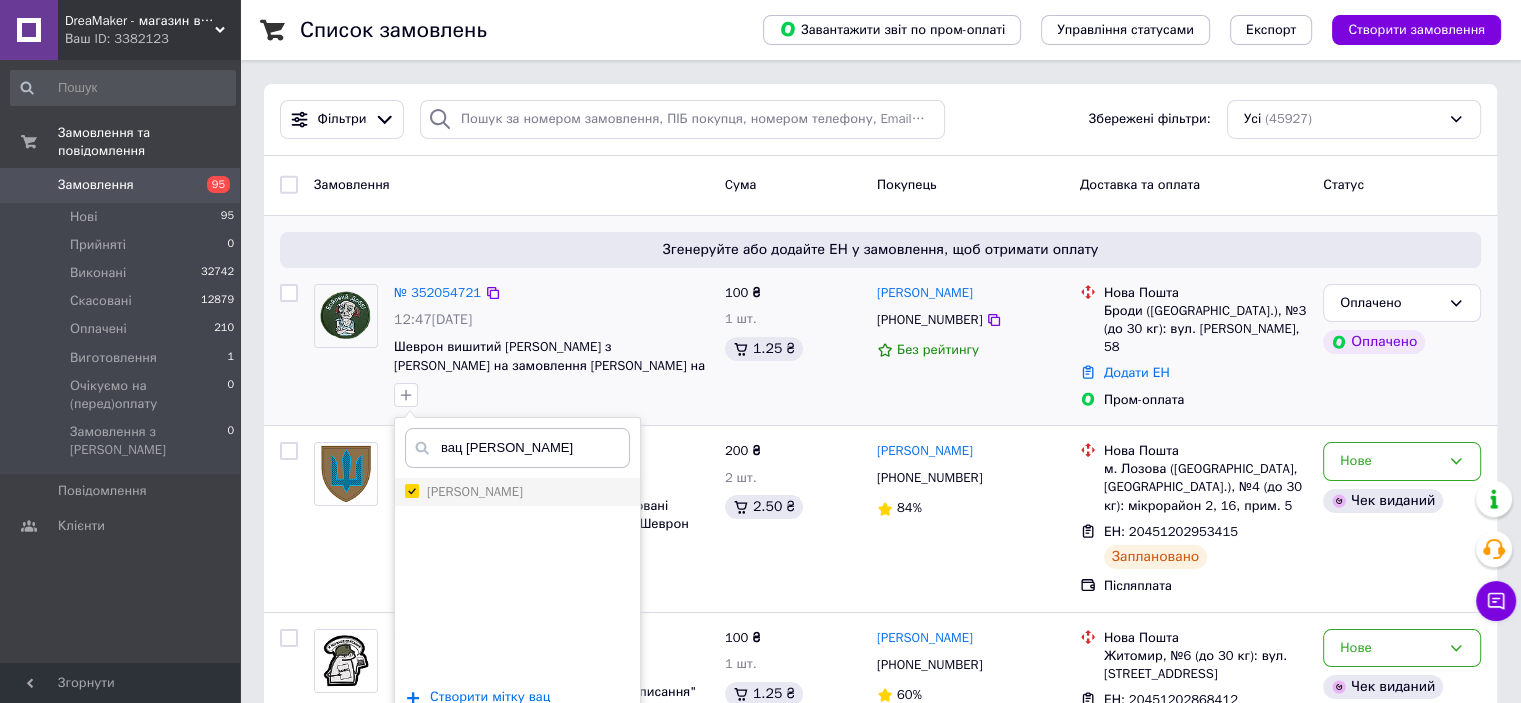 checkbox on "true" 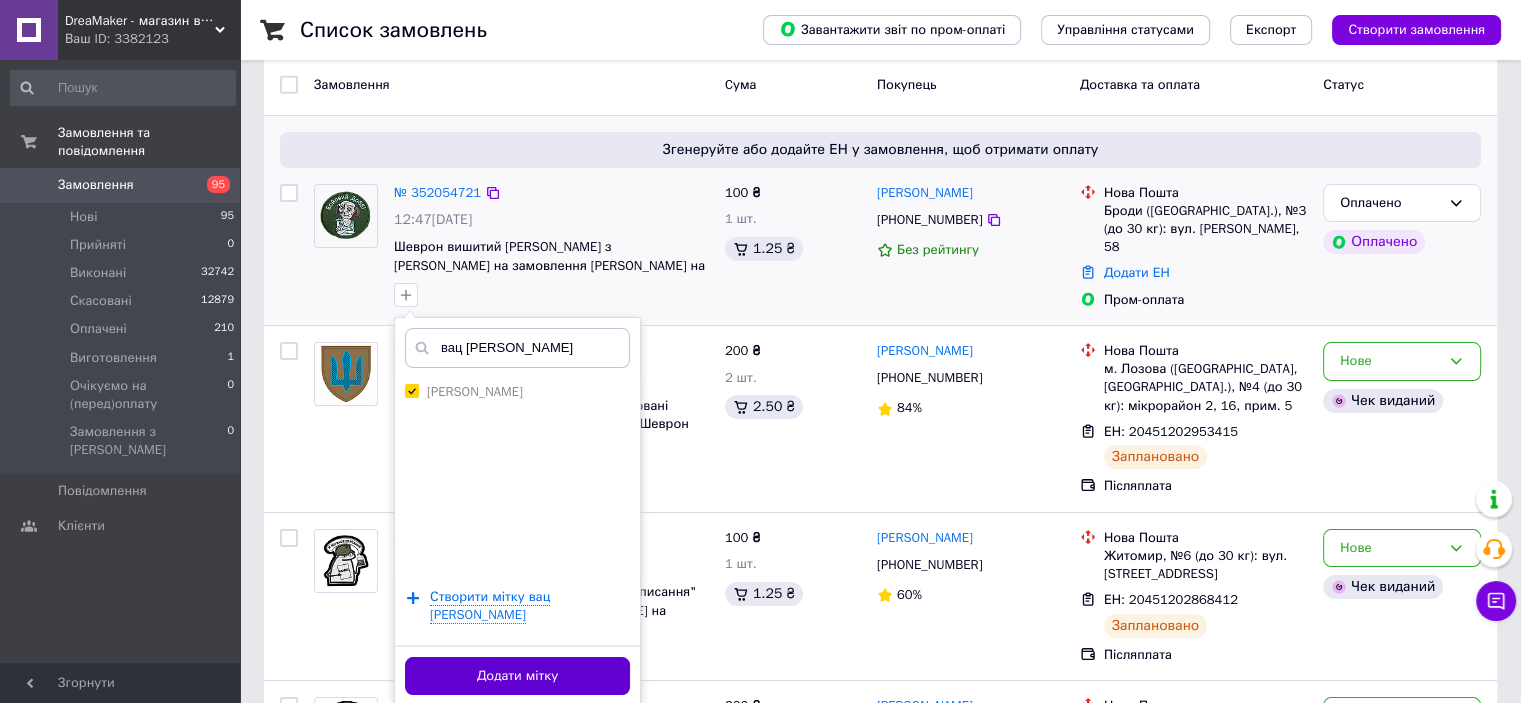 click on "Додати мітку" at bounding box center (517, 676) 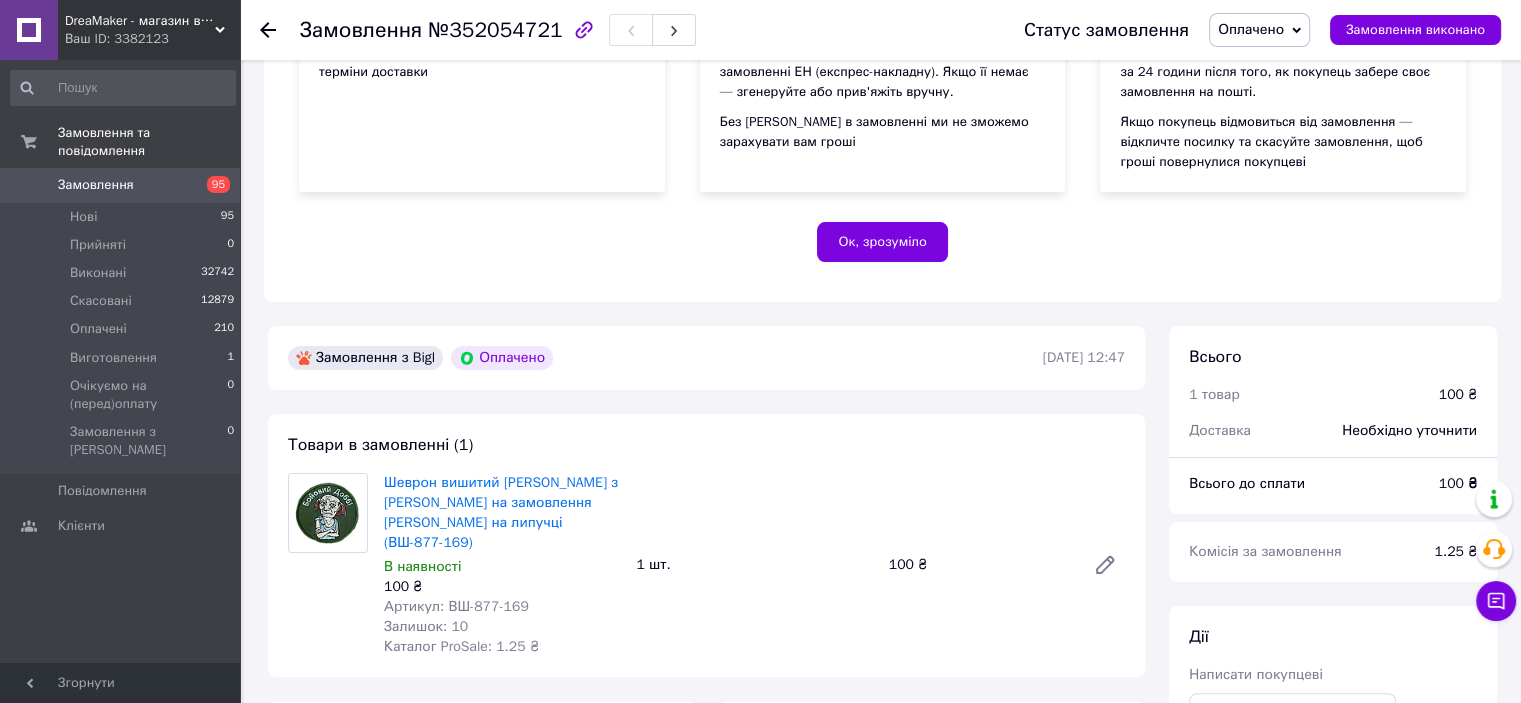 scroll, scrollTop: 400, scrollLeft: 0, axis: vertical 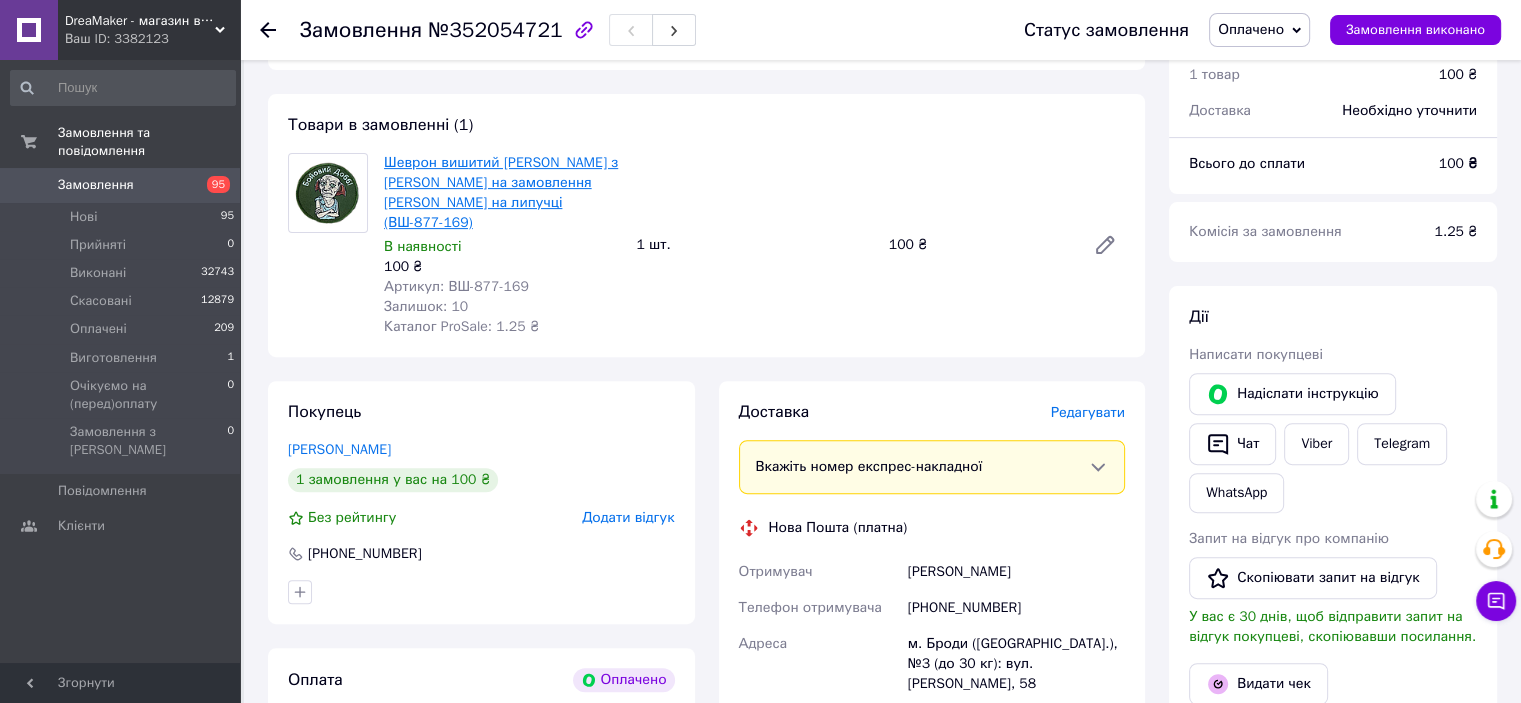 click on "Шеврон вишитий [PERSON_NAME] з [PERSON_NAME] на замовлення [PERSON_NAME] на липучці (ВШ-877-169)" at bounding box center (501, 192) 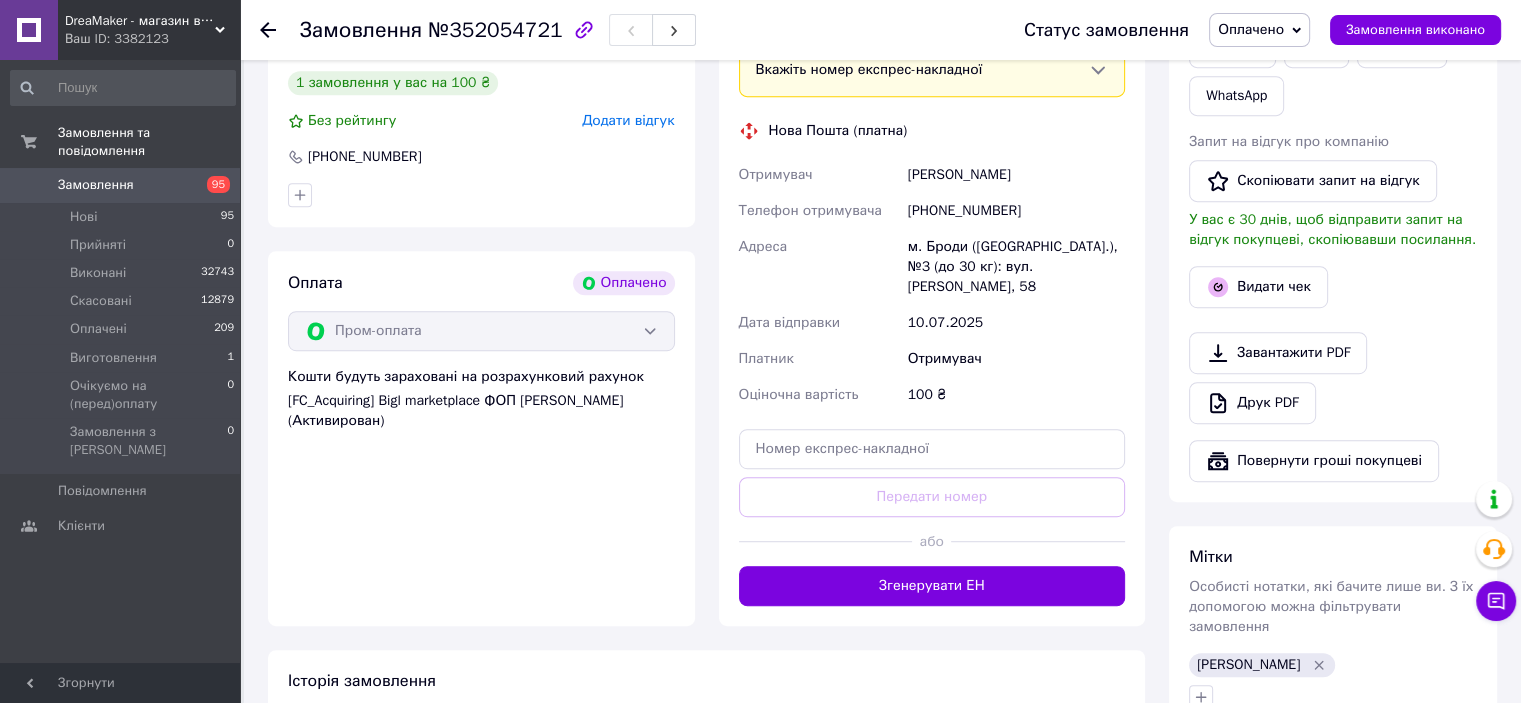 scroll, scrollTop: 1035, scrollLeft: 0, axis: vertical 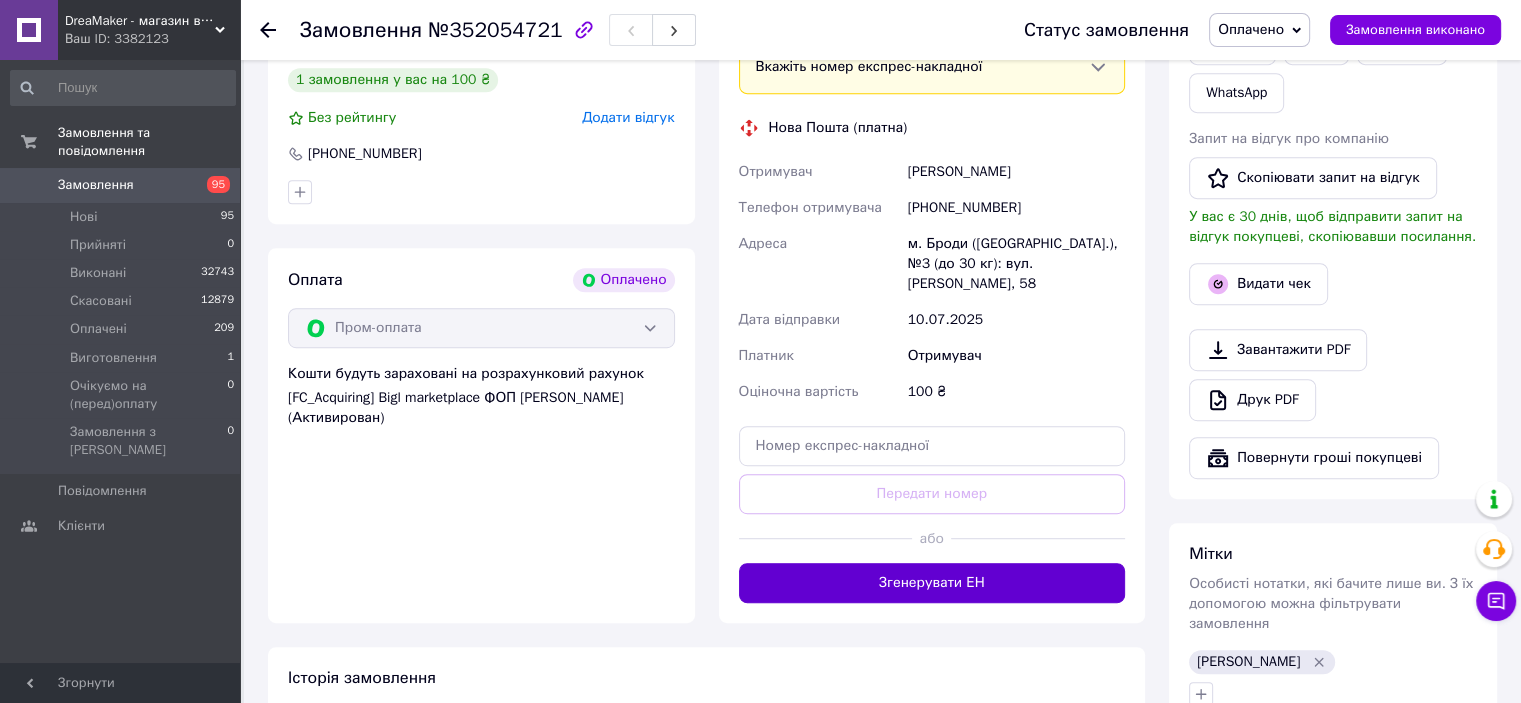 click on "Згенерувати ЕН" at bounding box center (932, 583) 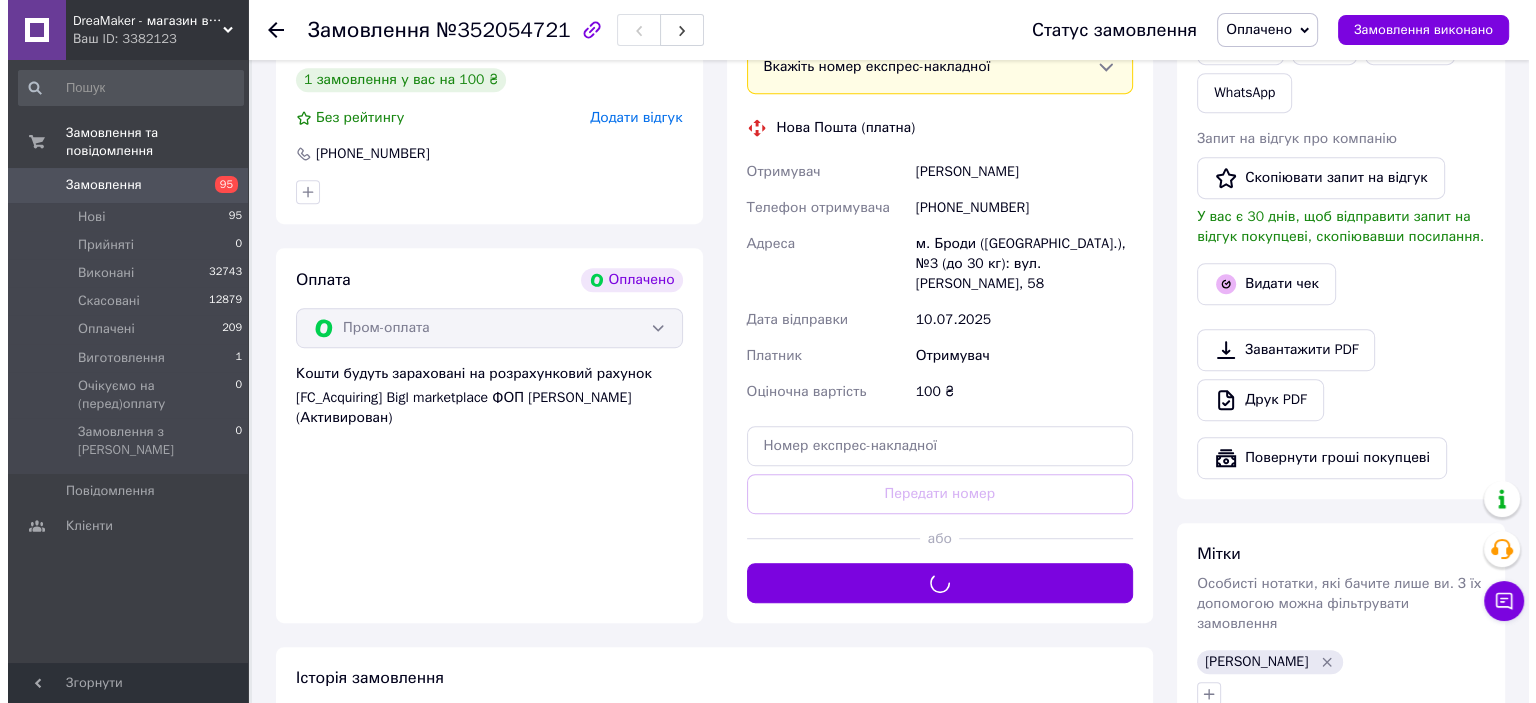 scroll, scrollTop: 735, scrollLeft: 0, axis: vertical 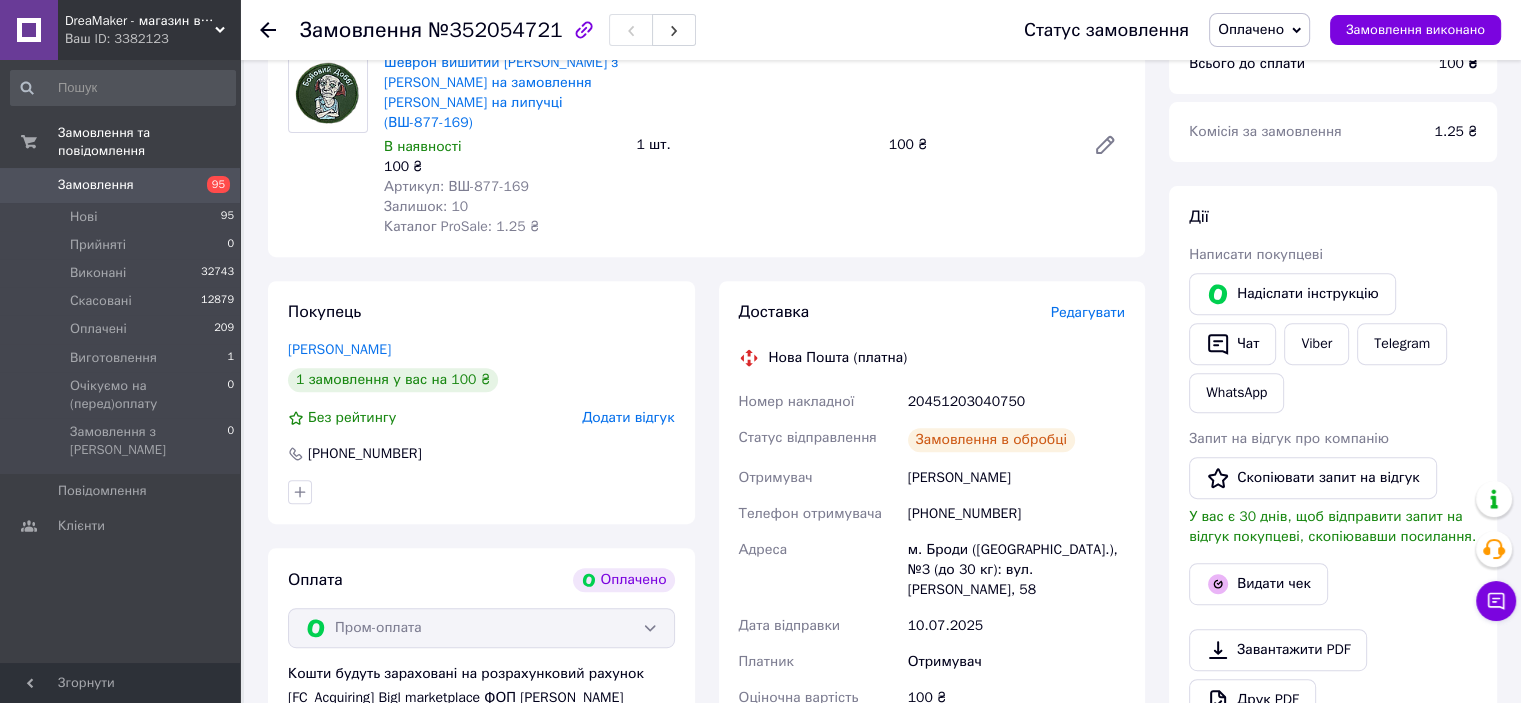 click on "20451203040750" at bounding box center [1016, 402] 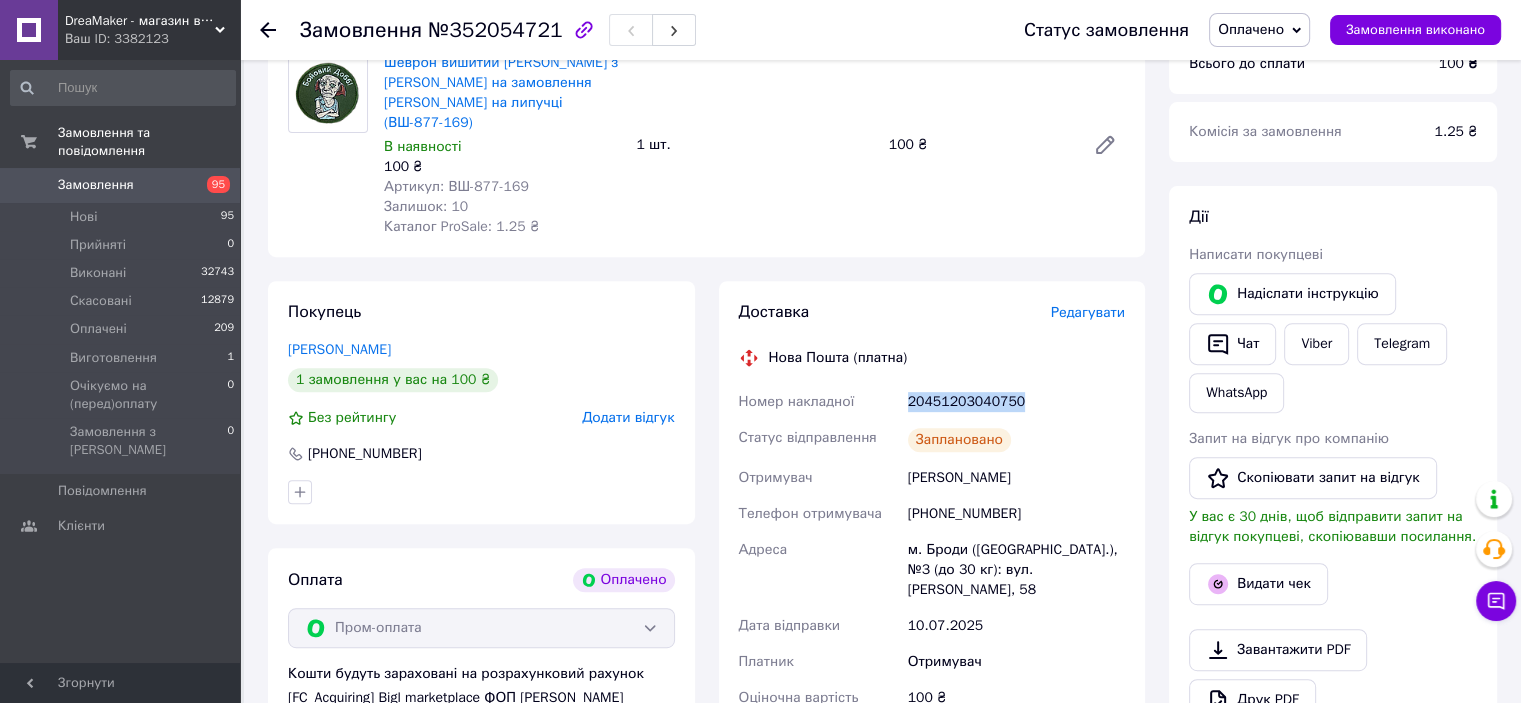 click on "20451203040750" at bounding box center (1016, 402) 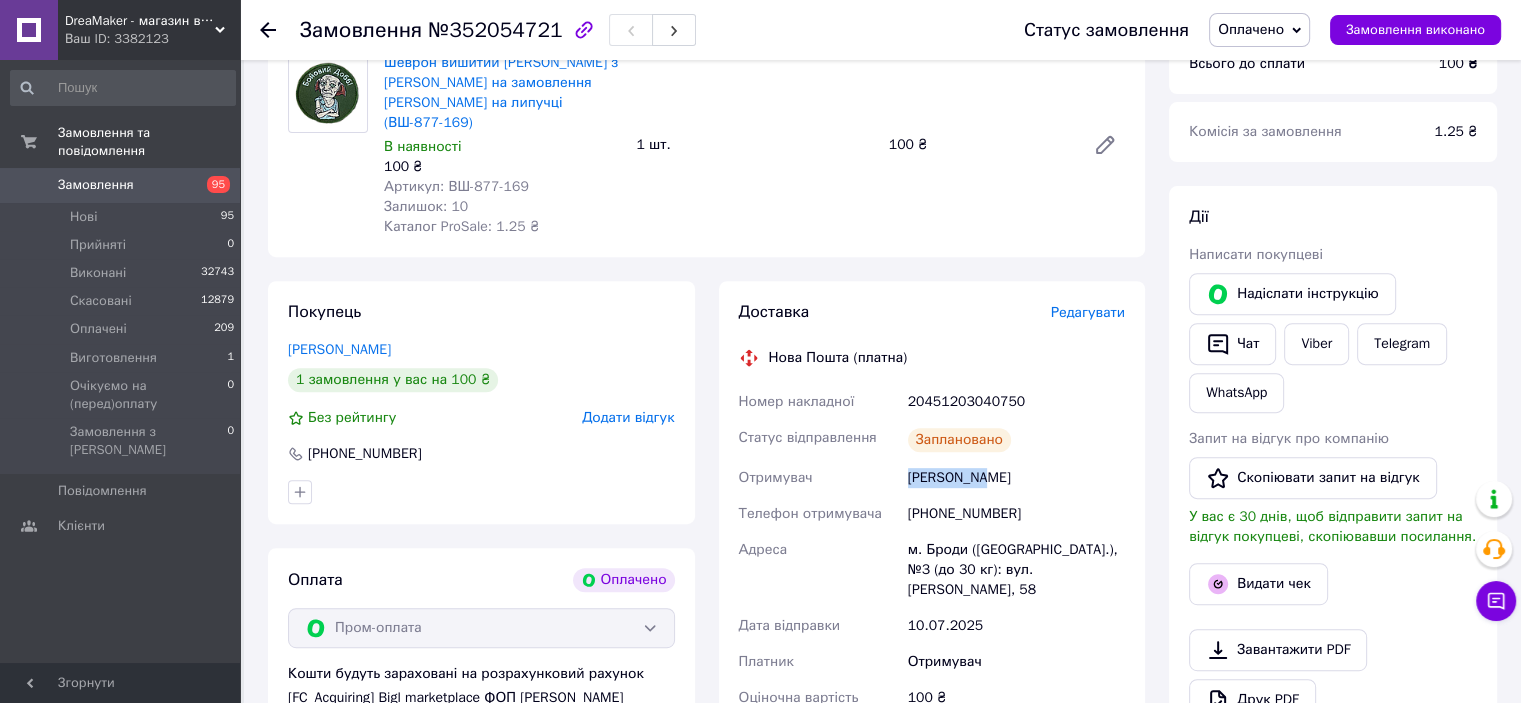 drag, startPoint x: 891, startPoint y: 475, endPoint x: 1029, endPoint y: 475, distance: 138 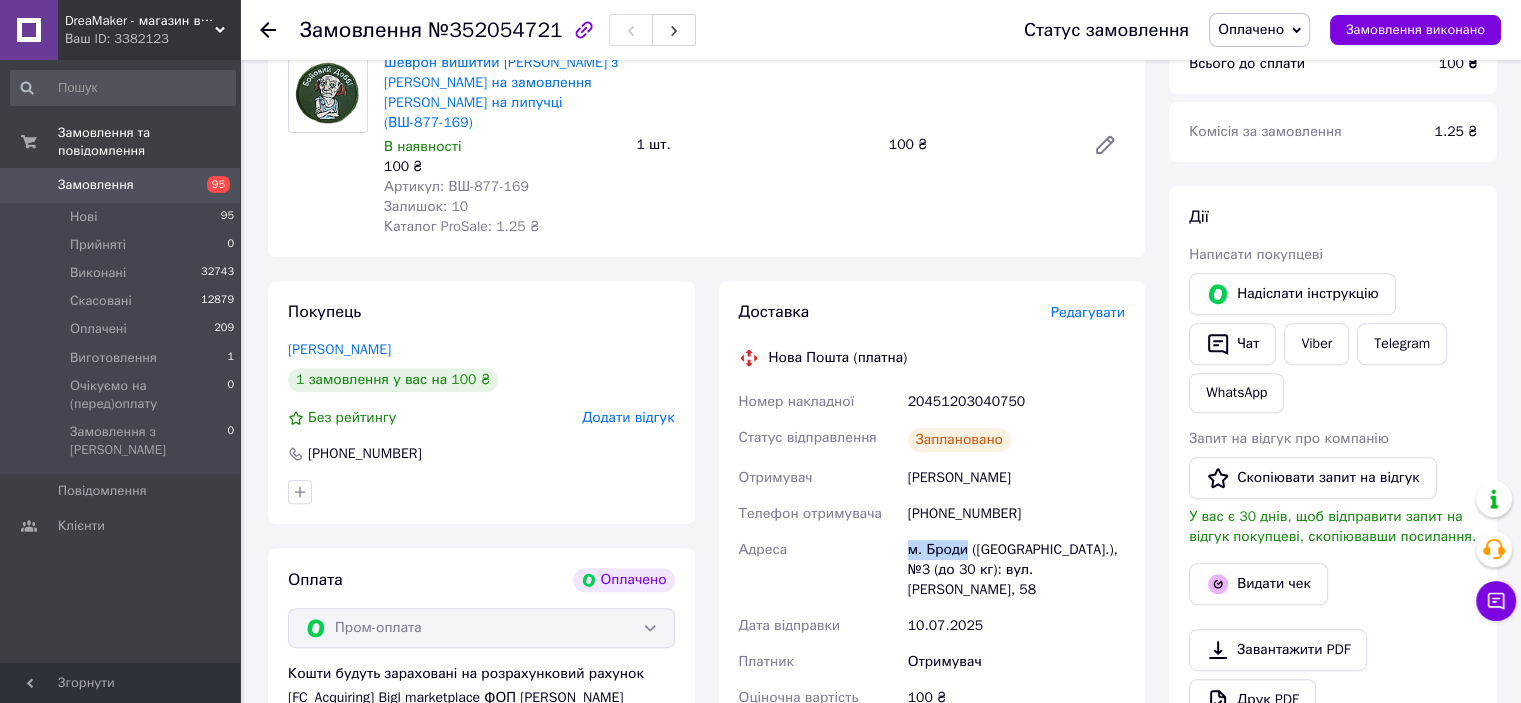 drag, startPoint x: 906, startPoint y: 537, endPoint x: 963, endPoint y: 540, distance: 57.07889 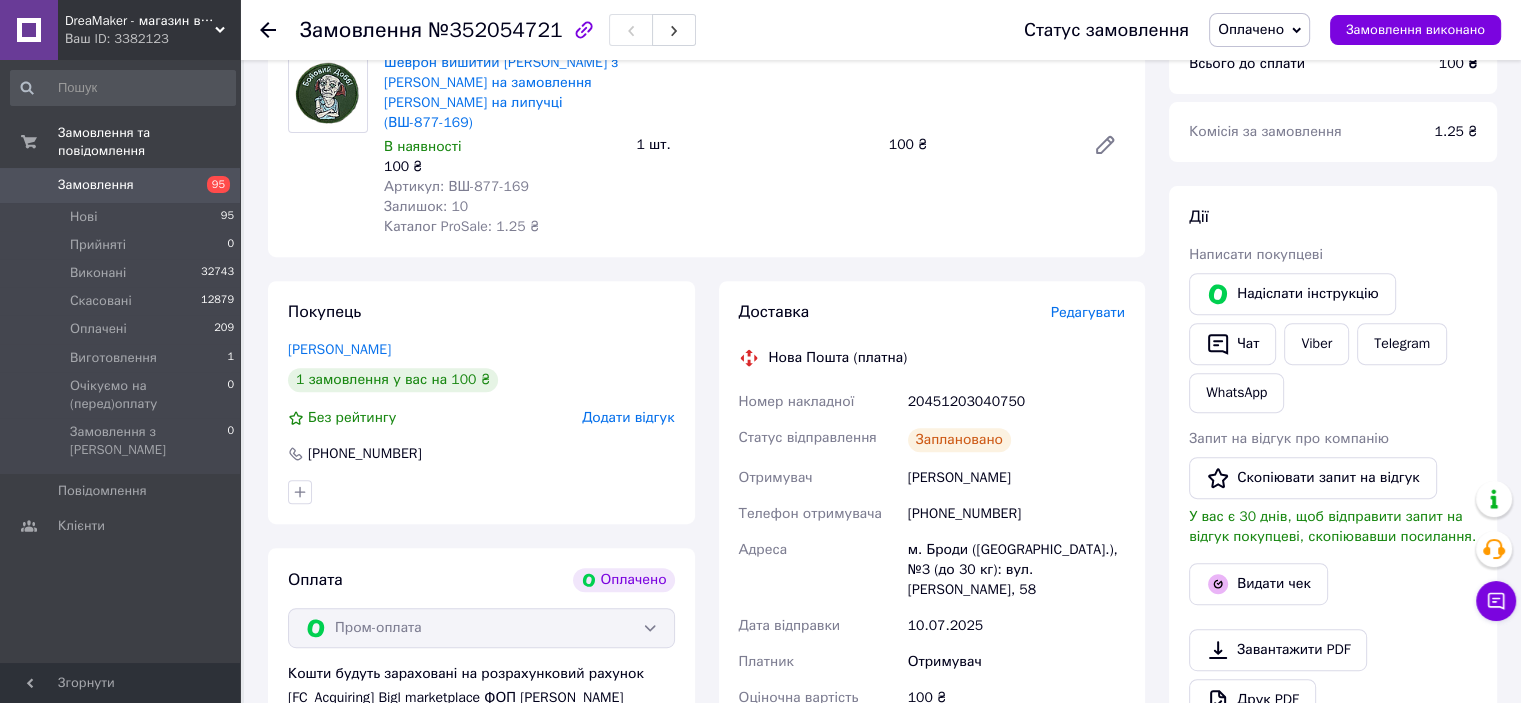 click on "[PHONE_NUMBER]" at bounding box center (1016, 514) 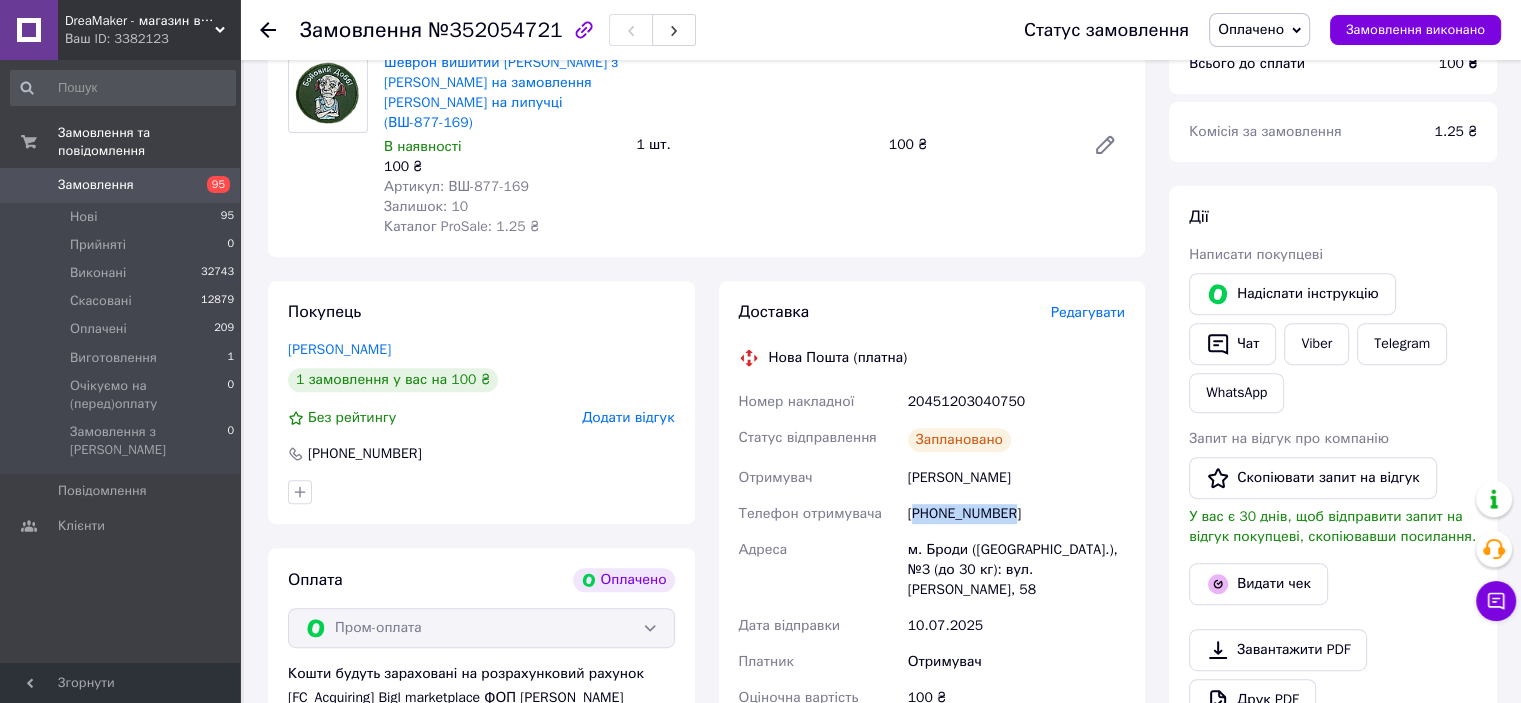 click on "+380508820473" at bounding box center (1016, 514) 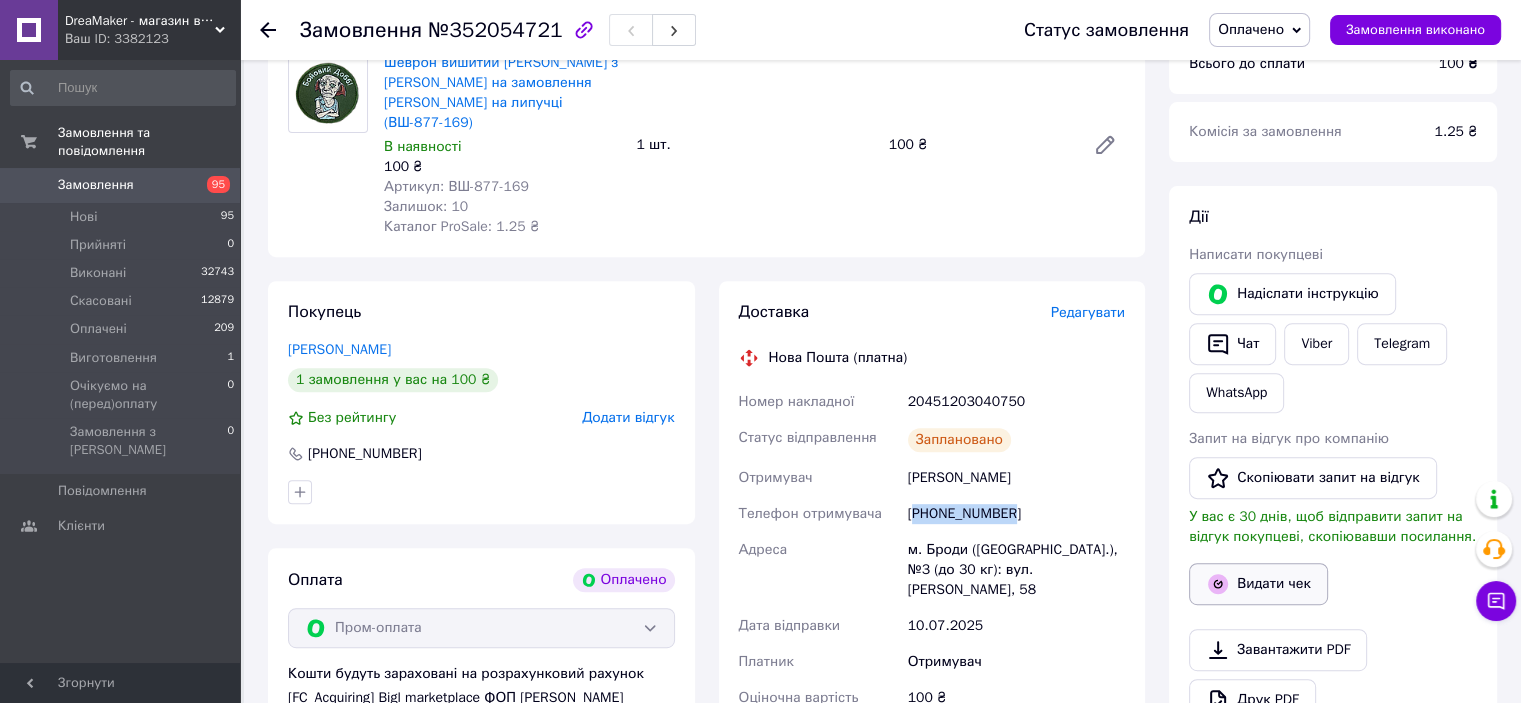 click on "Видати чек" at bounding box center (1258, 584) 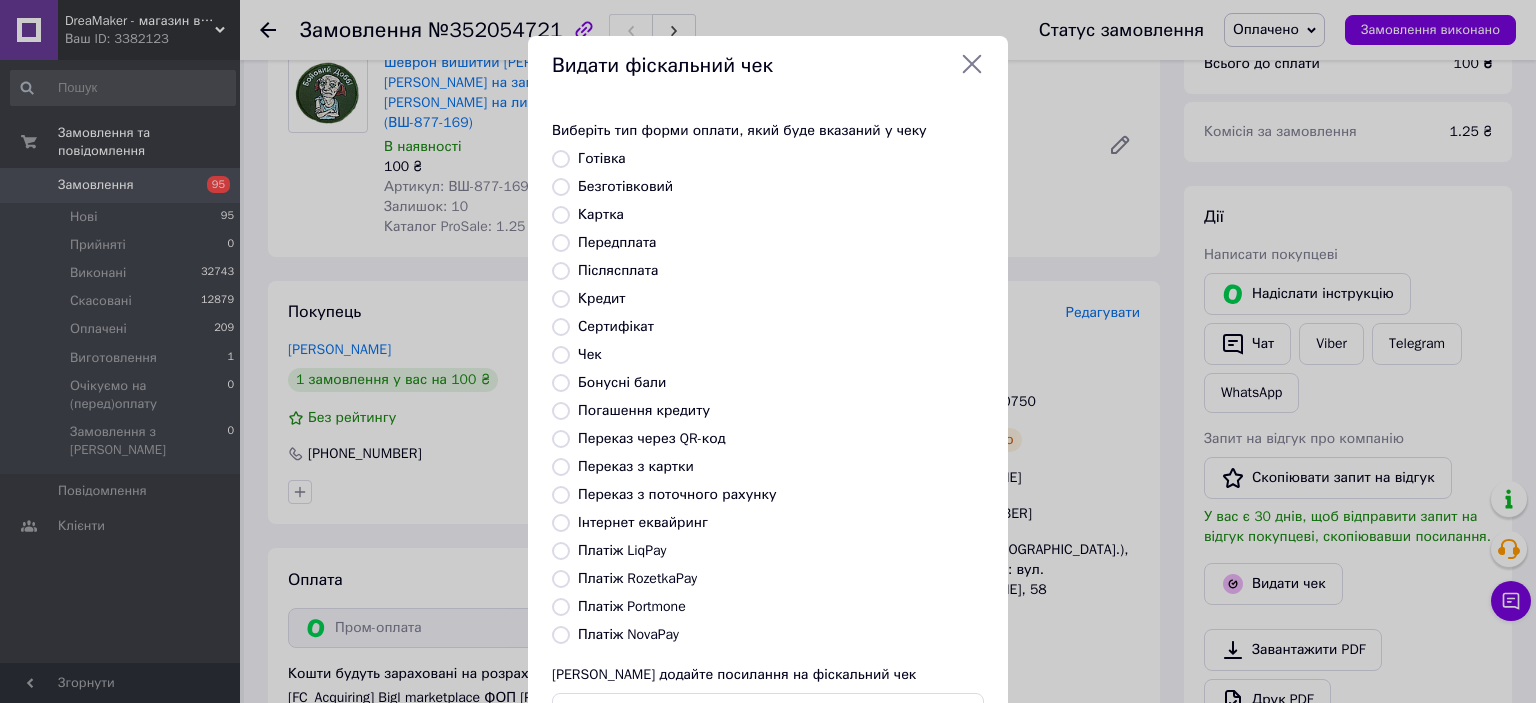 click on "Післясплата" at bounding box center (618, 270) 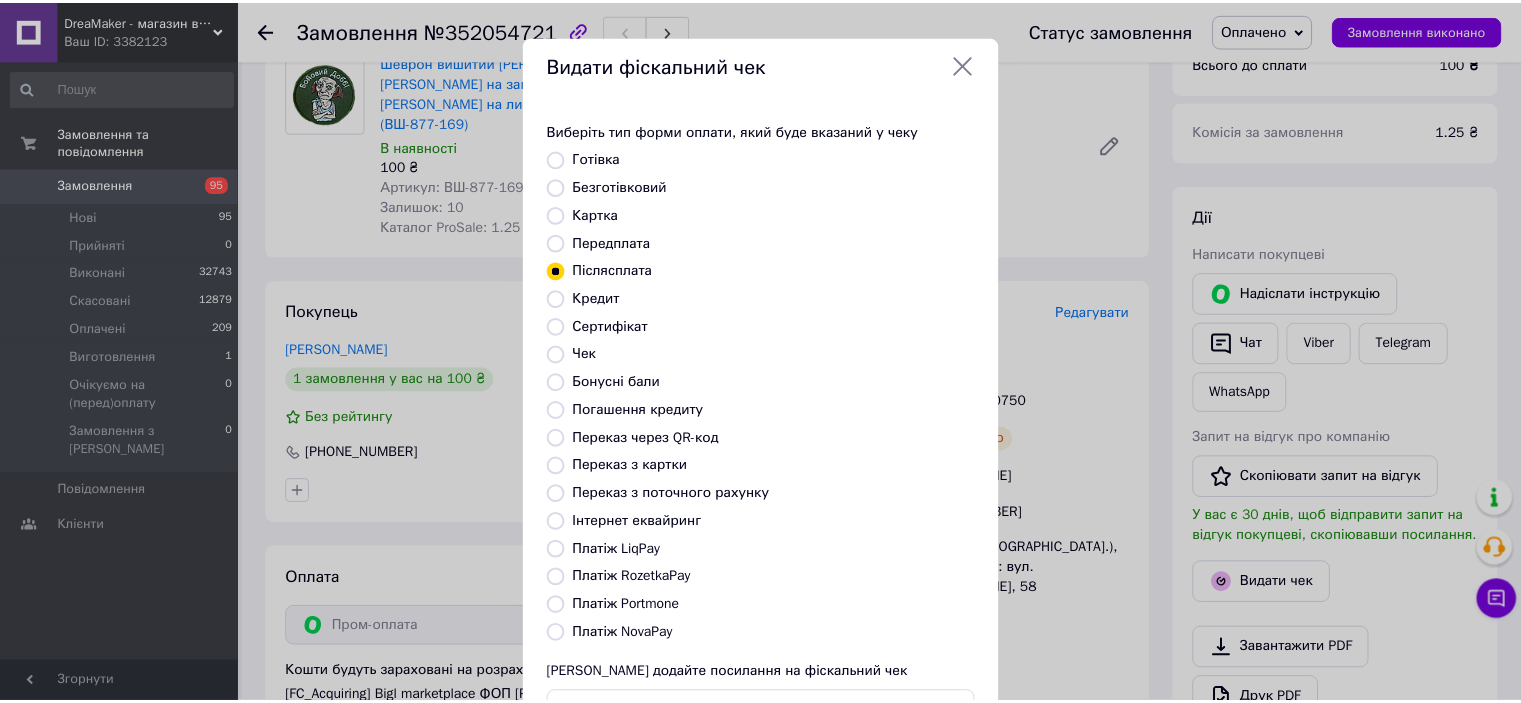 scroll, scrollTop: 155, scrollLeft: 0, axis: vertical 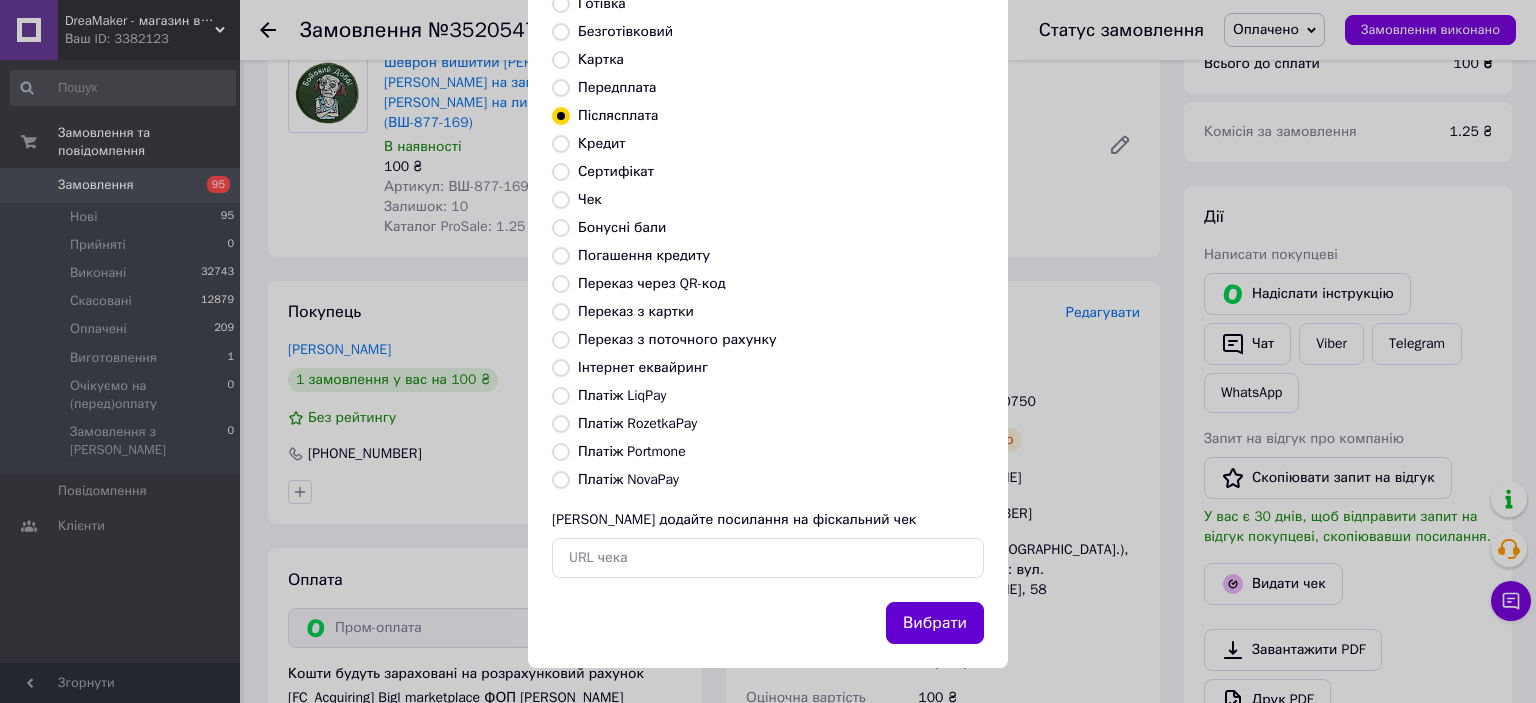 click on "Вибрати" at bounding box center (935, 623) 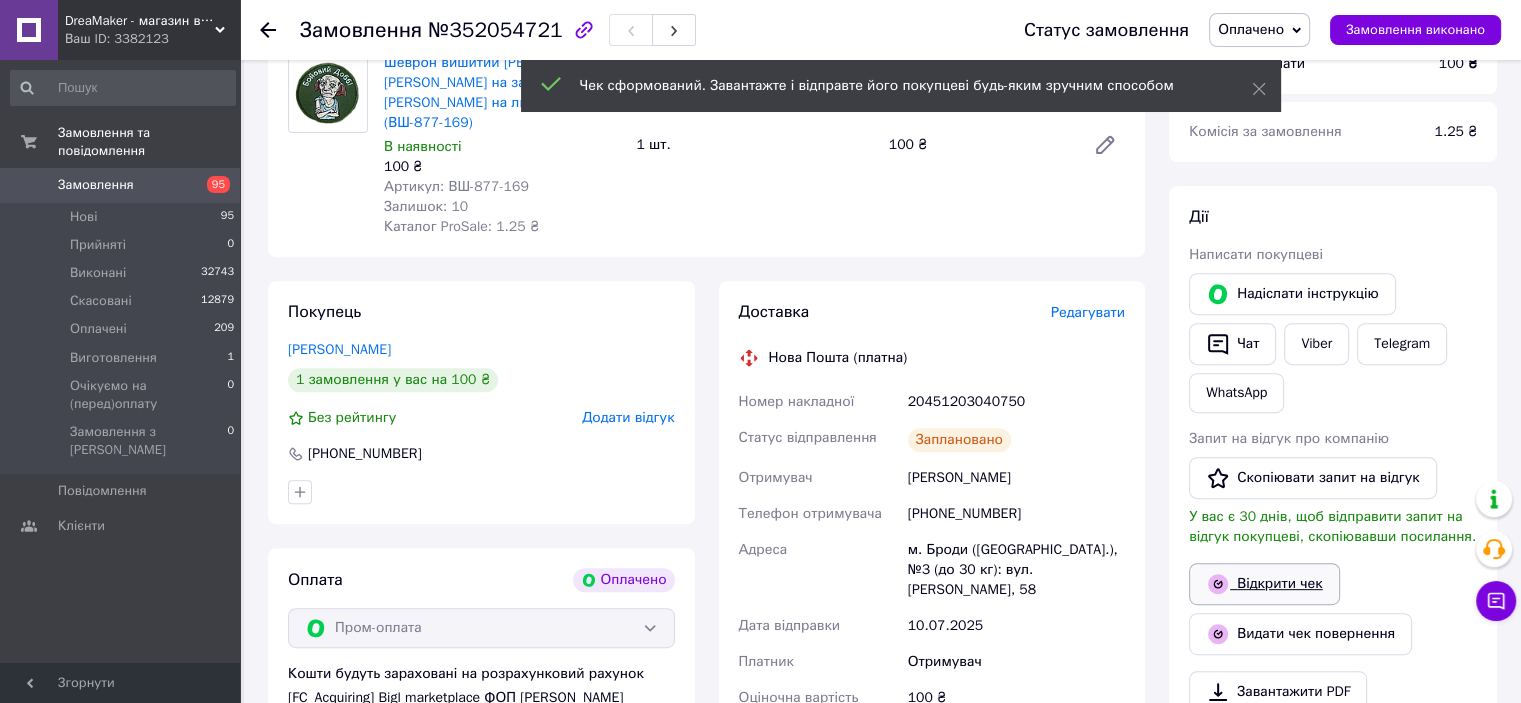 click on "Відкрити чек" at bounding box center (1264, 584) 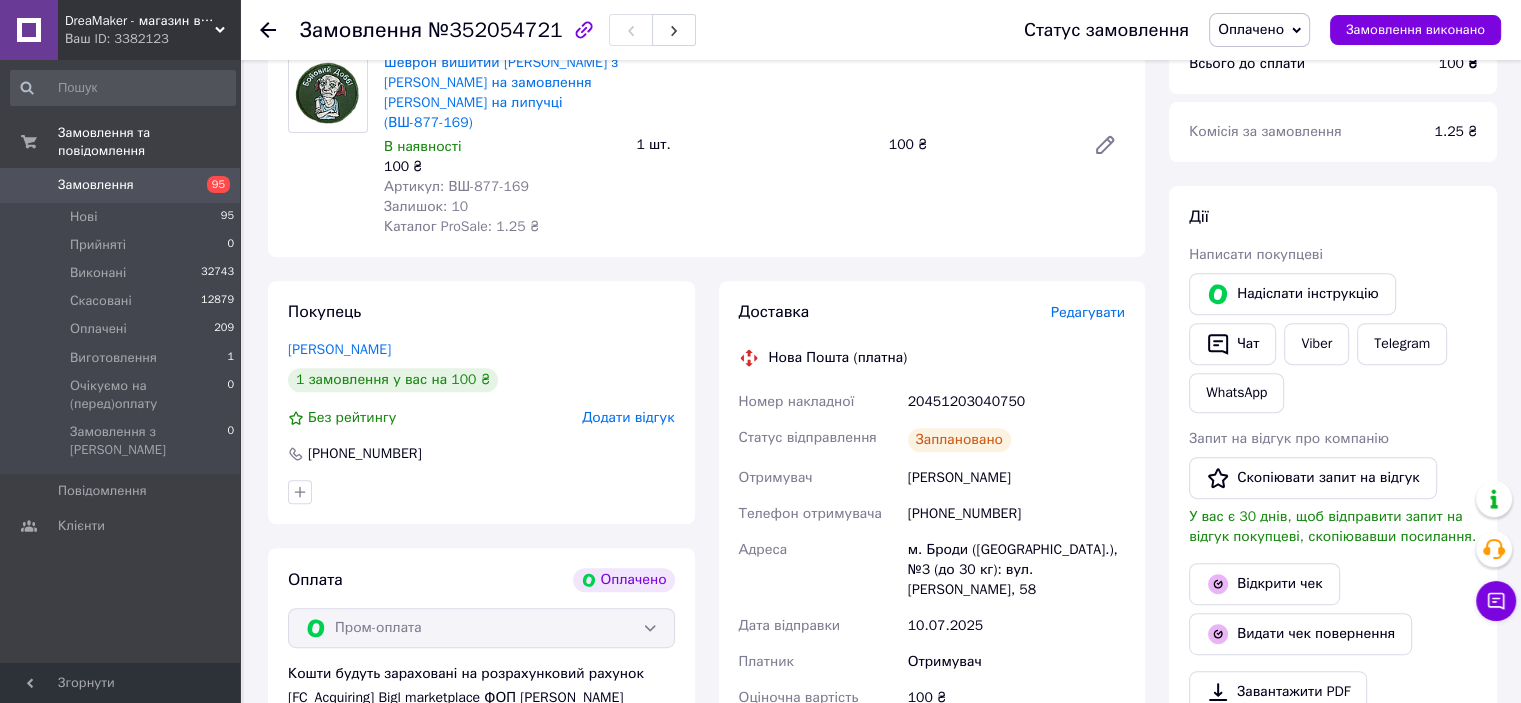 click on "20451203040750" at bounding box center [1016, 402] 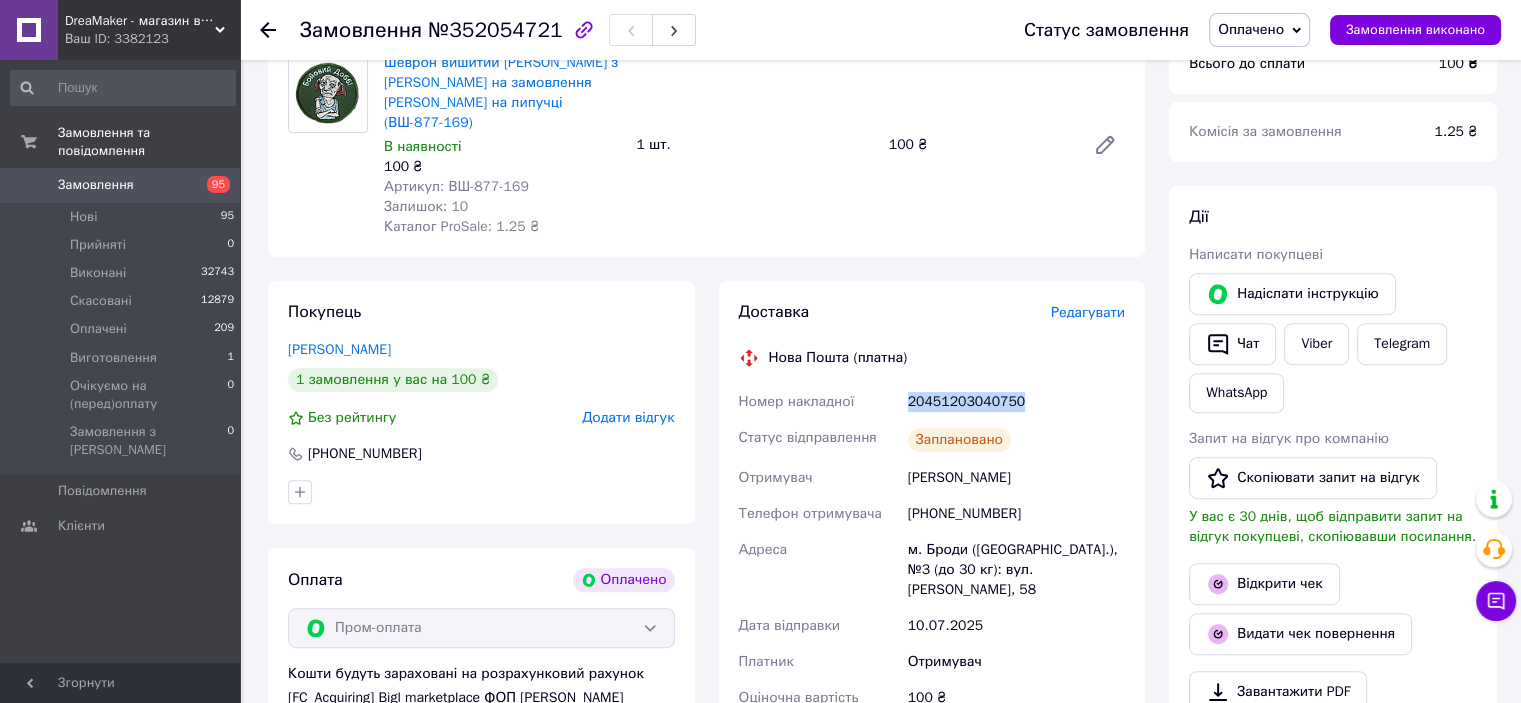 click on "20451203040750" at bounding box center (1016, 402) 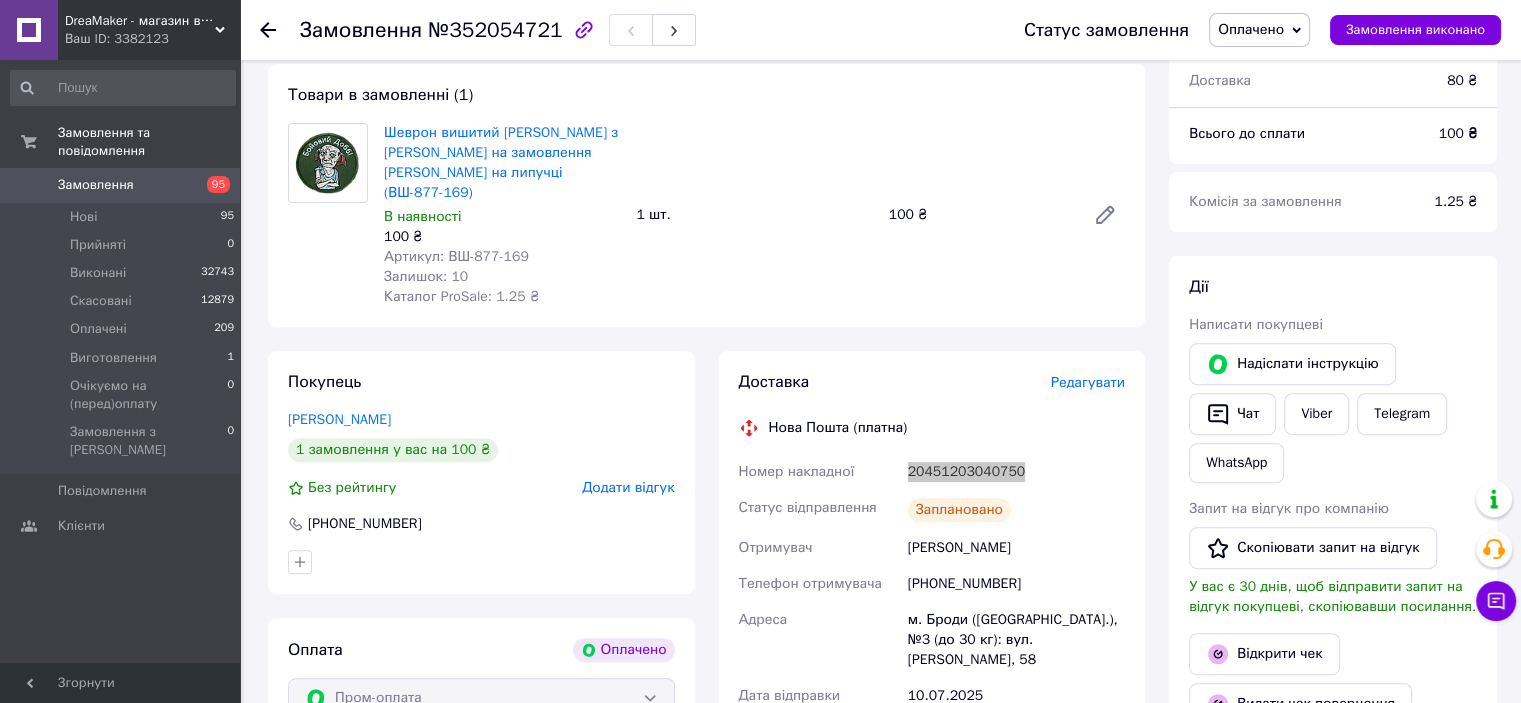 scroll, scrollTop: 635, scrollLeft: 0, axis: vertical 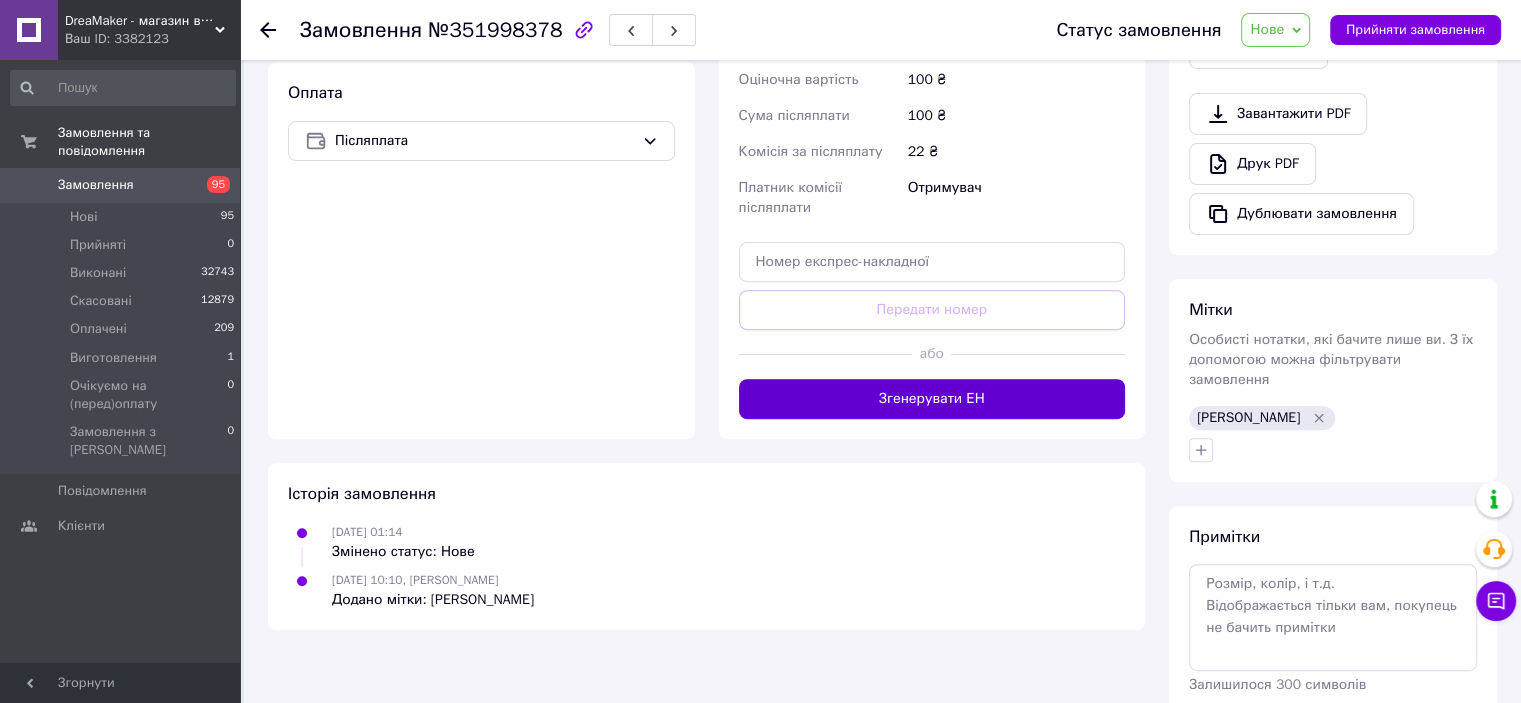 click on "Згенерувати ЕН" at bounding box center [932, 399] 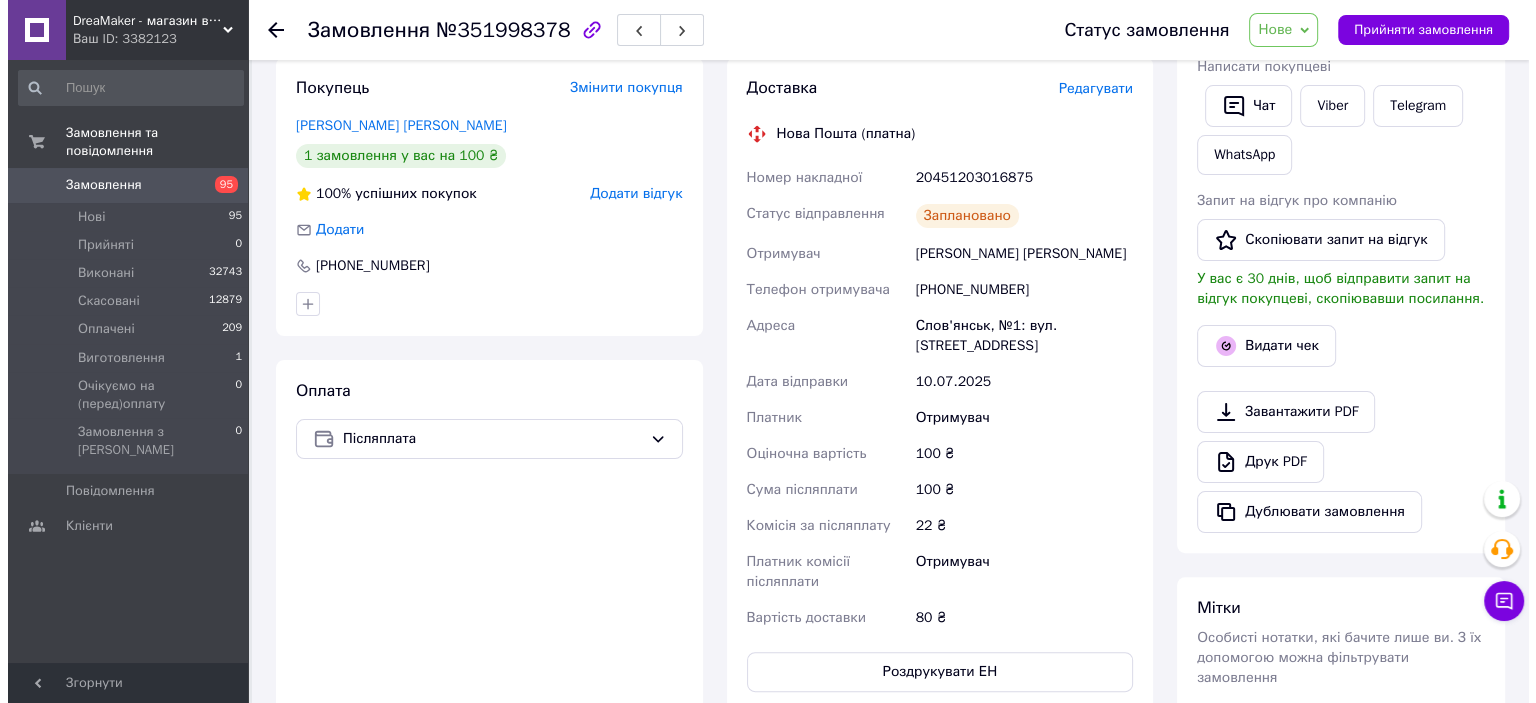 scroll, scrollTop: 400, scrollLeft: 0, axis: vertical 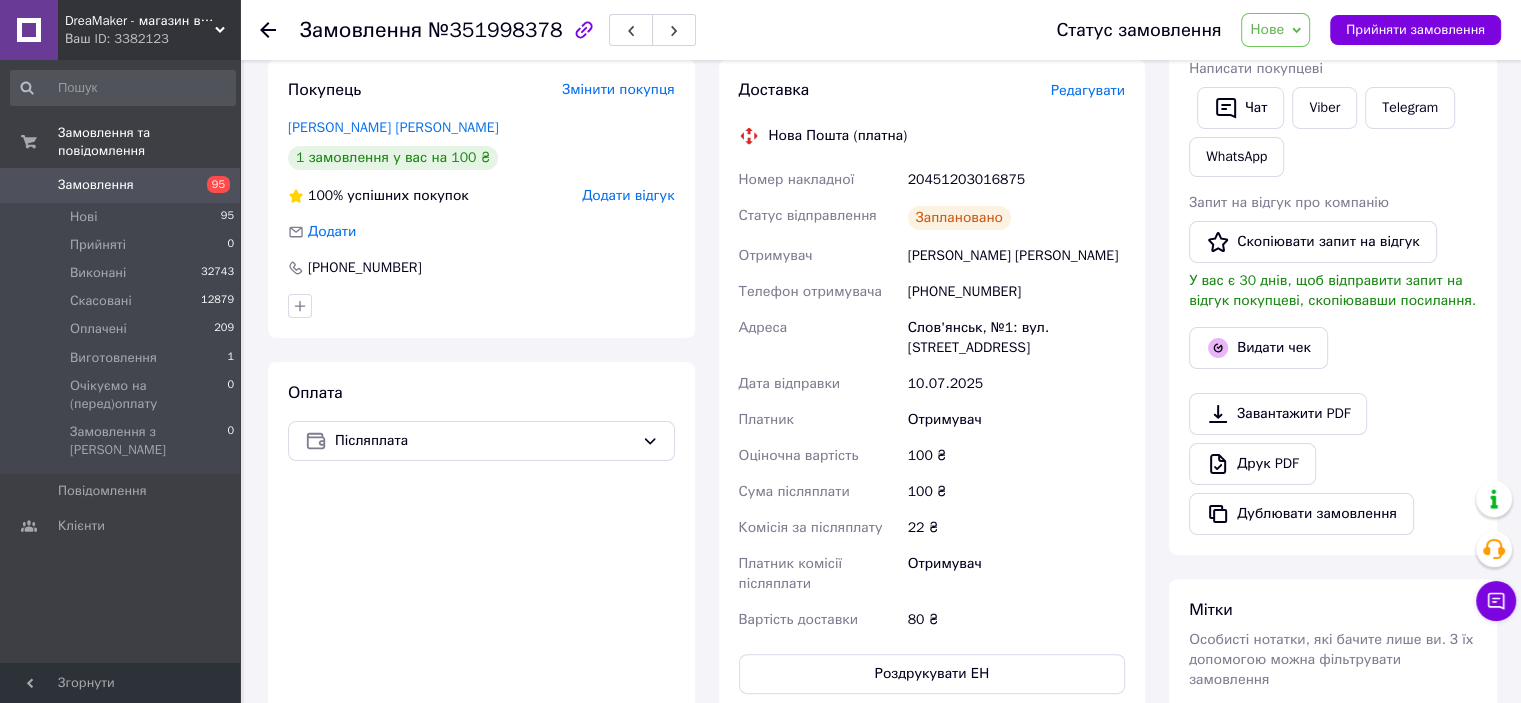 click on "20451203016875" at bounding box center (1016, 180) 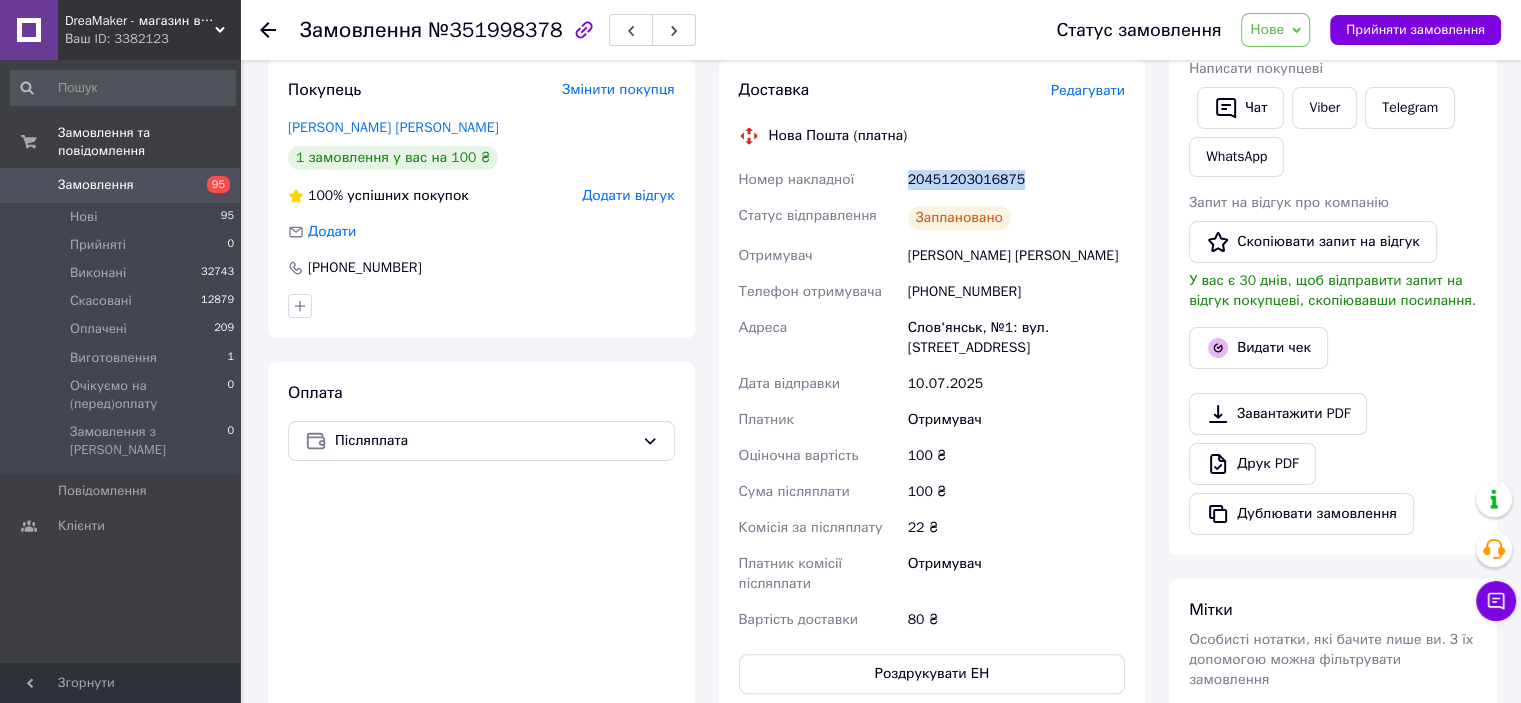 click on "20451203016875" at bounding box center (1016, 180) 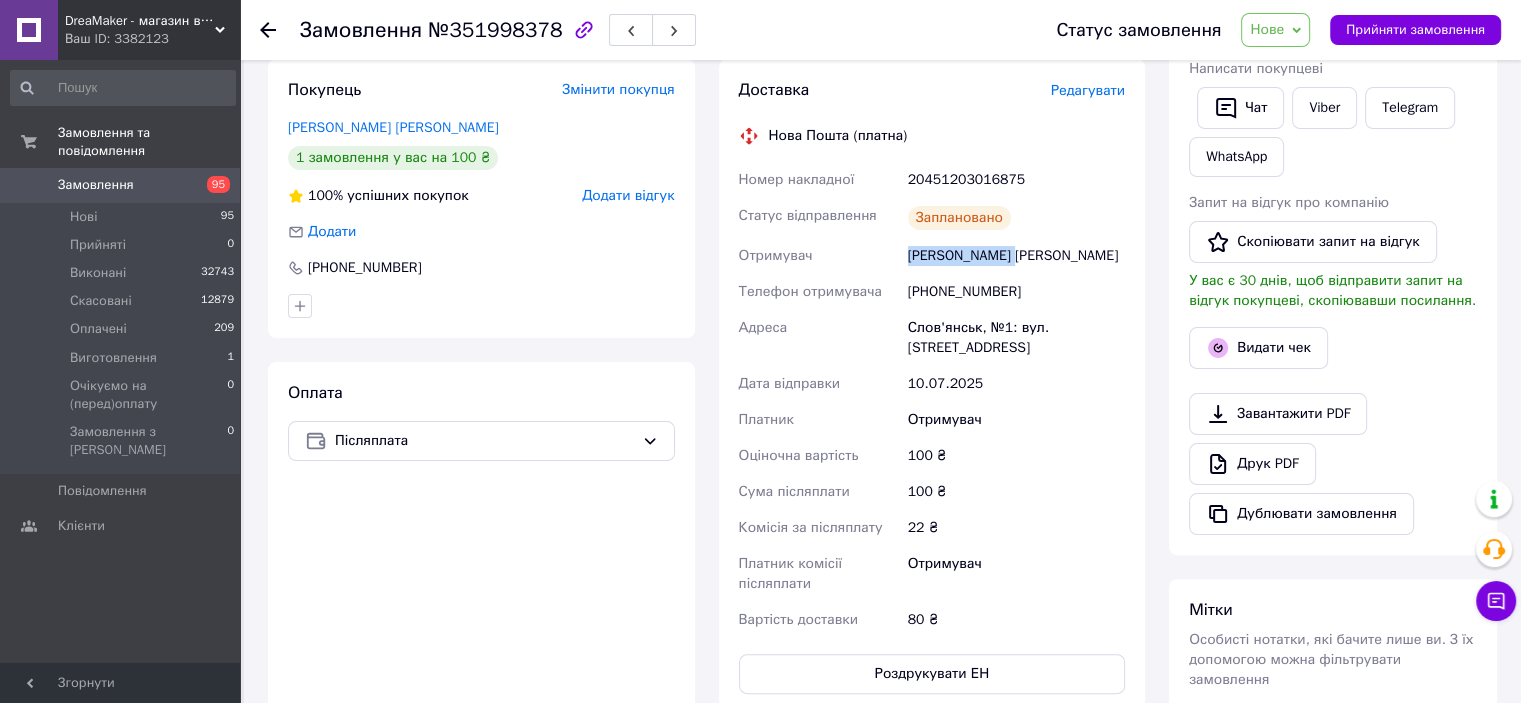 drag, startPoint x: 895, startPoint y: 239, endPoint x: 1016, endPoint y: 238, distance: 121.004135 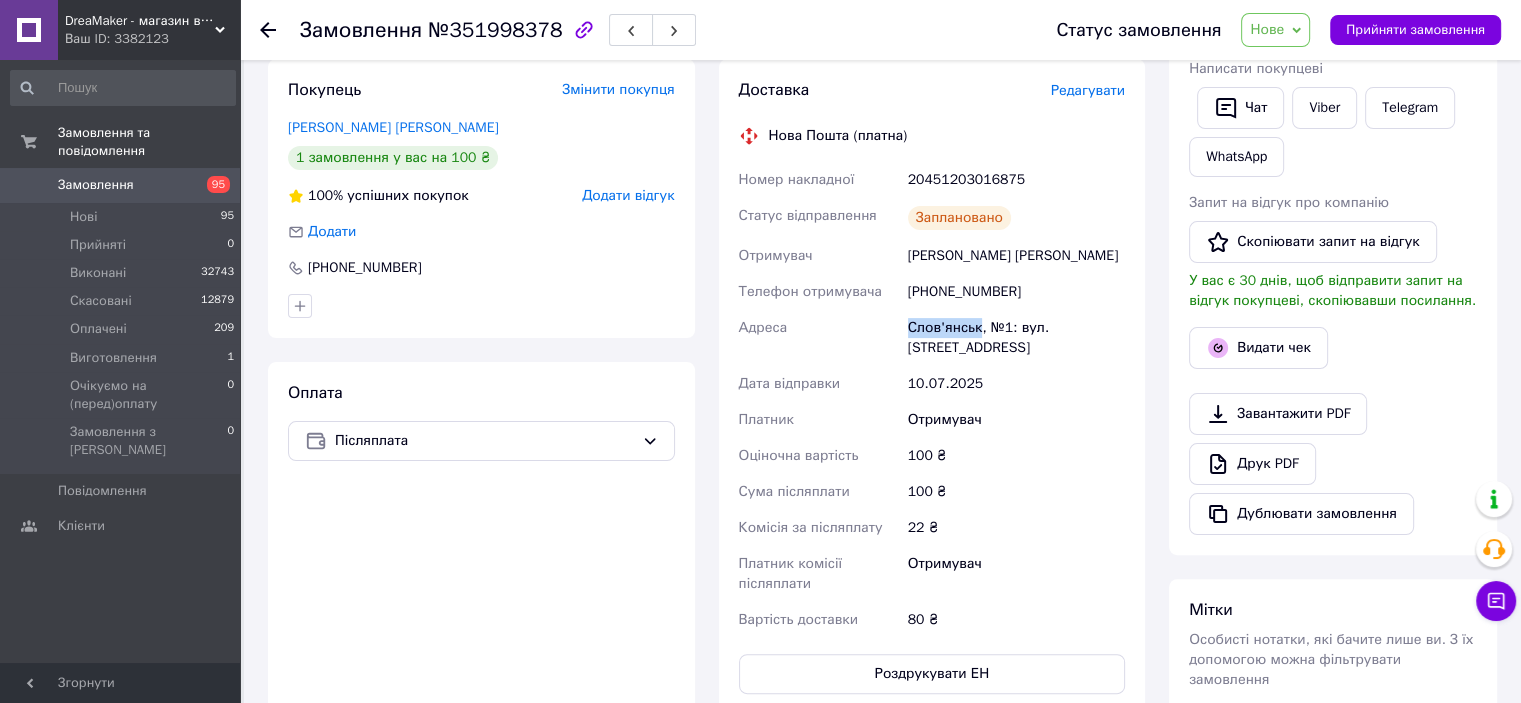 drag, startPoint x: 899, startPoint y: 302, endPoint x: 979, endPoint y: 303, distance: 80.00625 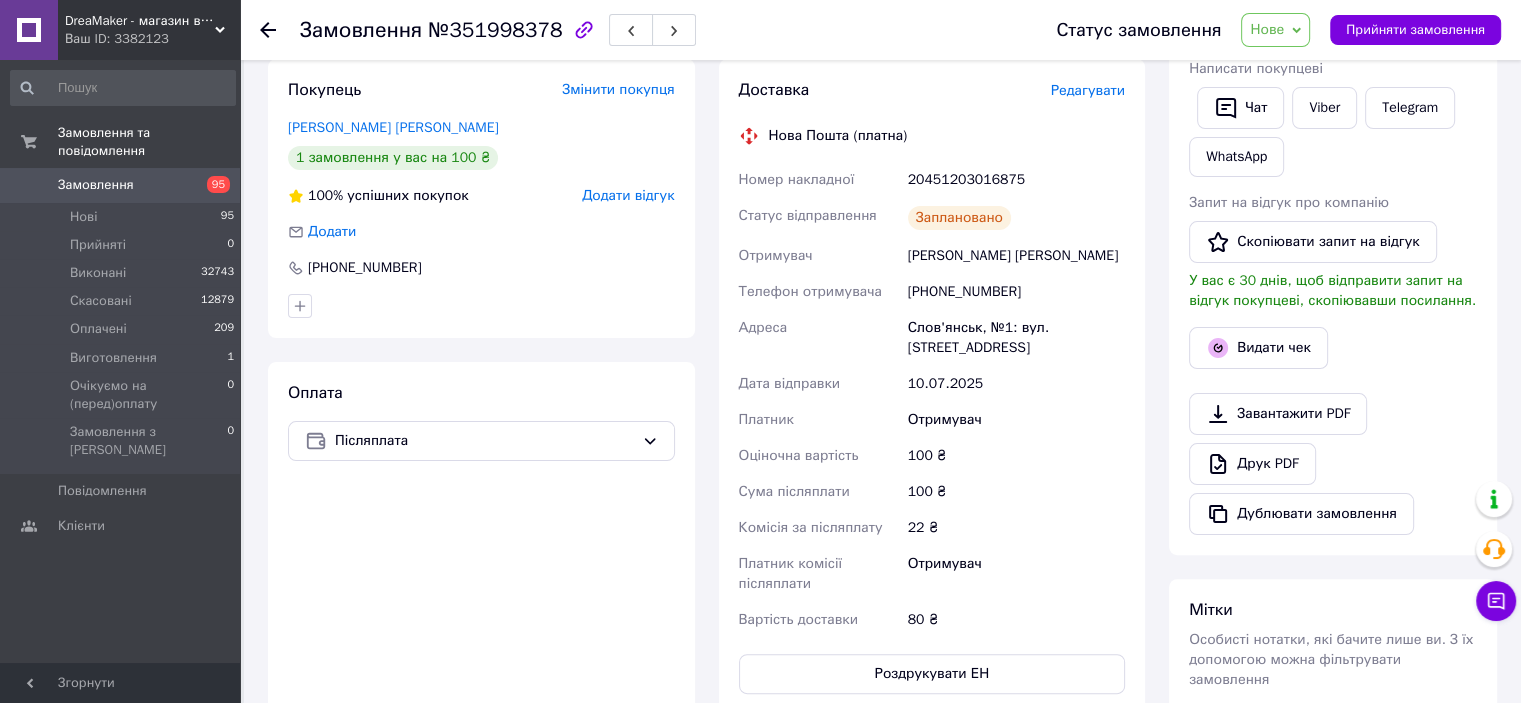 click on "[PHONE_NUMBER]" at bounding box center [1016, 292] 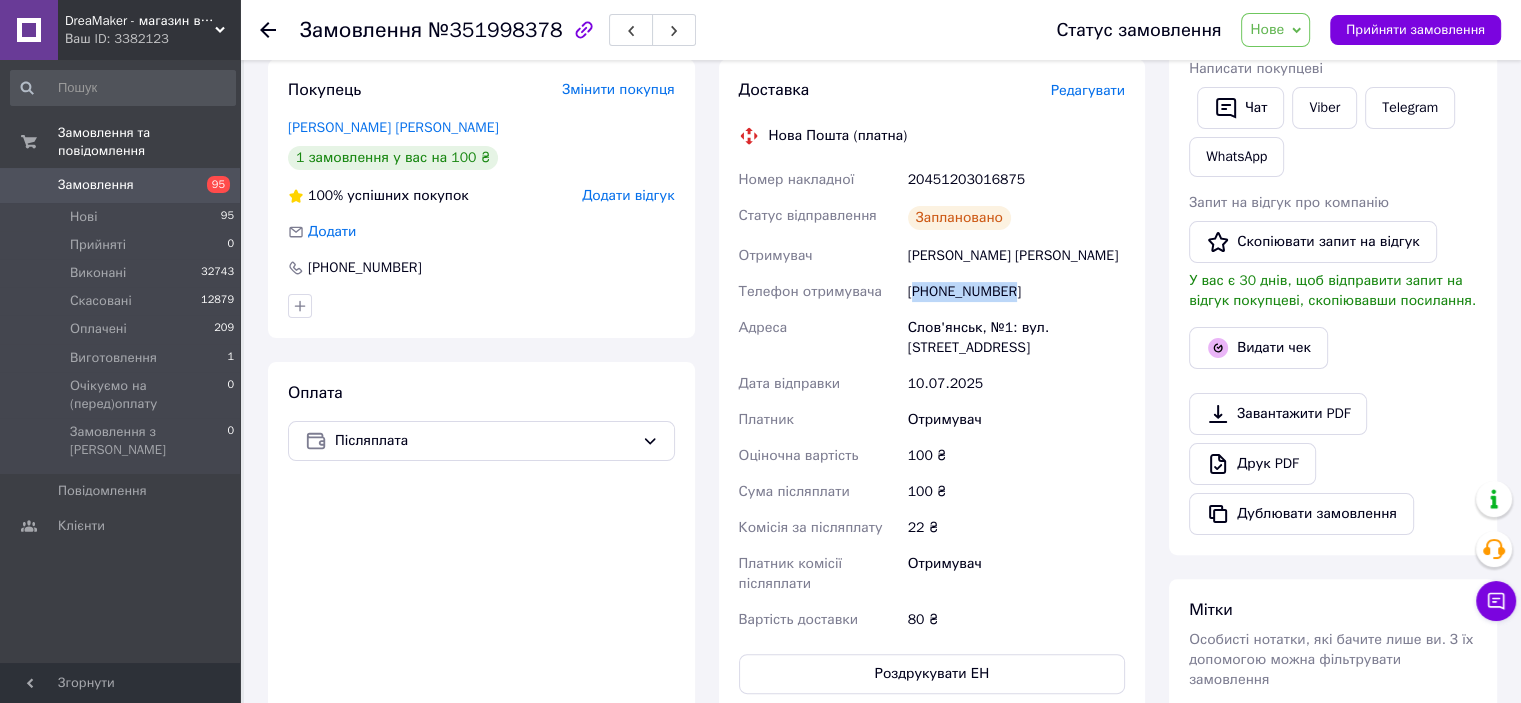 click on "[PHONE_NUMBER]" at bounding box center (1016, 292) 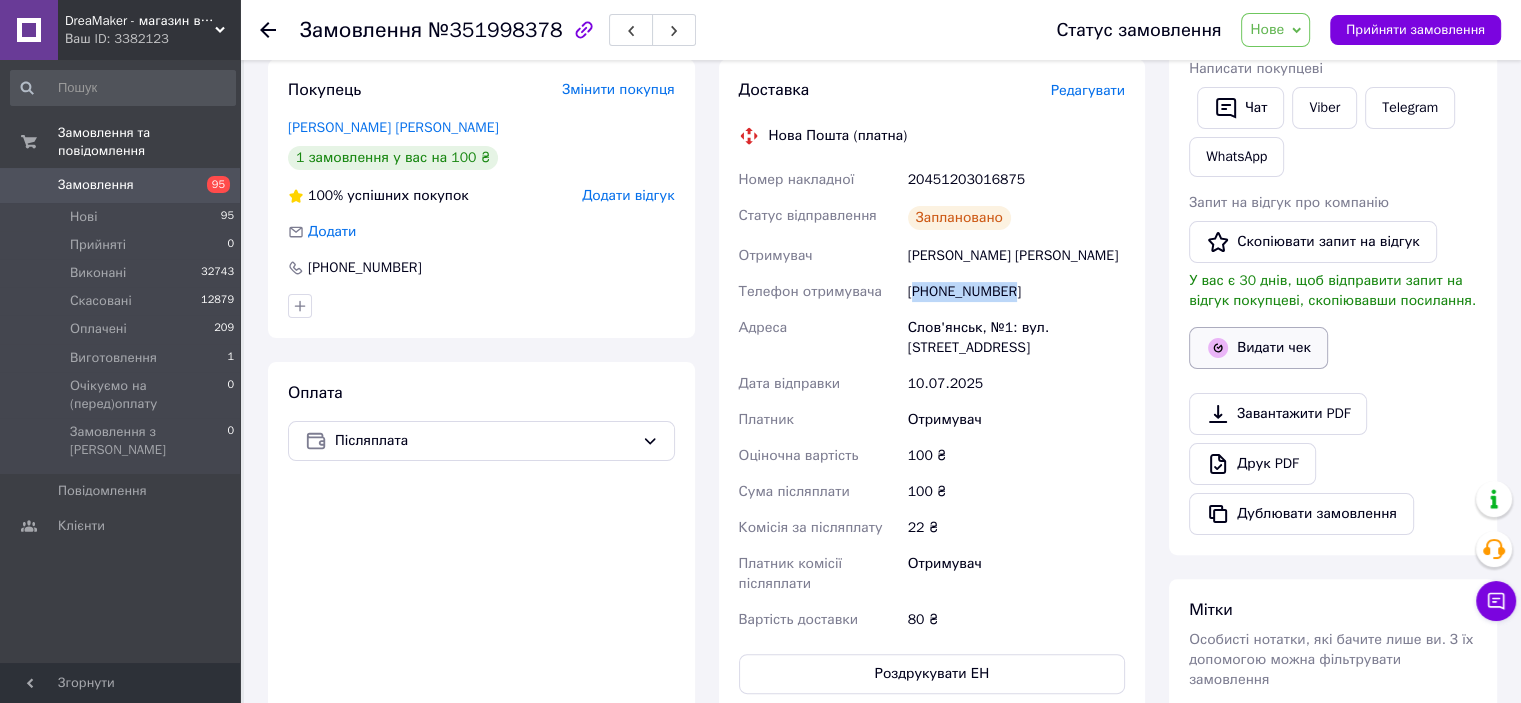 click on "Видати чек" at bounding box center (1258, 348) 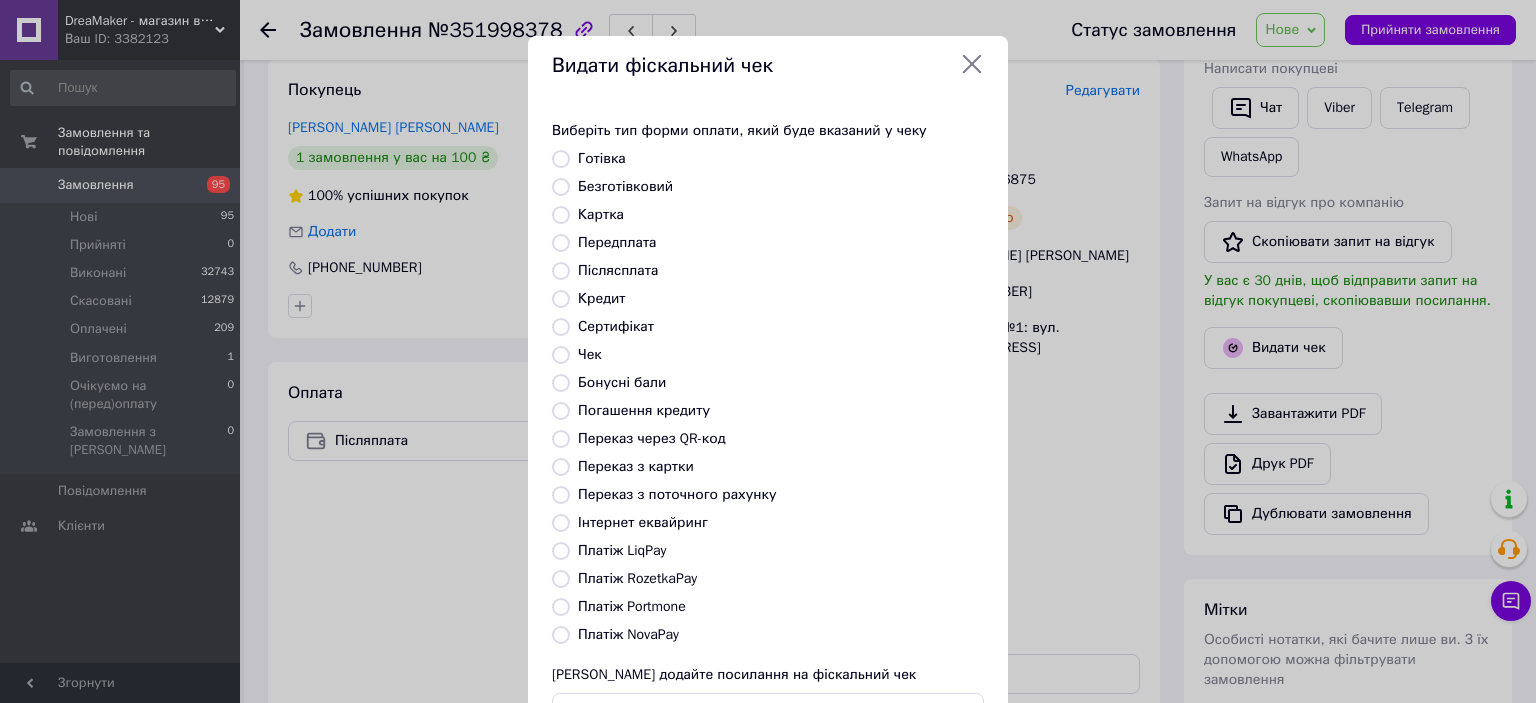 click on "Післясплата" at bounding box center [618, 270] 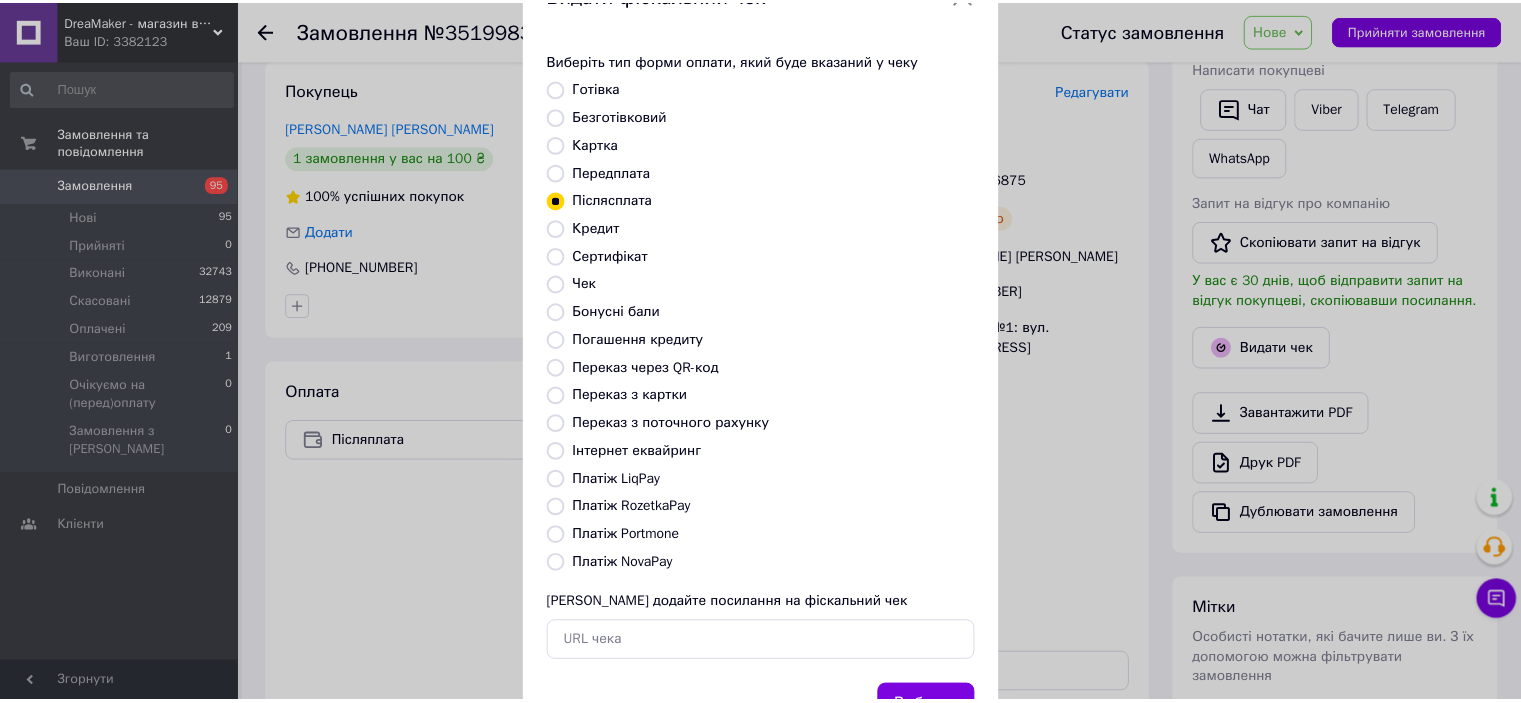 scroll, scrollTop: 155, scrollLeft: 0, axis: vertical 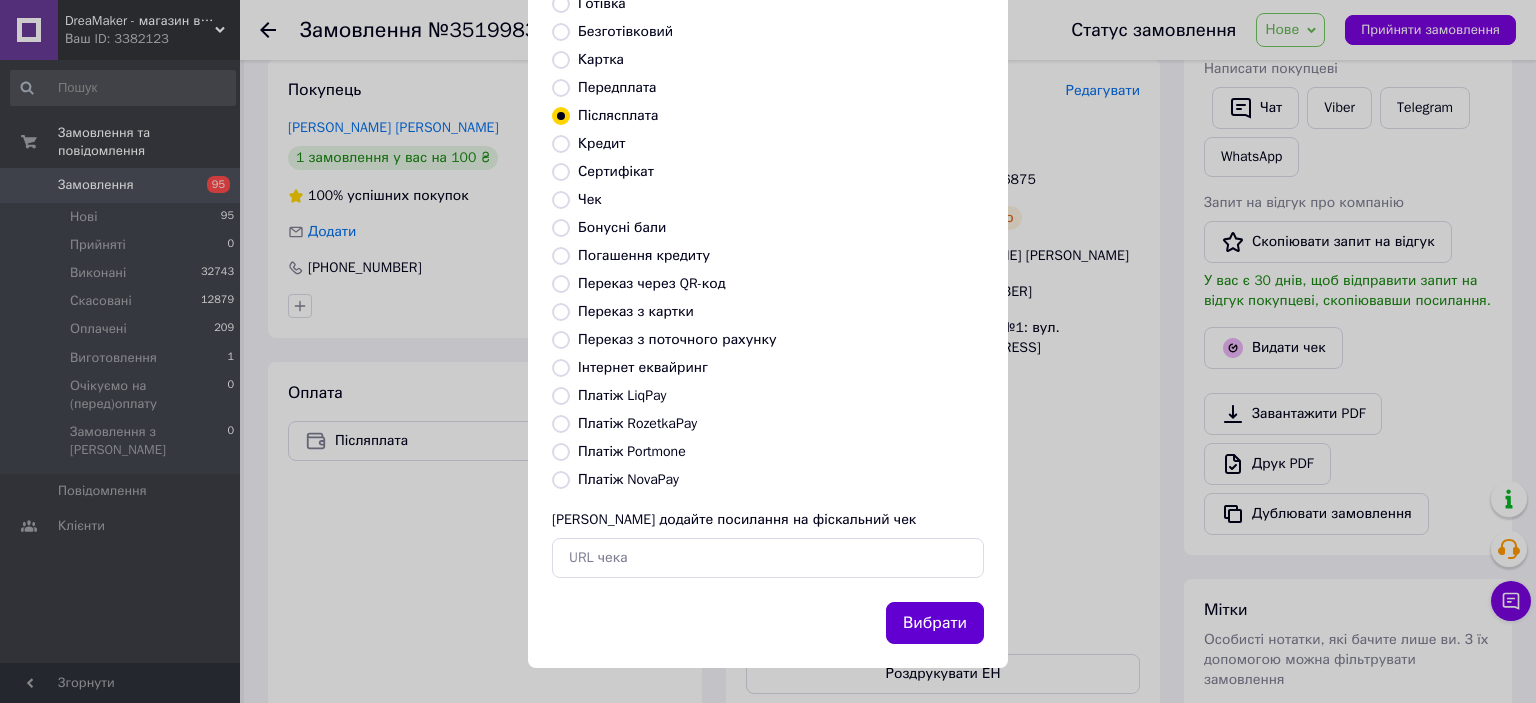 click on "Вибрати" at bounding box center (935, 623) 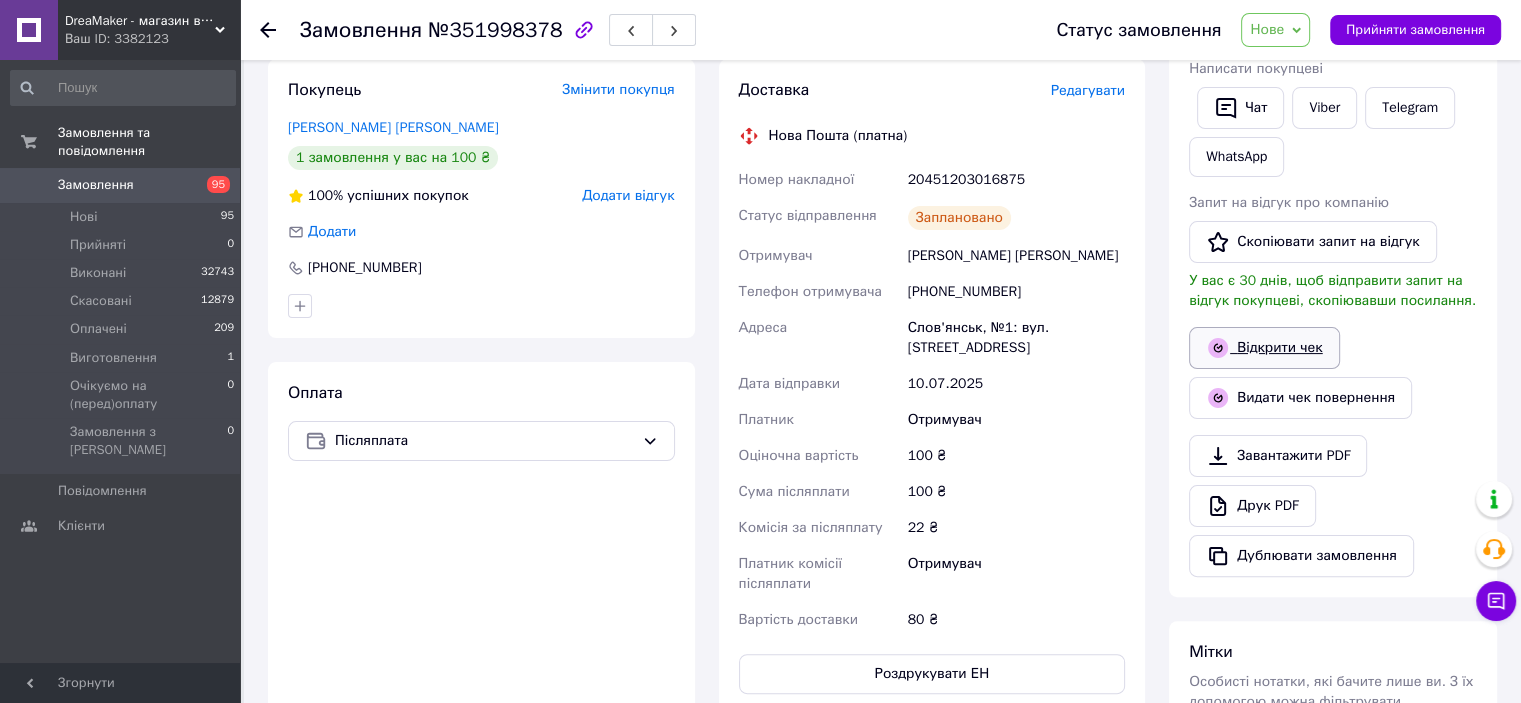 click 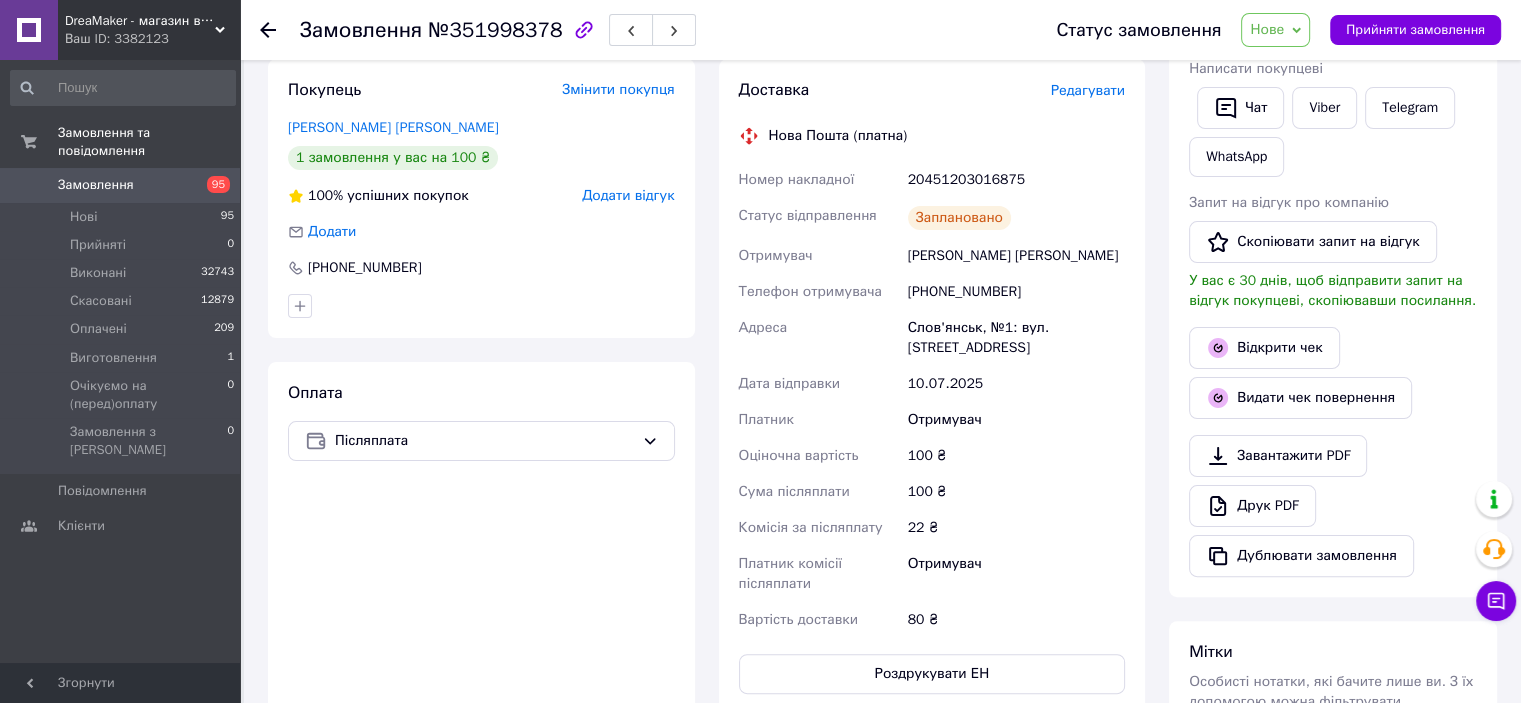scroll, scrollTop: 100, scrollLeft: 0, axis: vertical 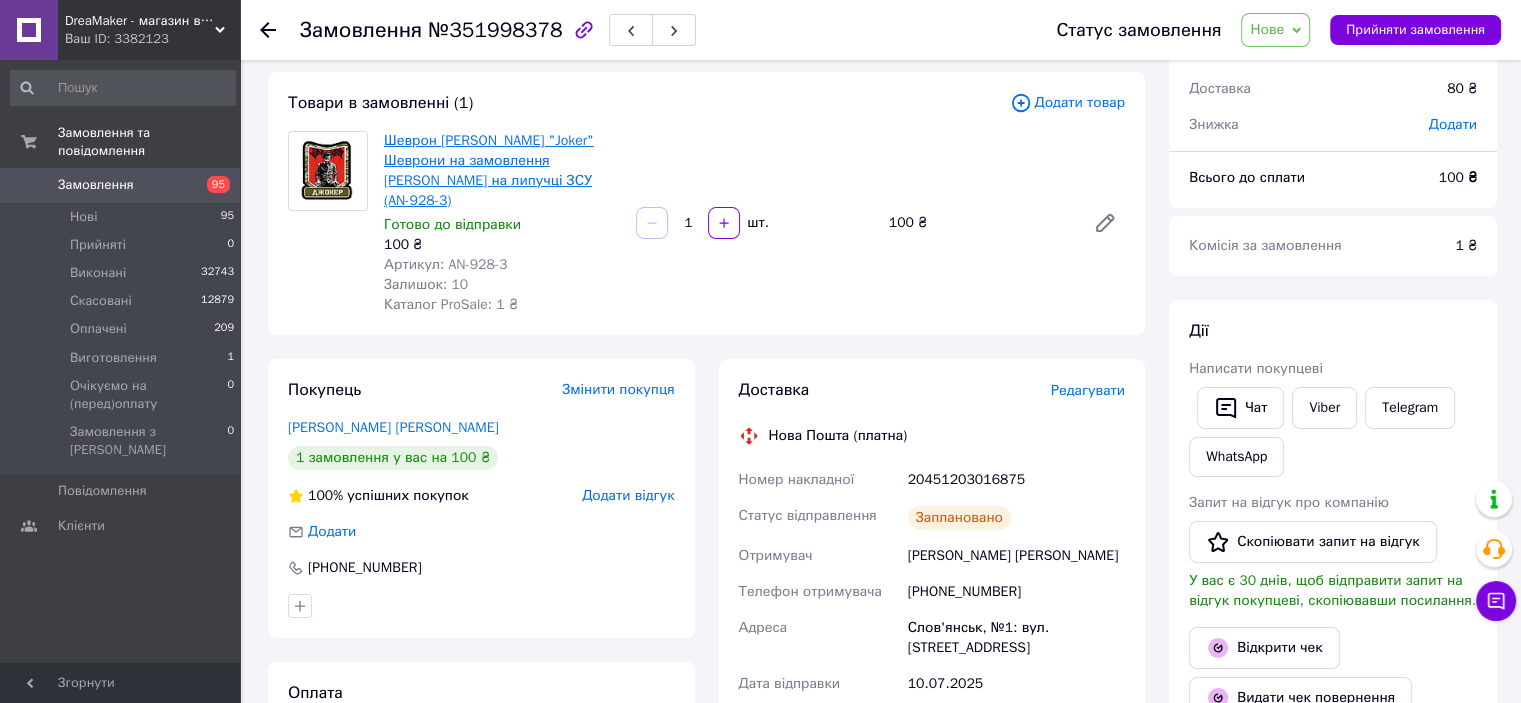 click on "Шеврон [PERSON_NAME] "Joker" Шеврони на замовлення [PERSON_NAME] на липучці ЗСУ (AN-928-3)" at bounding box center (489, 170) 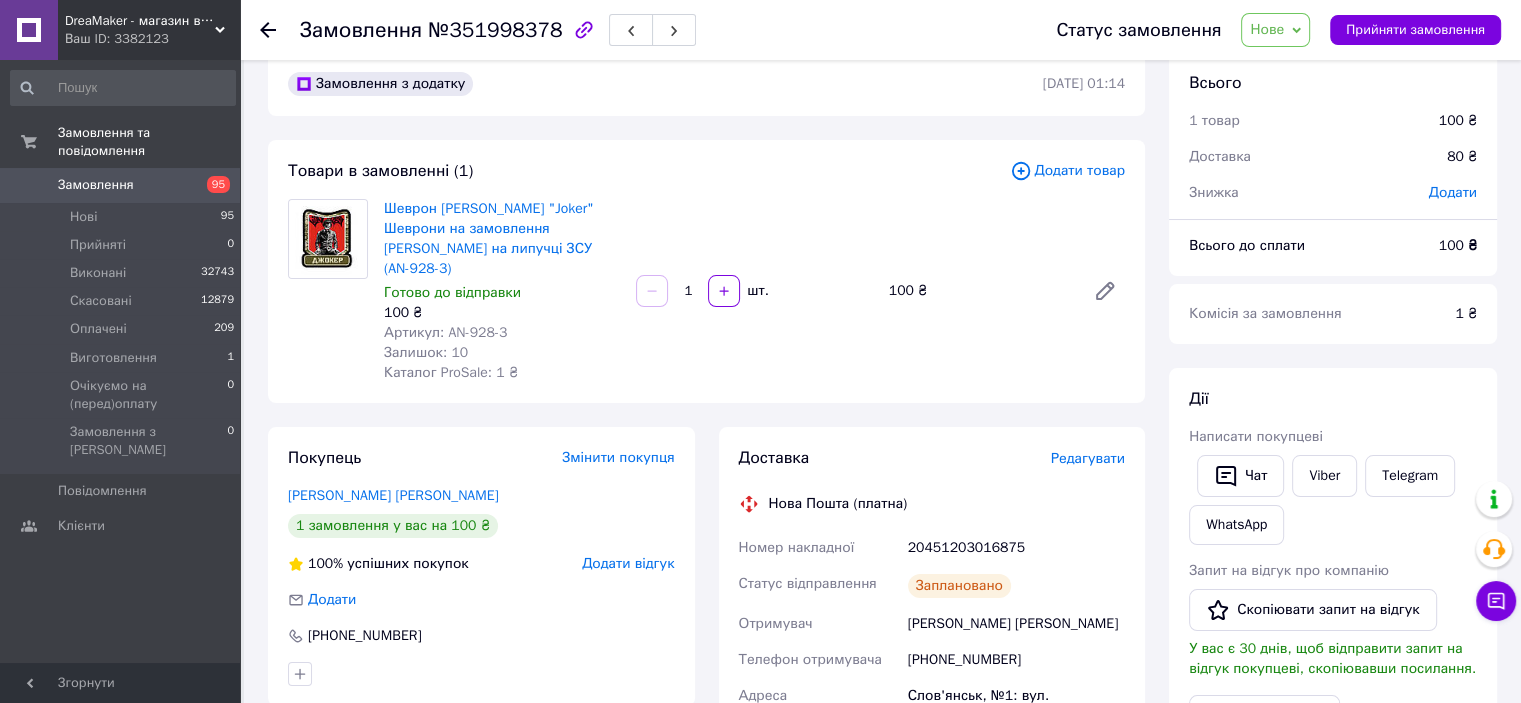 scroll, scrollTop: 0, scrollLeft: 0, axis: both 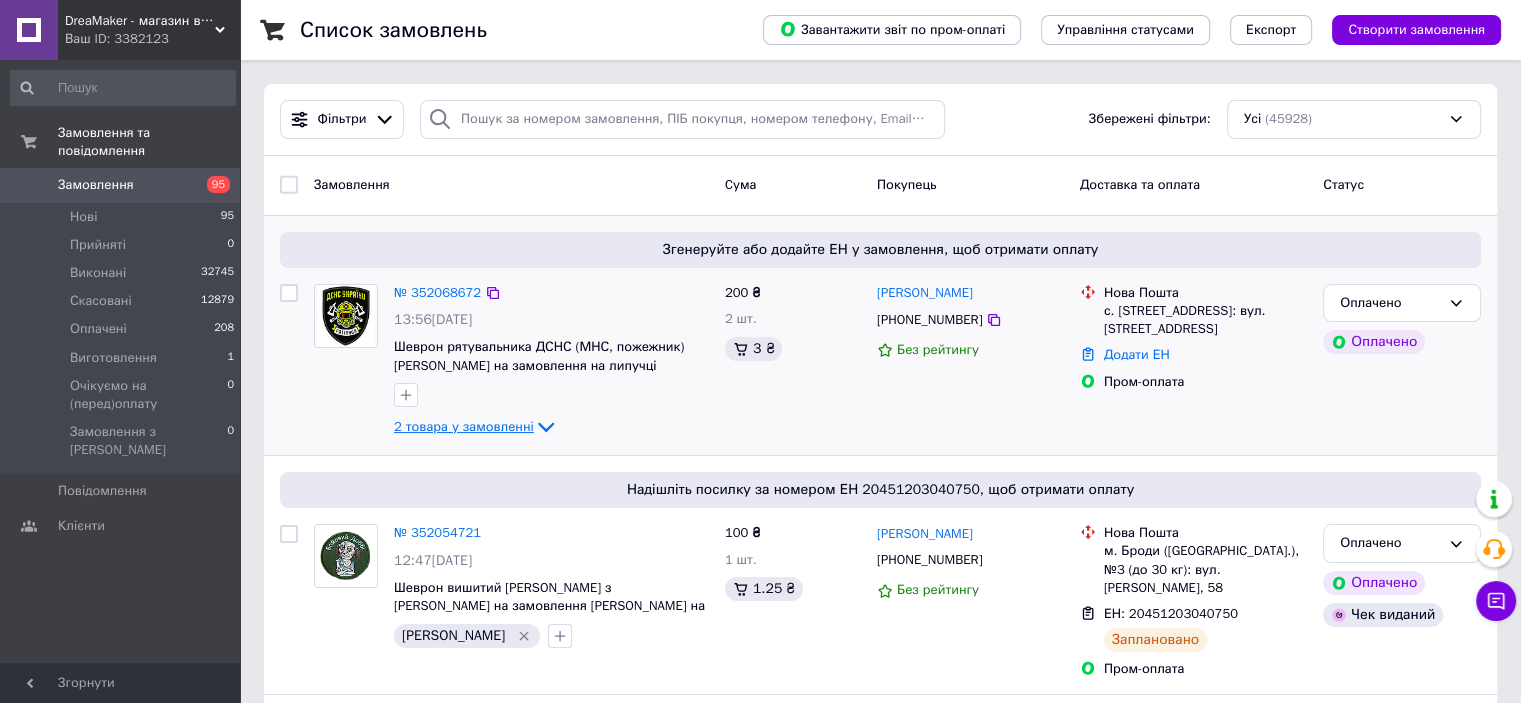 click on "2 товара у замовленні" at bounding box center (464, 426) 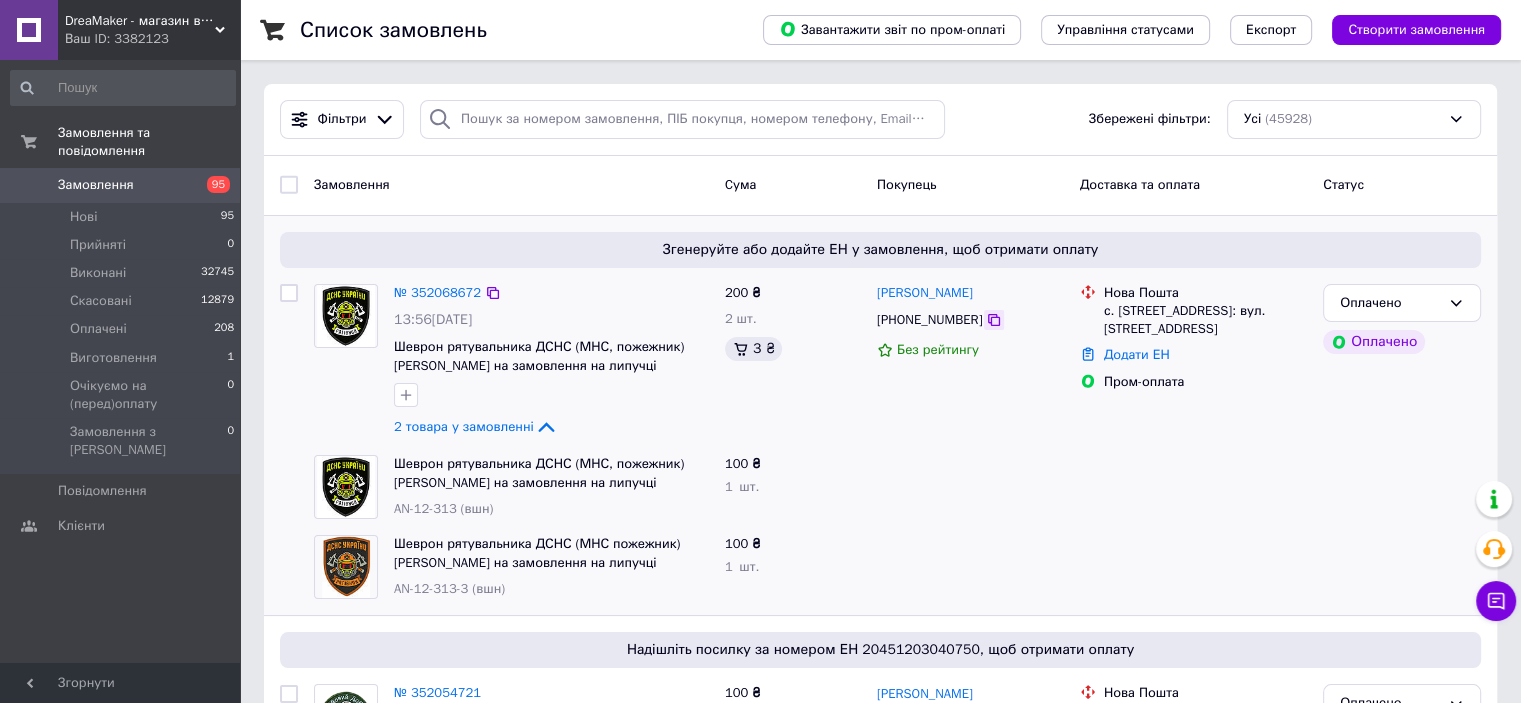 click 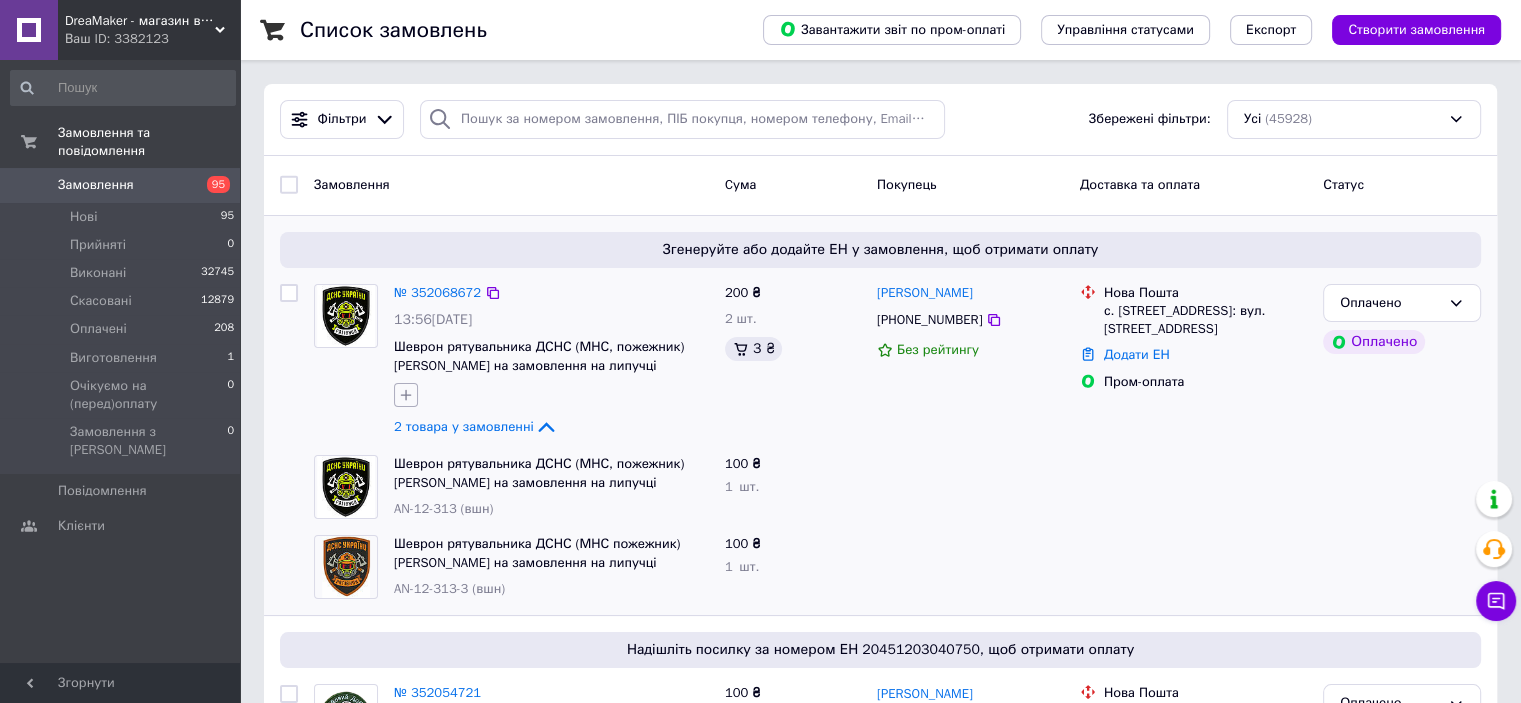 click 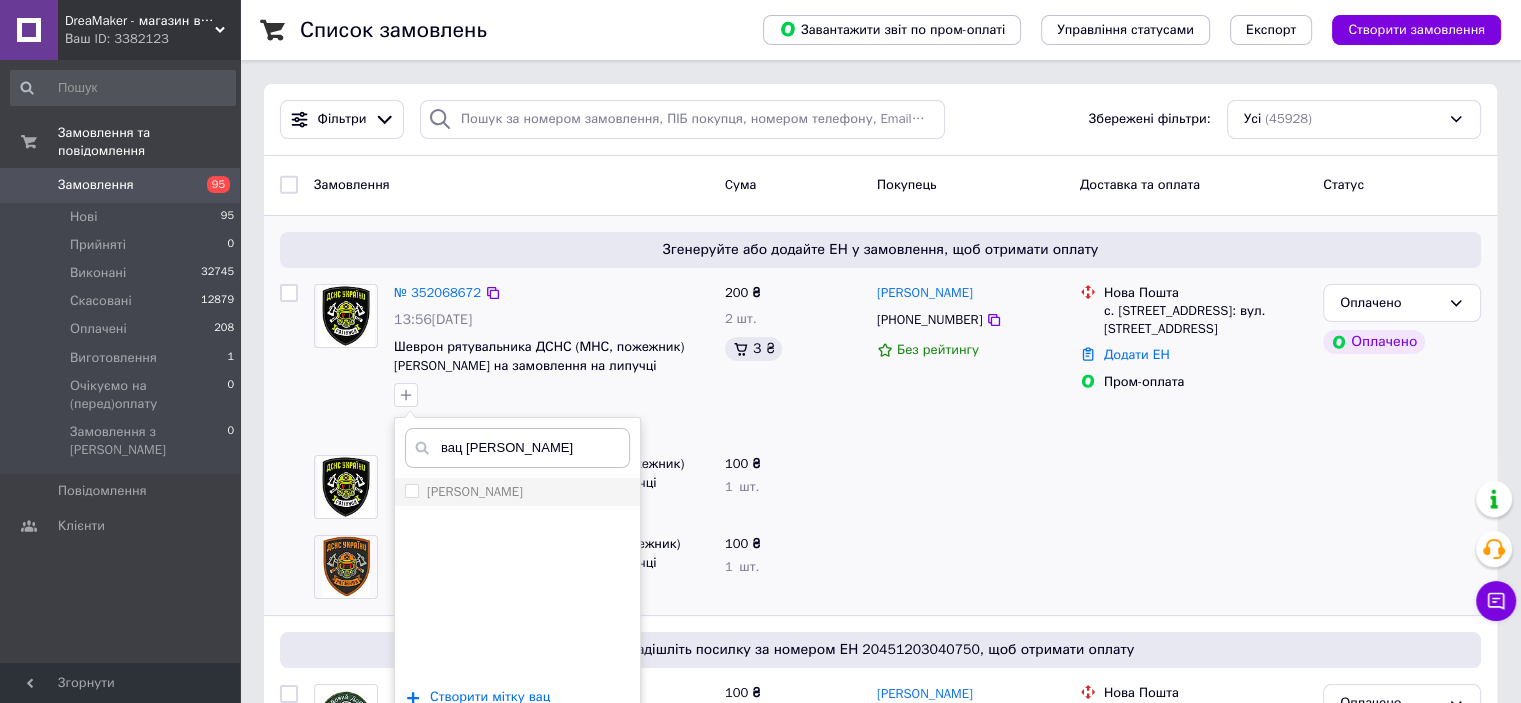 type on "вац [PERSON_NAME]" 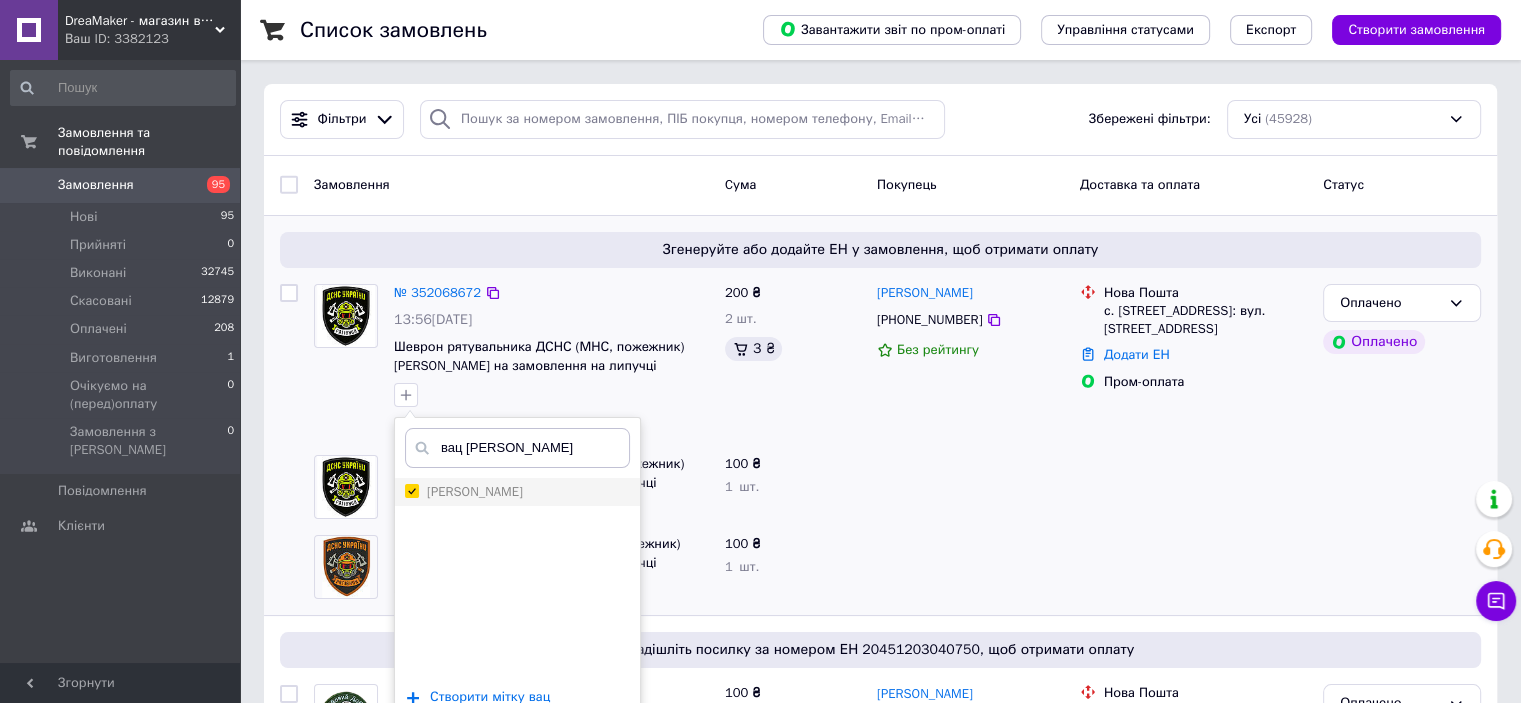 checkbox on "true" 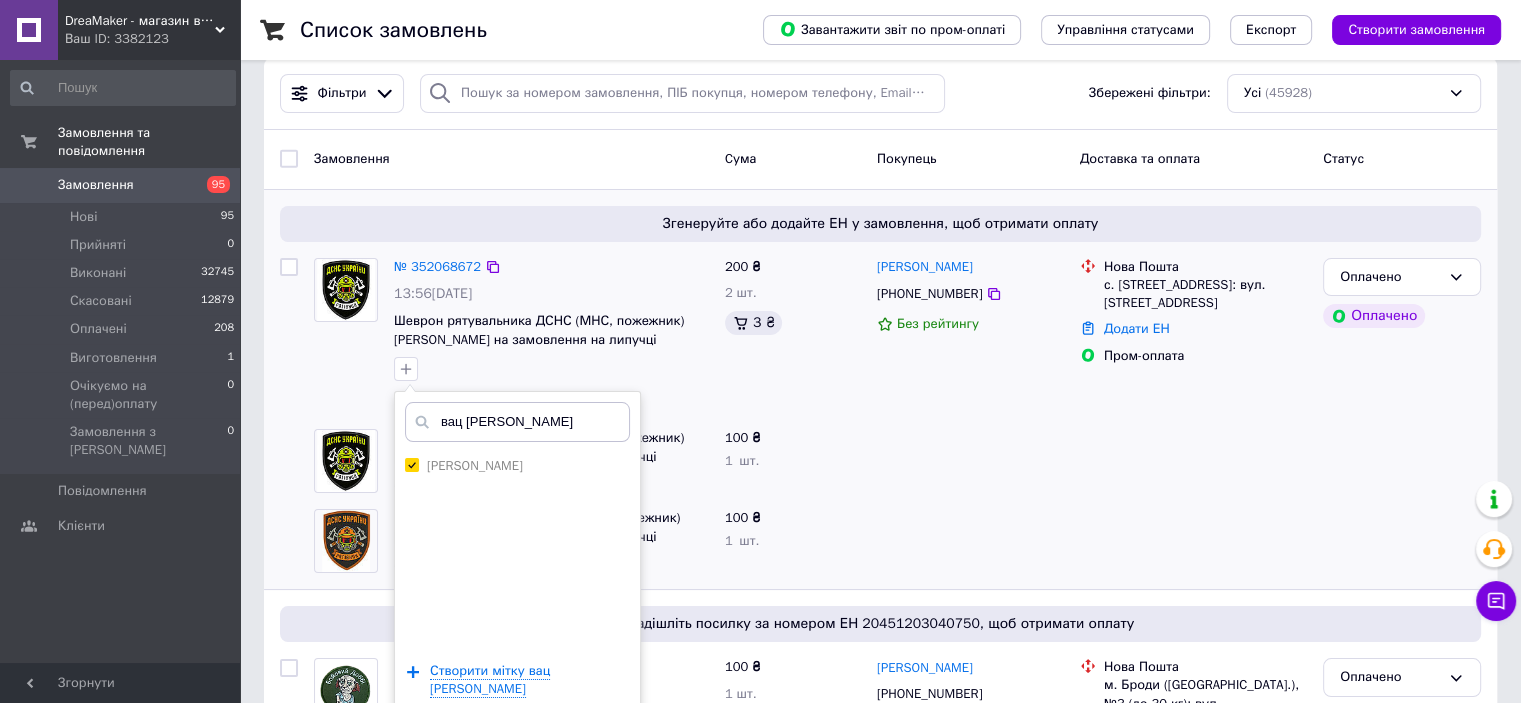 scroll, scrollTop: 100, scrollLeft: 0, axis: vertical 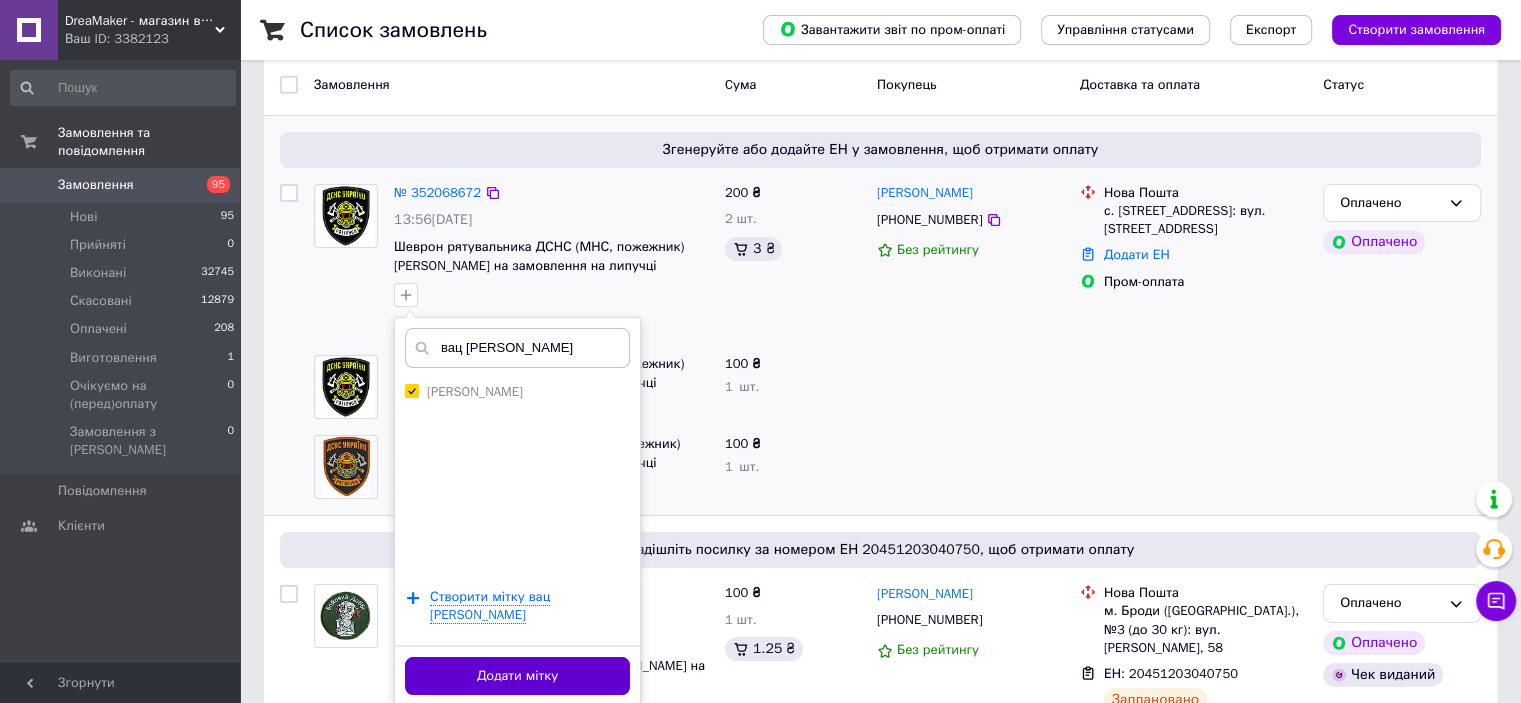 click on "Додати мітку" at bounding box center [517, 676] 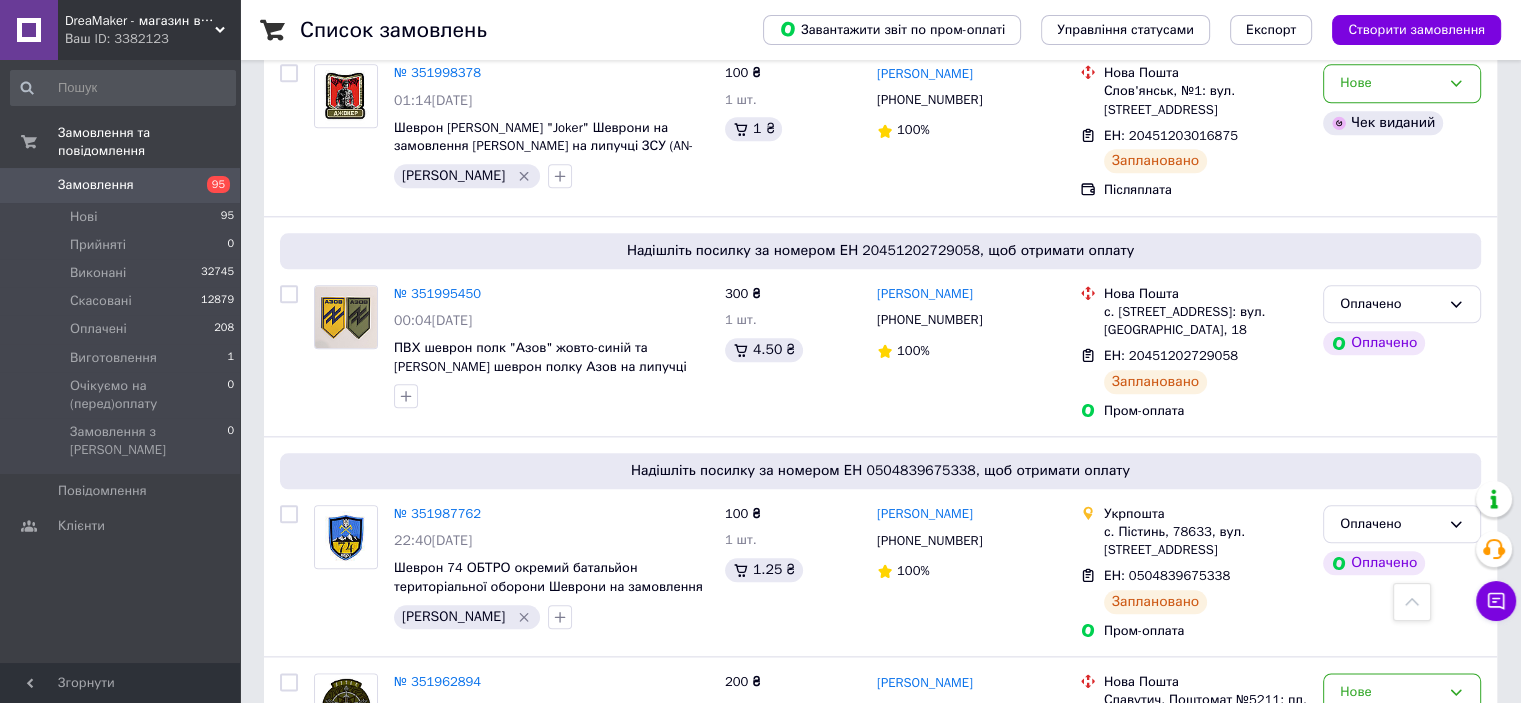 scroll, scrollTop: 2300, scrollLeft: 0, axis: vertical 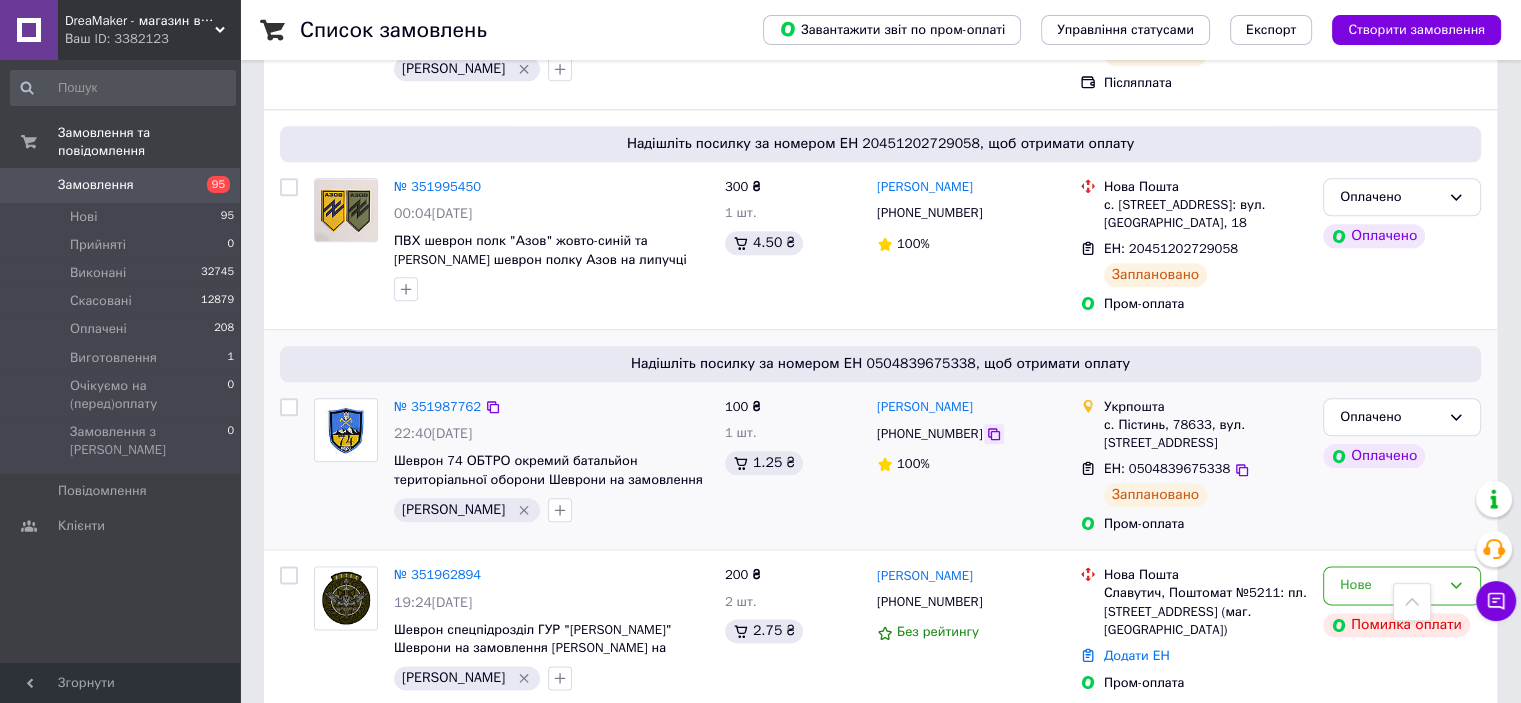 click 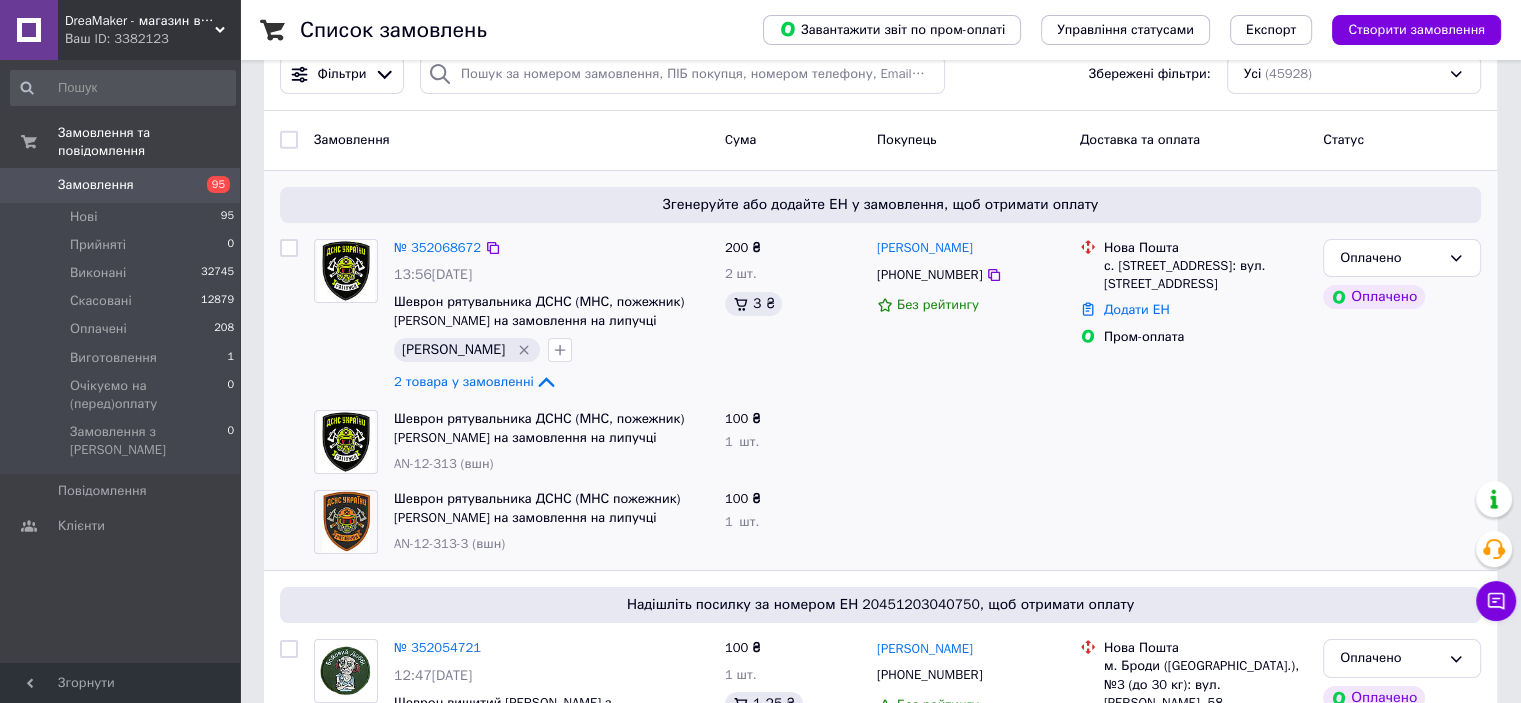 scroll, scrollTop: 0, scrollLeft: 0, axis: both 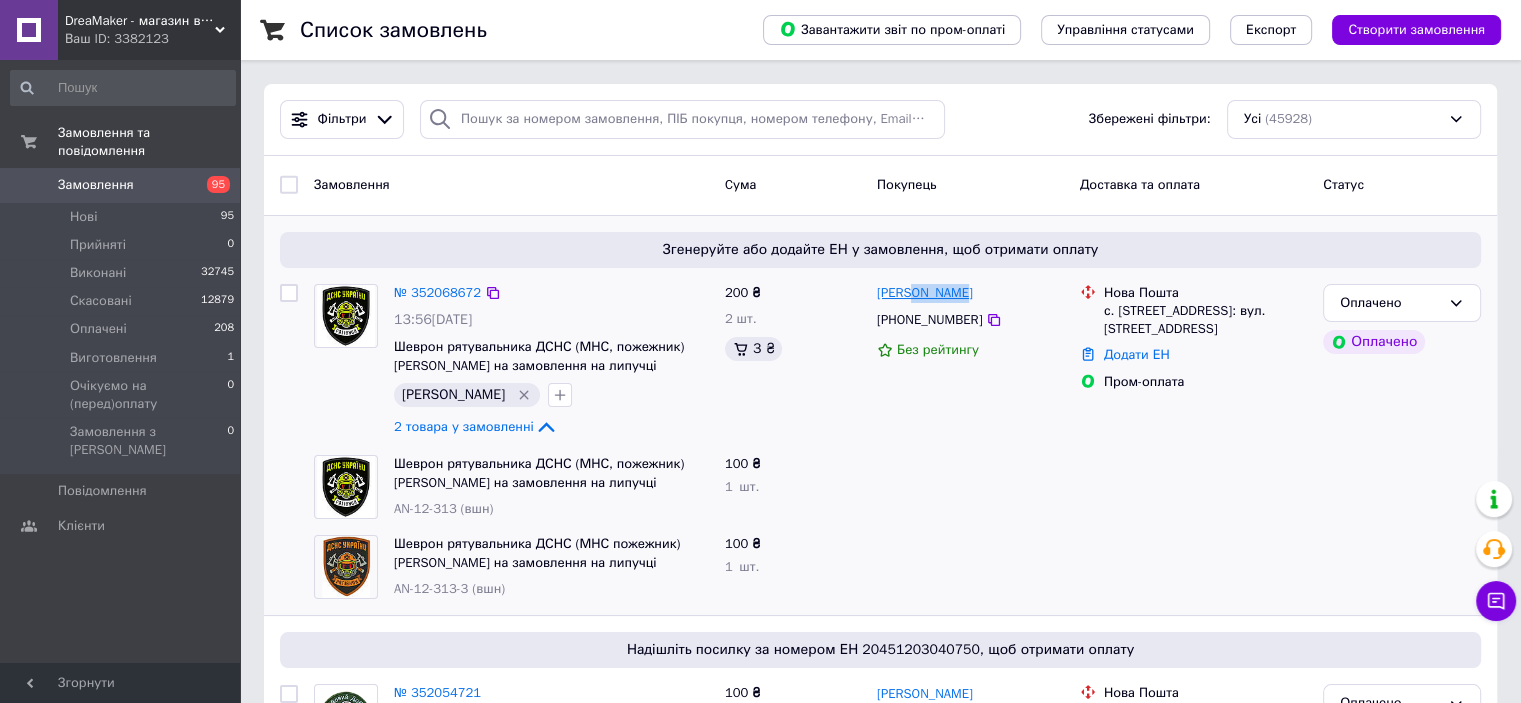 drag, startPoint x: 966, startPoint y: 299, endPoint x: 912, endPoint y: 295, distance: 54.147945 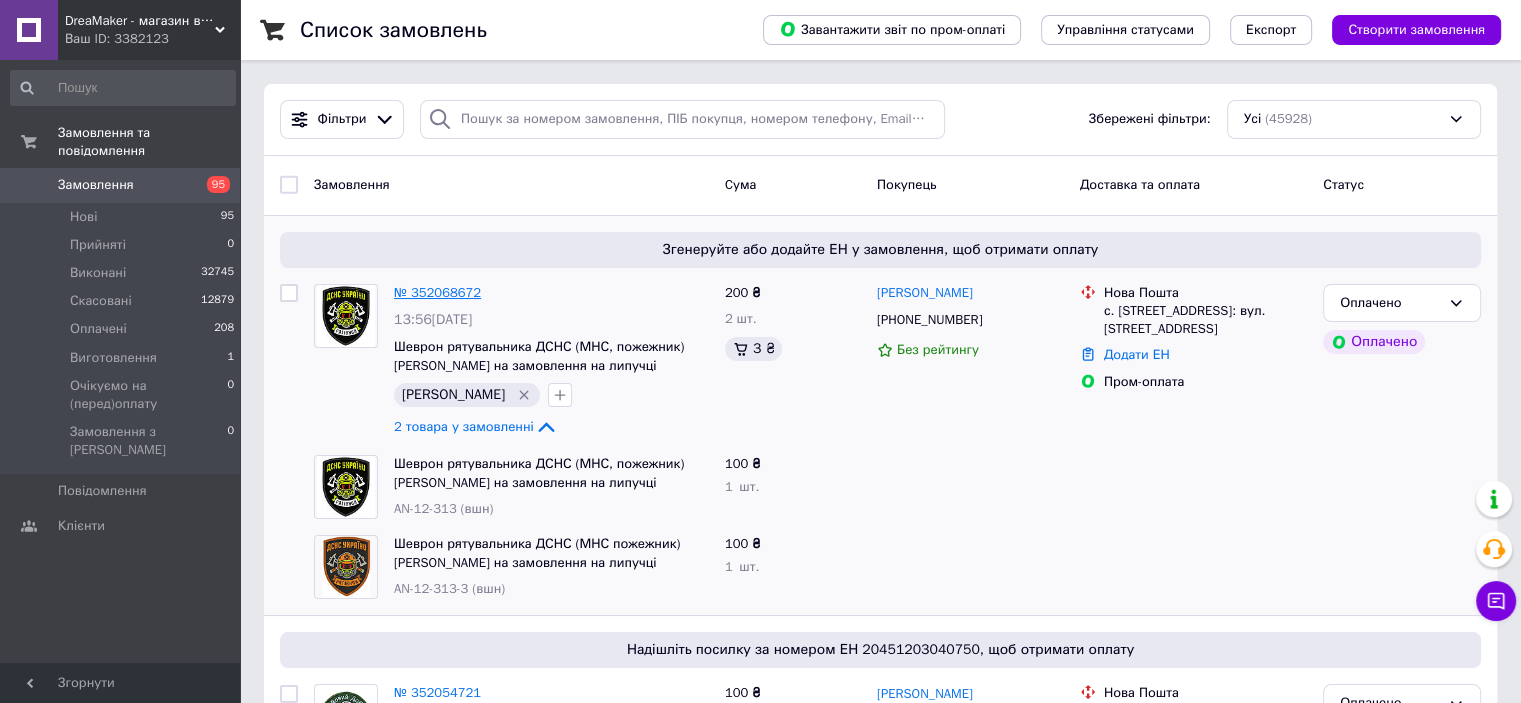 drag, startPoint x: 436, startPoint y: 301, endPoint x: 425, endPoint y: 289, distance: 16.27882 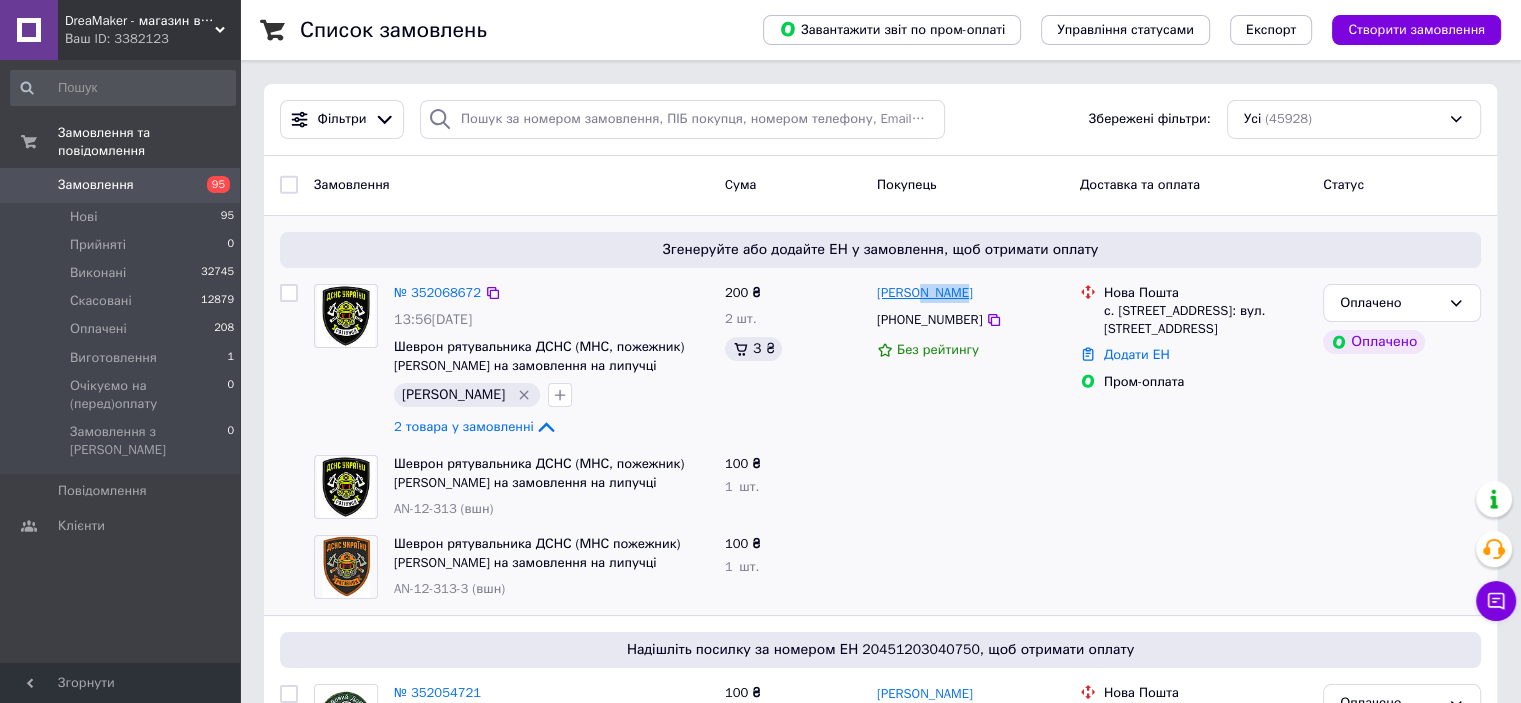drag, startPoint x: 978, startPoint y: 295, endPoint x: 916, endPoint y: 296, distance: 62.008064 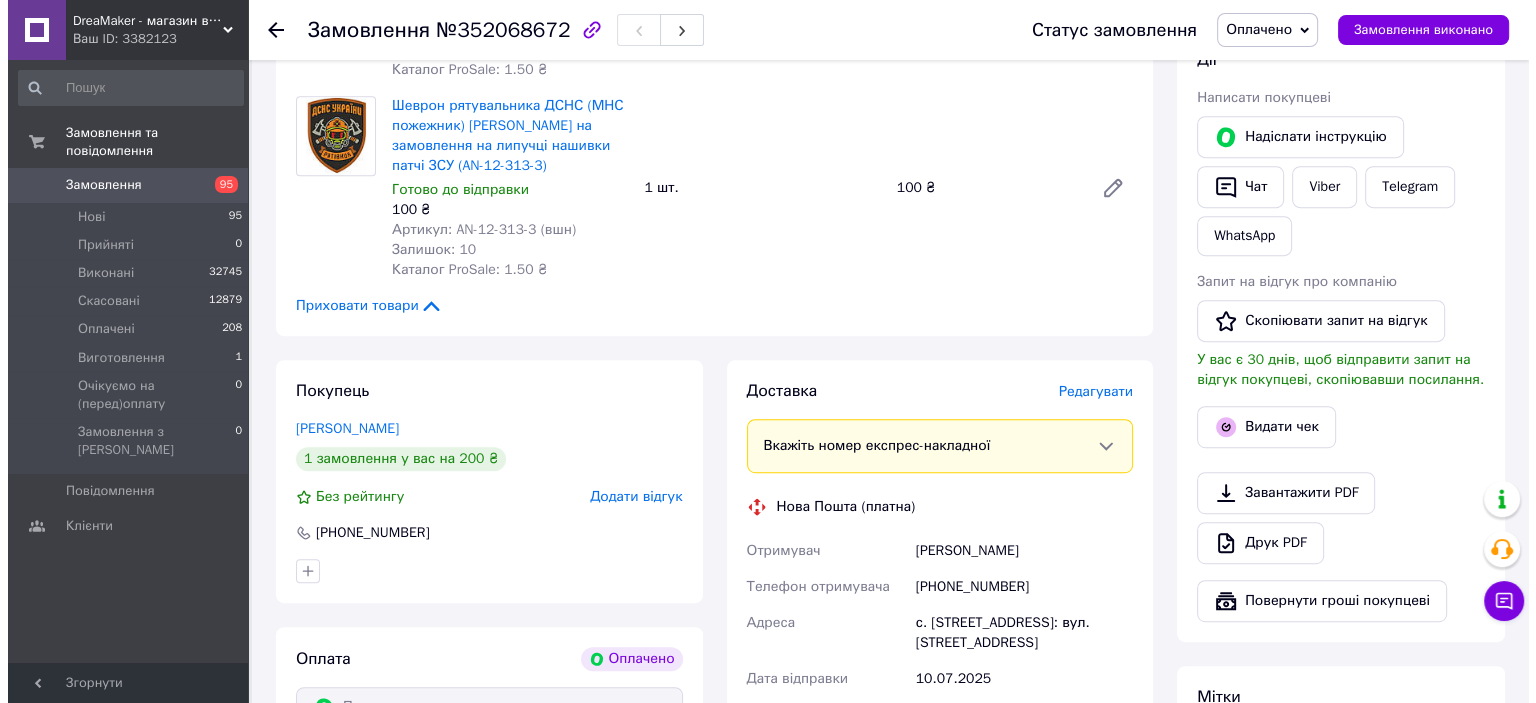 scroll, scrollTop: 900, scrollLeft: 0, axis: vertical 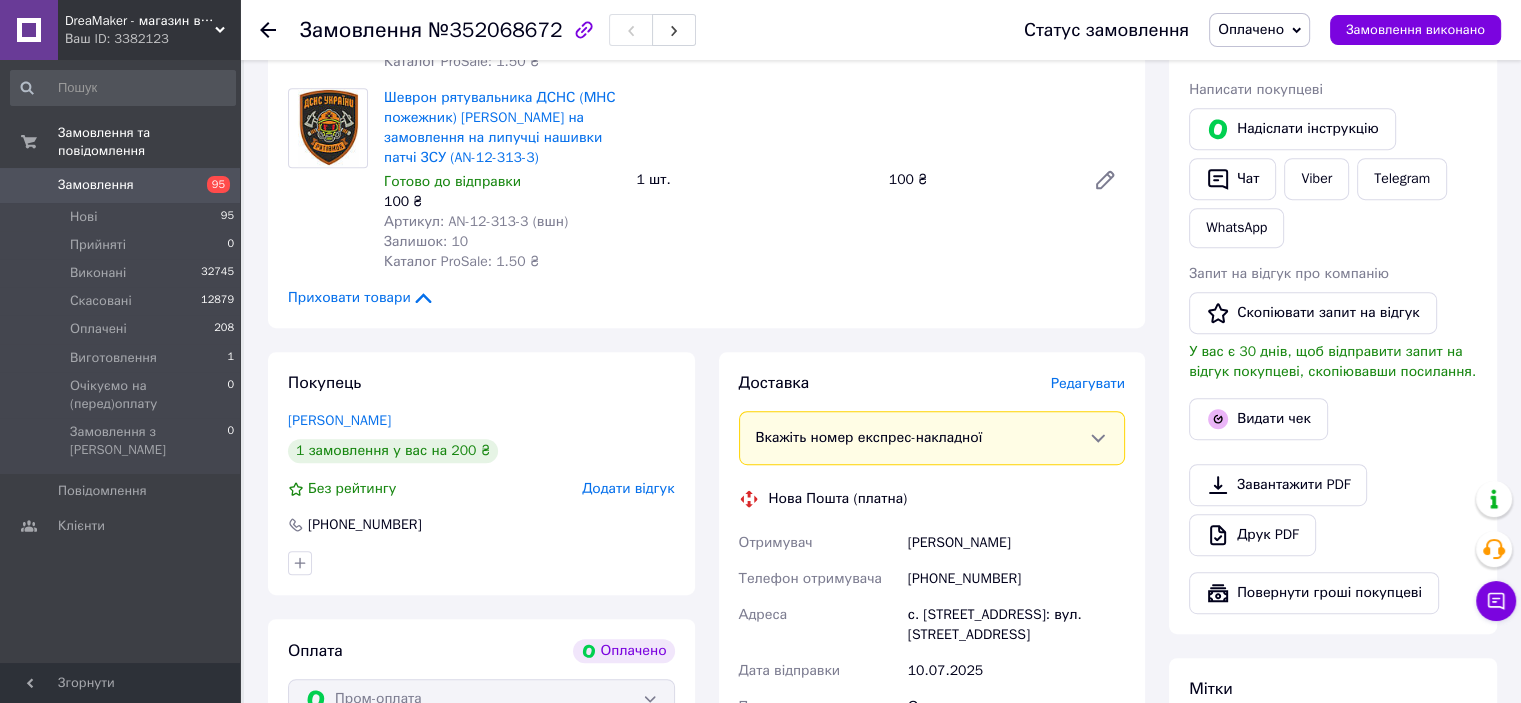 click on "Редагувати" at bounding box center (1088, 383) 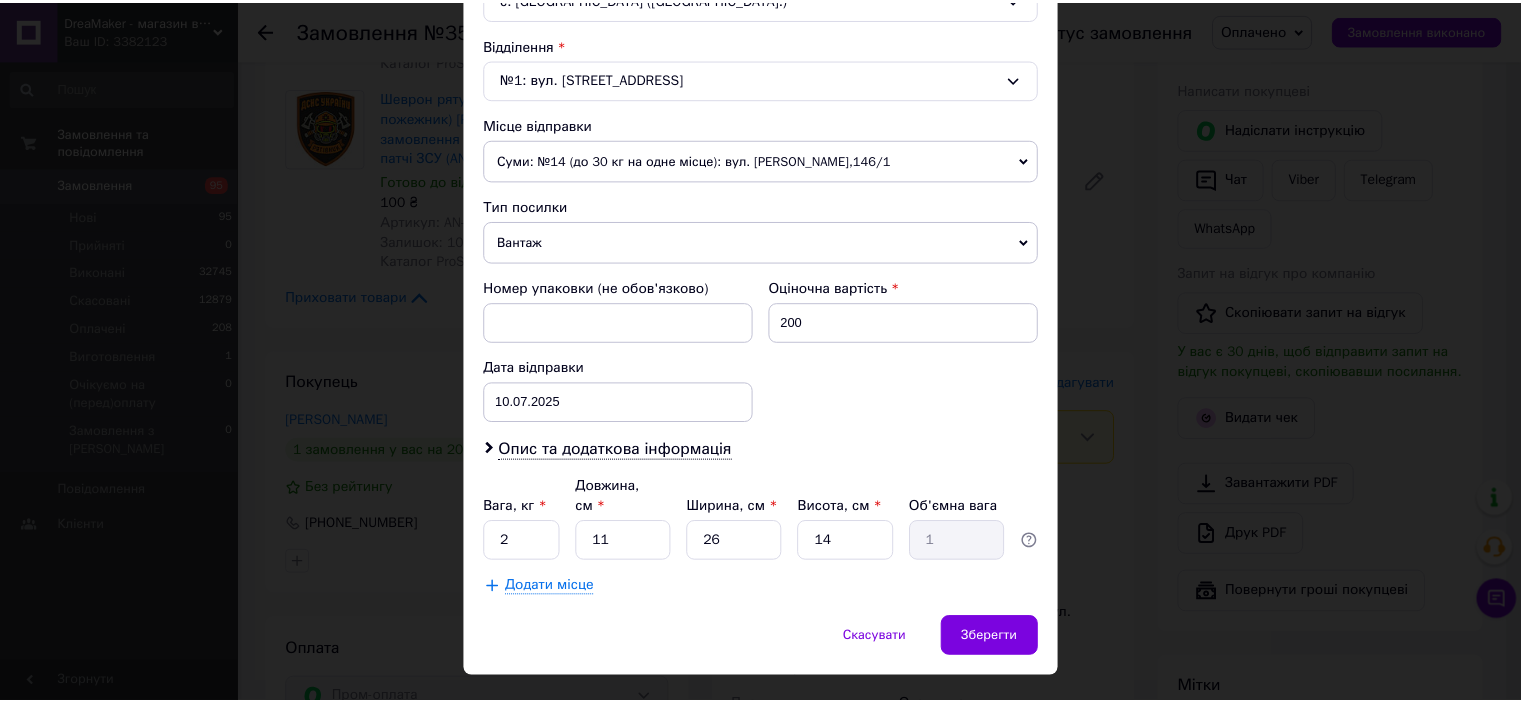 scroll, scrollTop: 619, scrollLeft: 0, axis: vertical 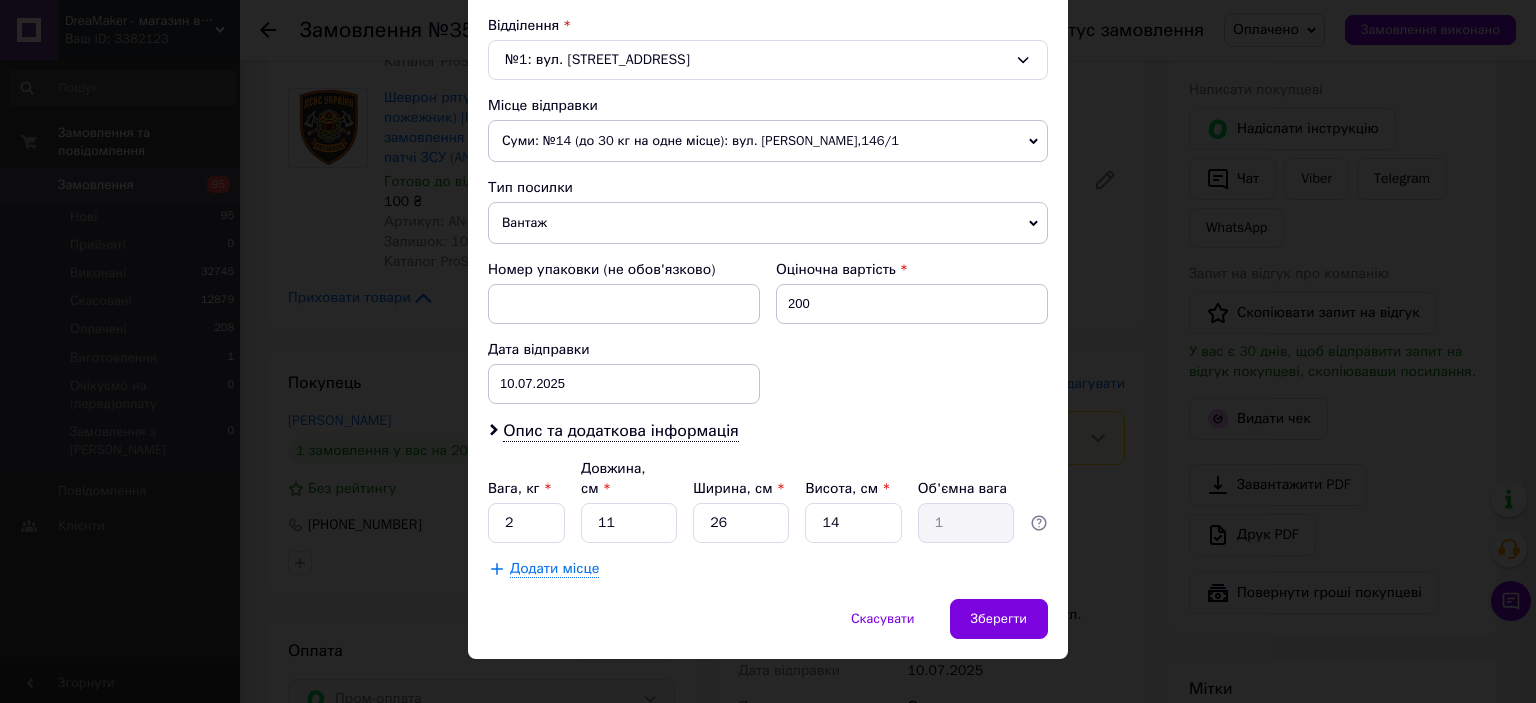 click on "Вага, кг   * 2 Довжина, см   * 11 Ширина, см   * 26 Висота, см   * 14 Об'ємна вага 1" at bounding box center (768, 501) 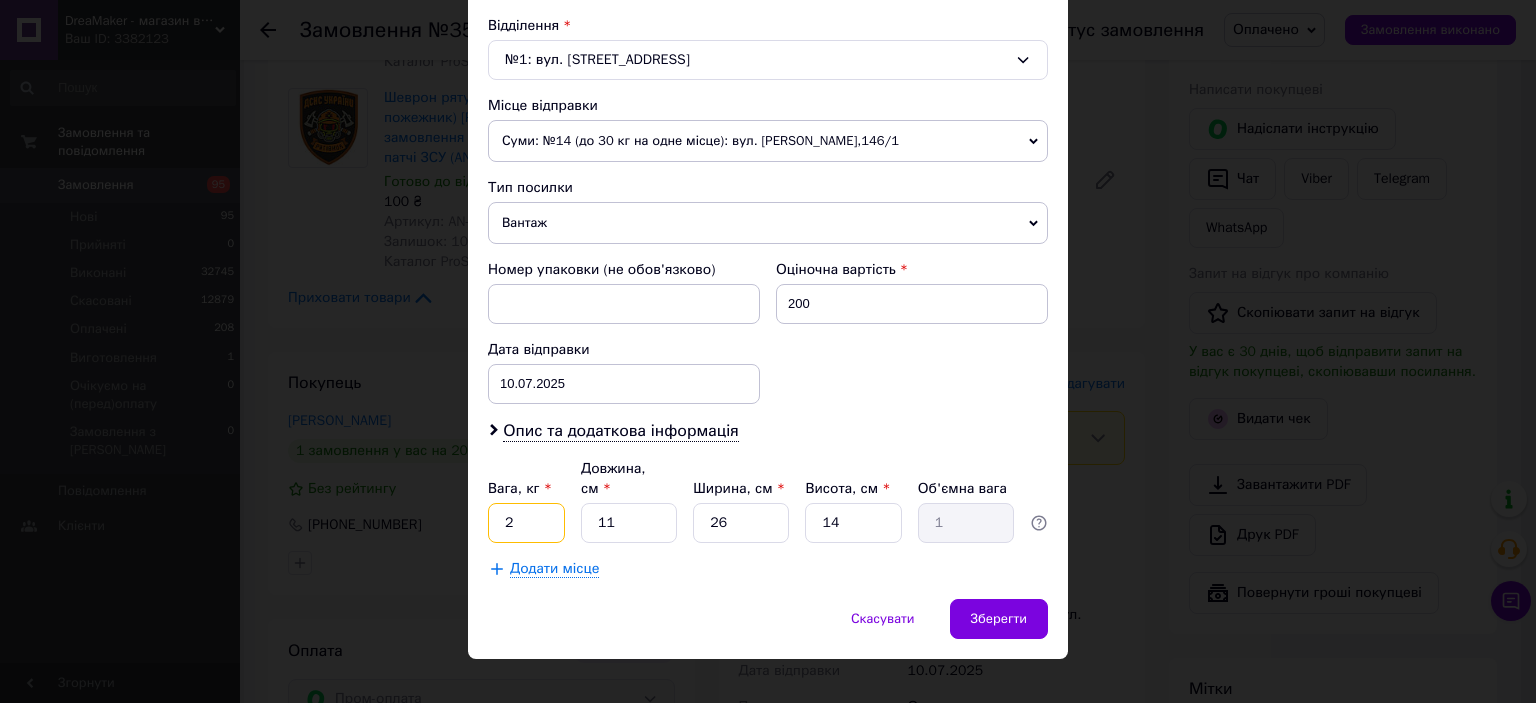 click on "2" at bounding box center (526, 523) 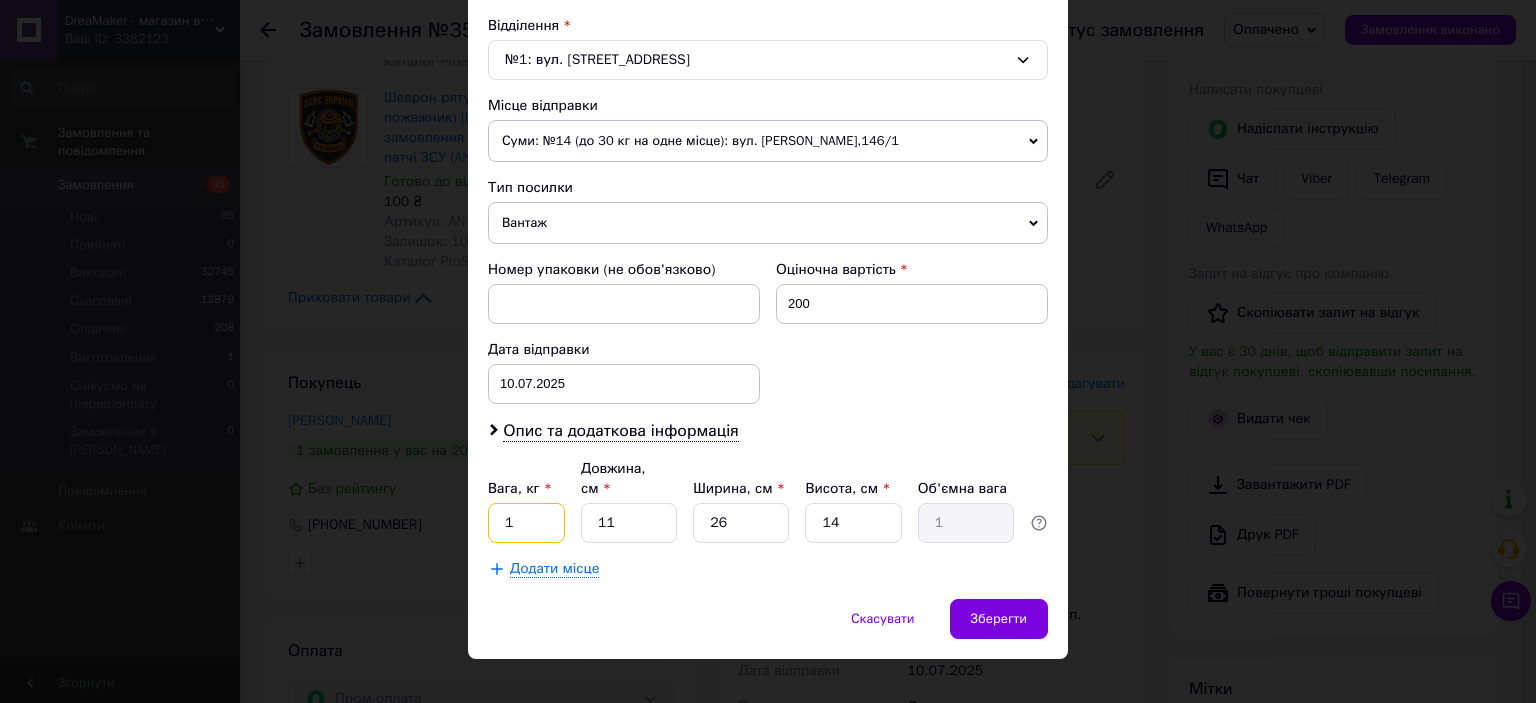 type on "1" 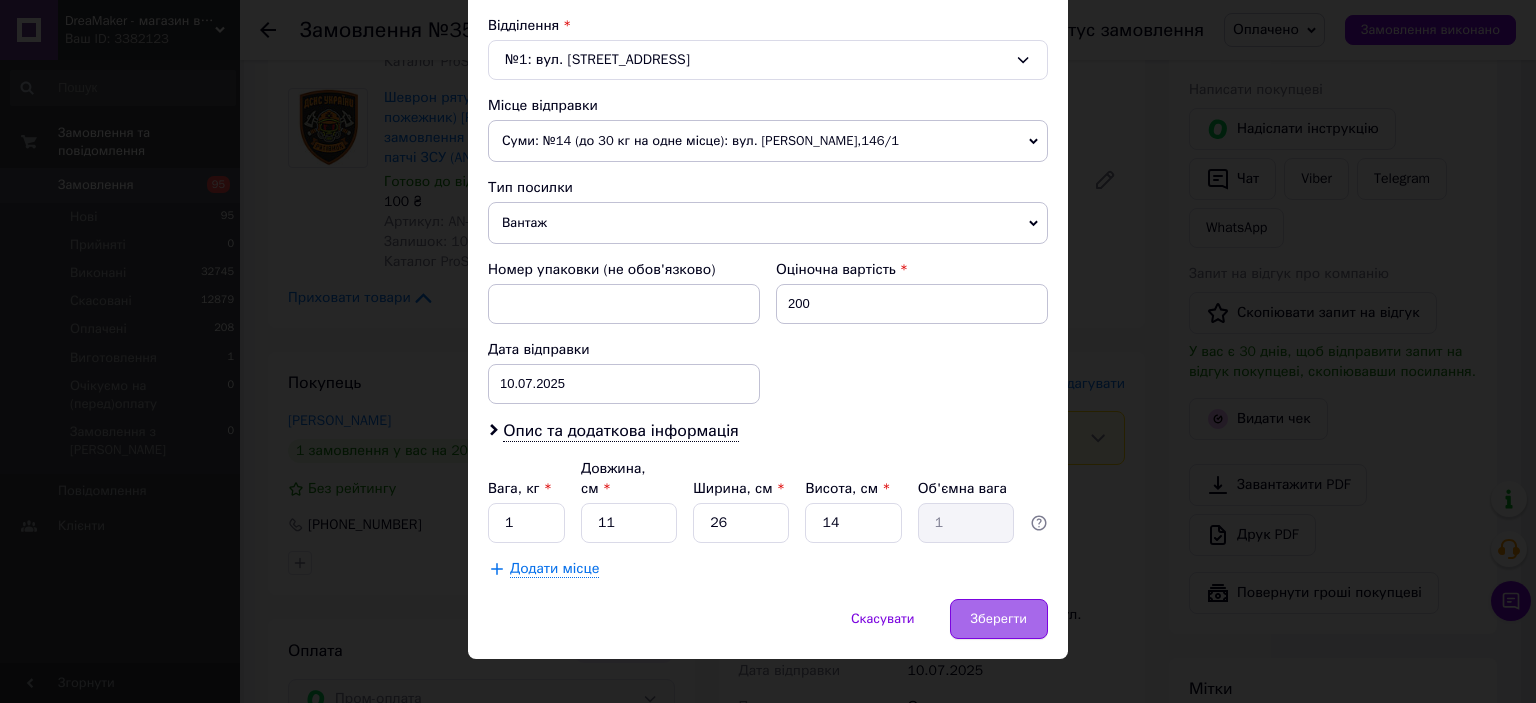 drag, startPoint x: 948, startPoint y: 599, endPoint x: 966, endPoint y: 599, distance: 18 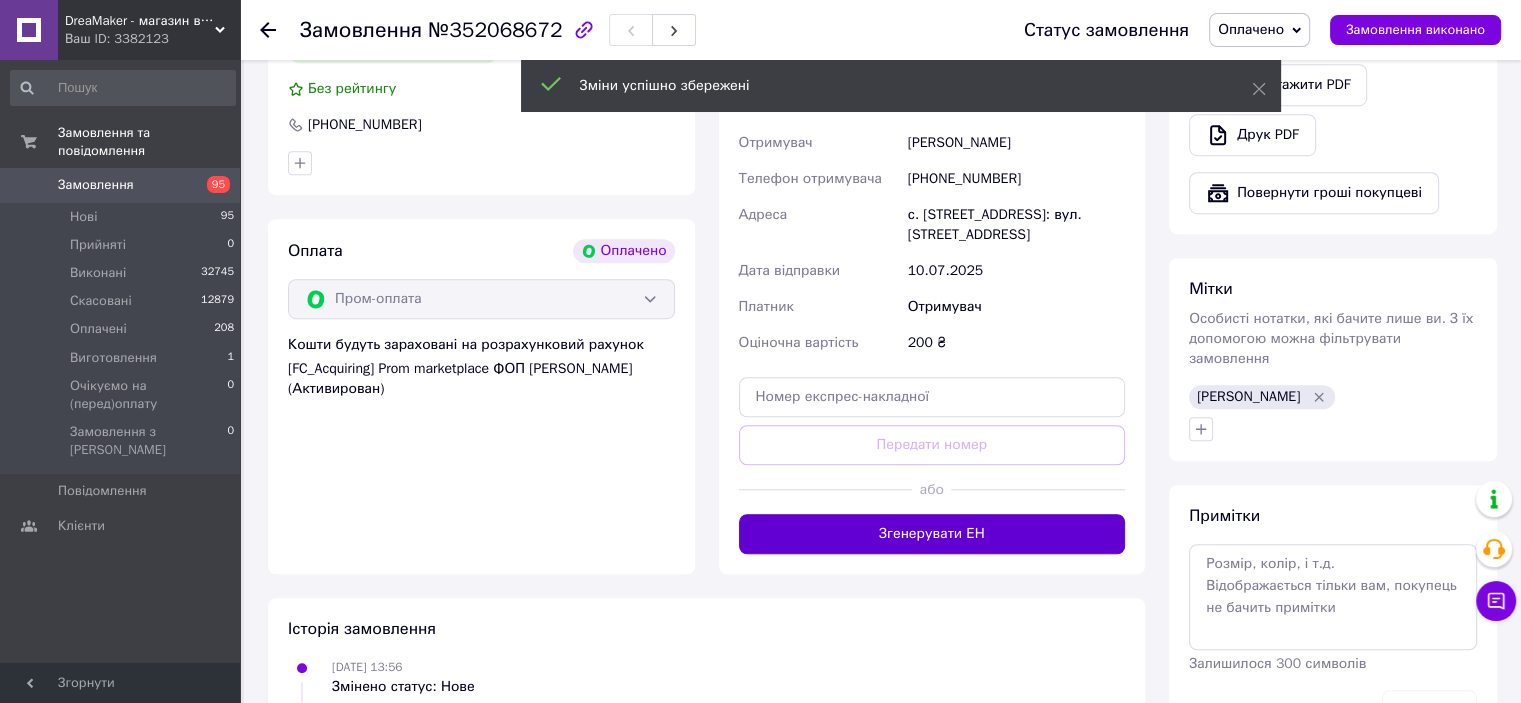 click on "Згенерувати ЕН" at bounding box center (932, 534) 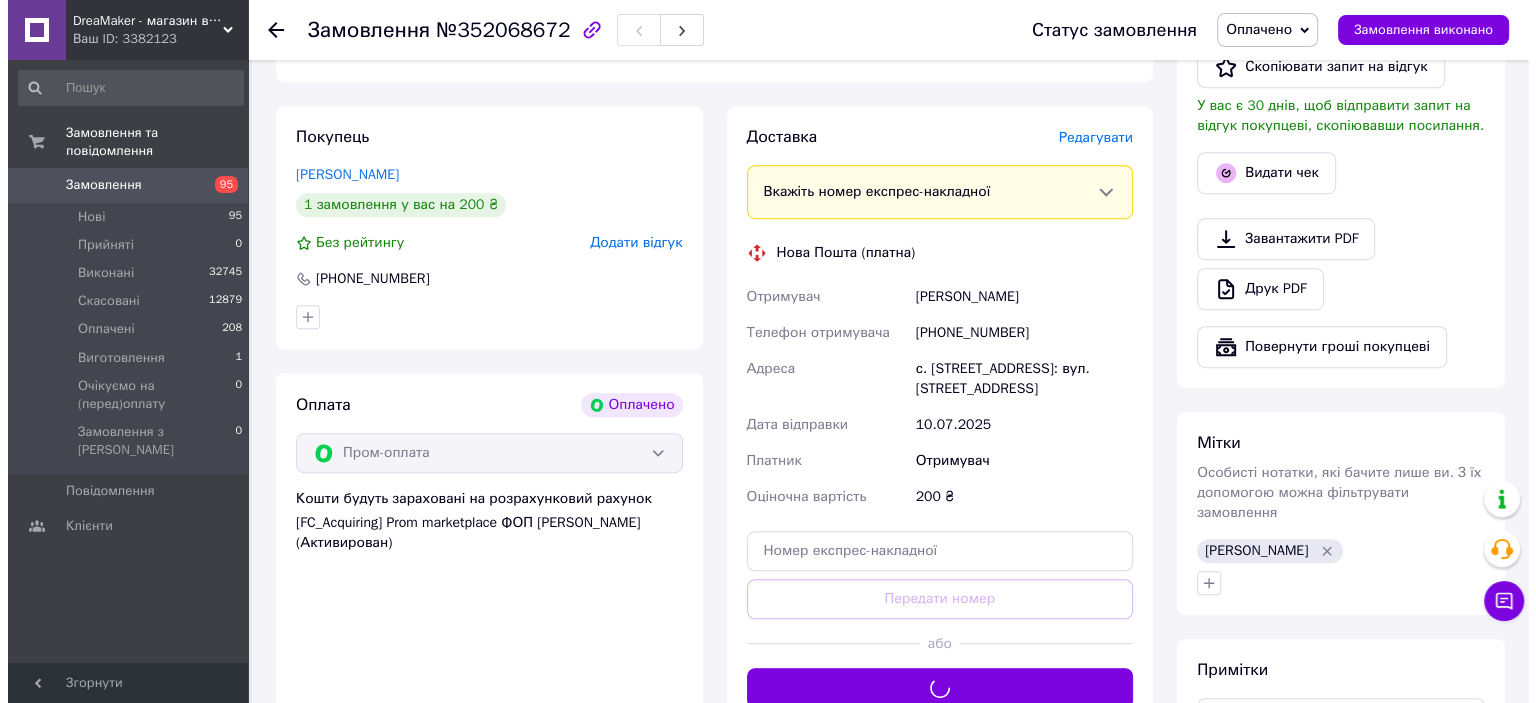 scroll, scrollTop: 1000, scrollLeft: 0, axis: vertical 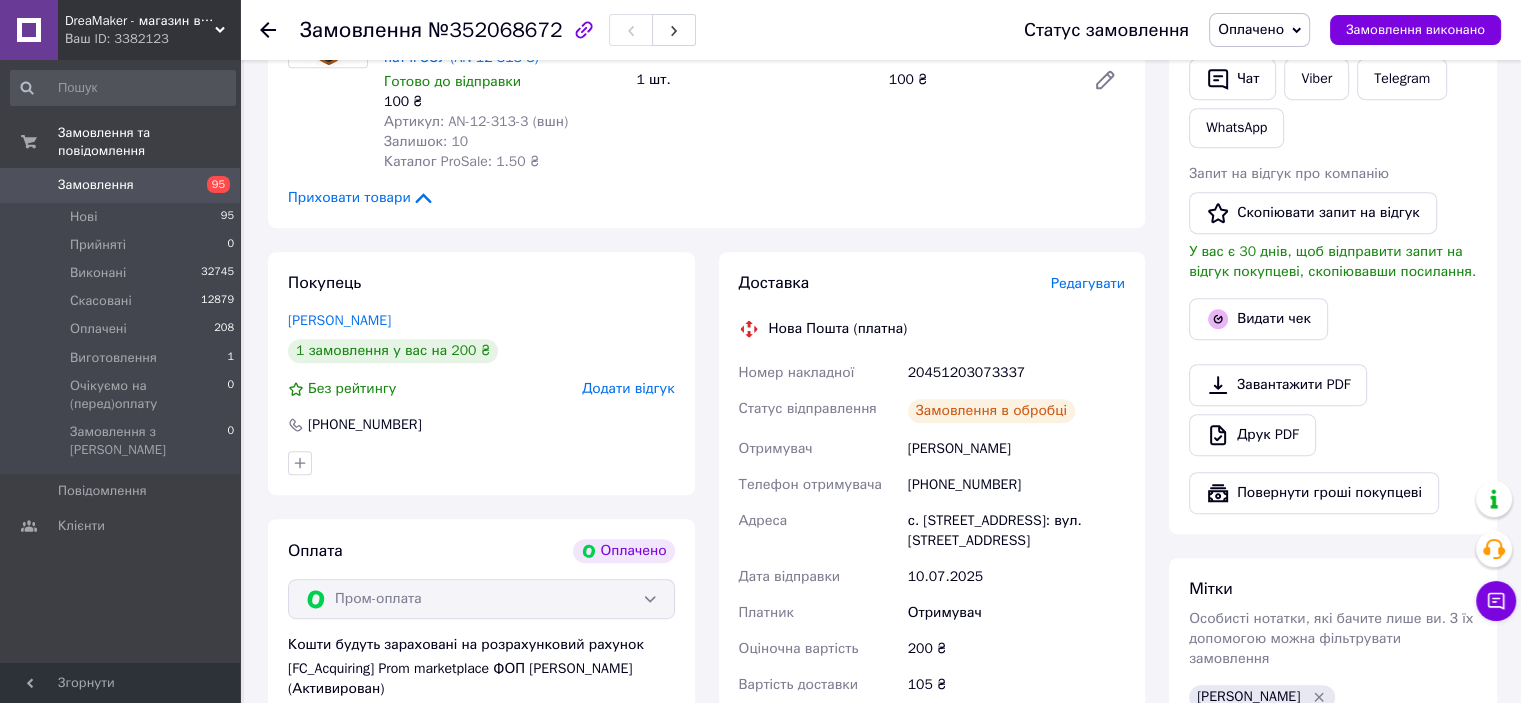 click on "20451203073337" at bounding box center [1016, 373] 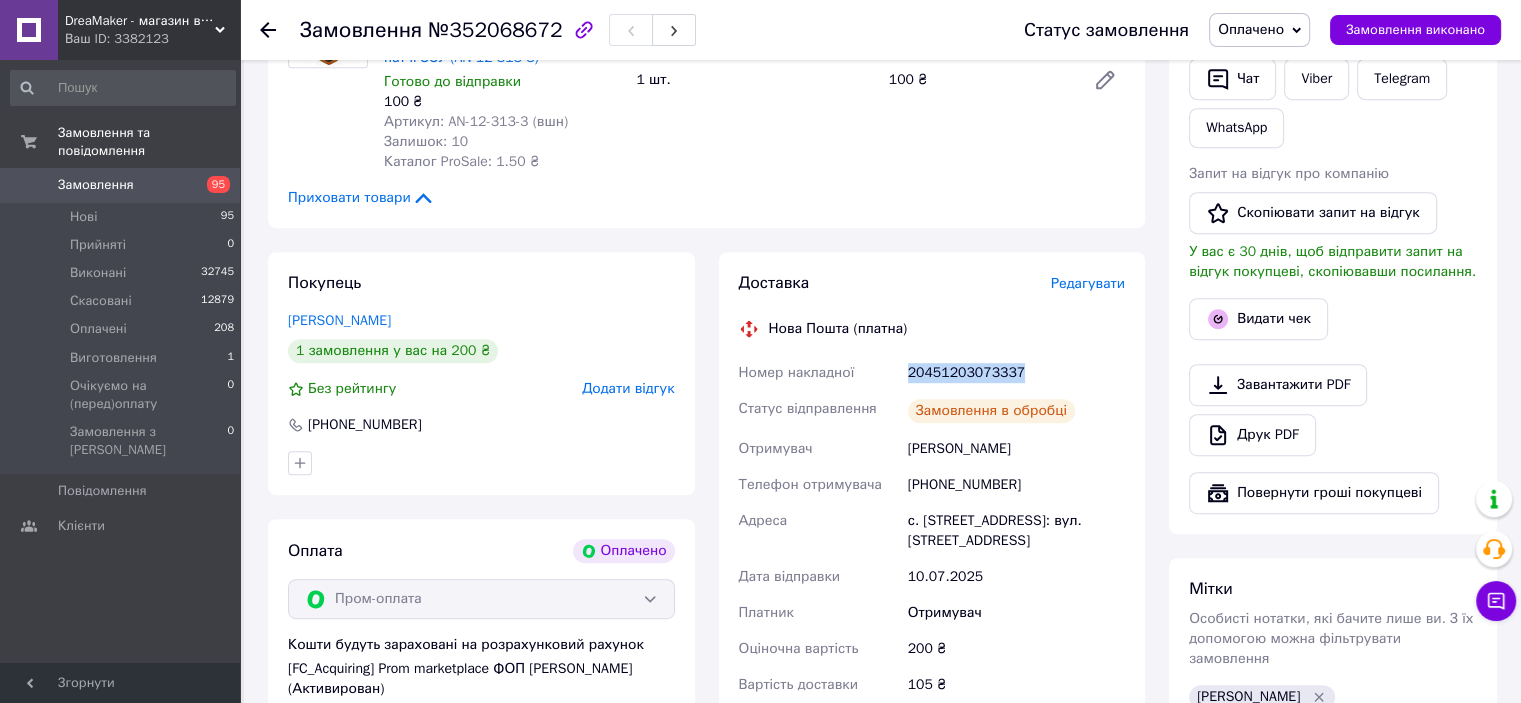 click on "20451203073337" at bounding box center (1016, 373) 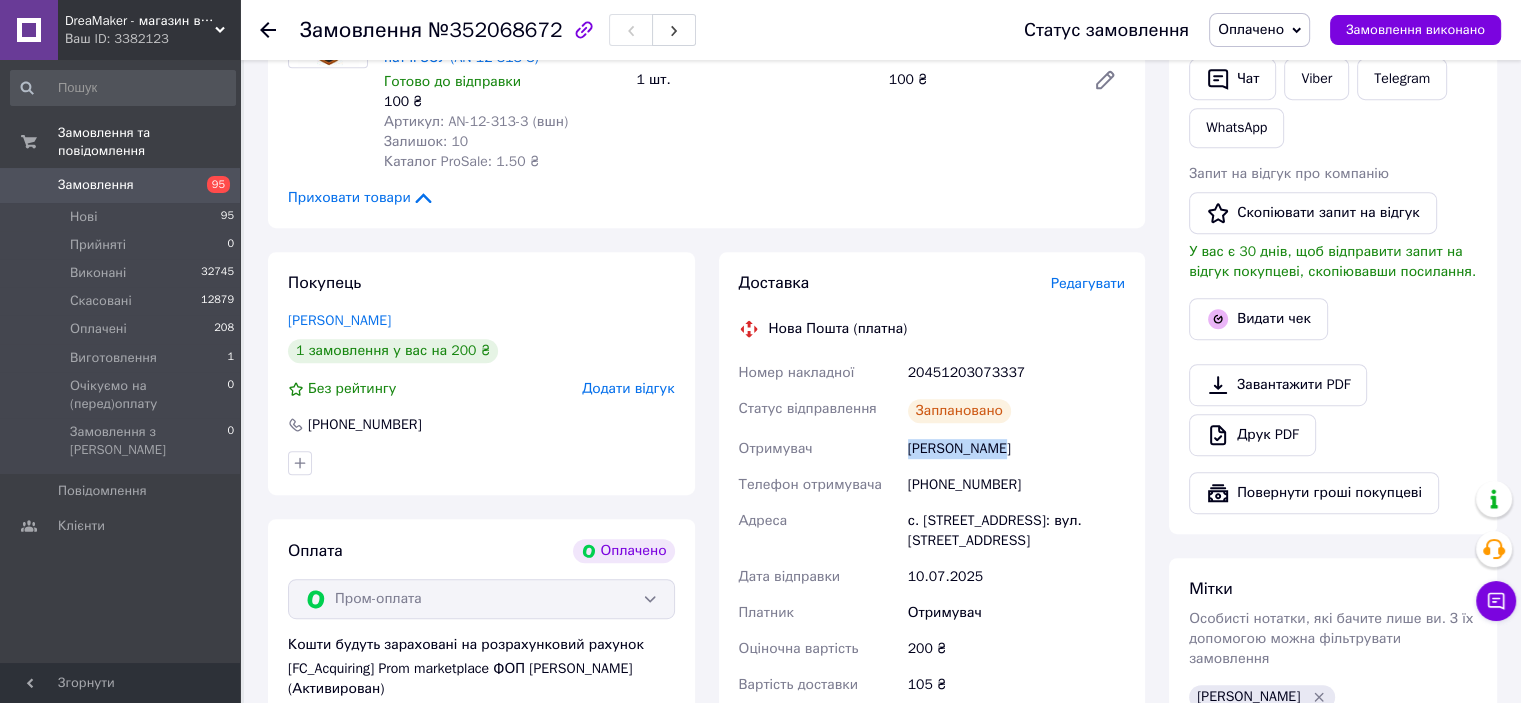 drag, startPoint x: 898, startPoint y: 456, endPoint x: 1040, endPoint y: 455, distance: 142.00352 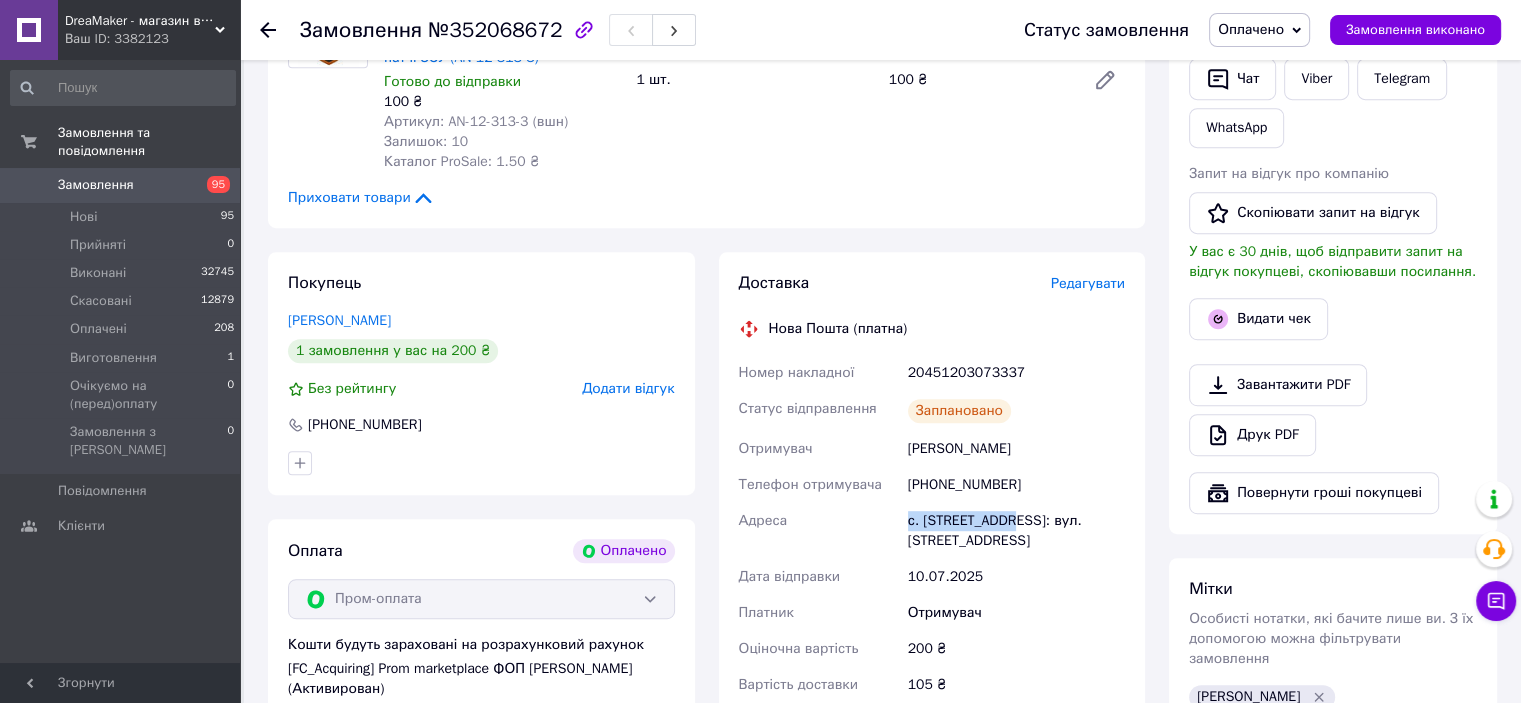 drag, startPoint x: 950, startPoint y: 517, endPoint x: 1003, endPoint y: 516, distance: 53.009434 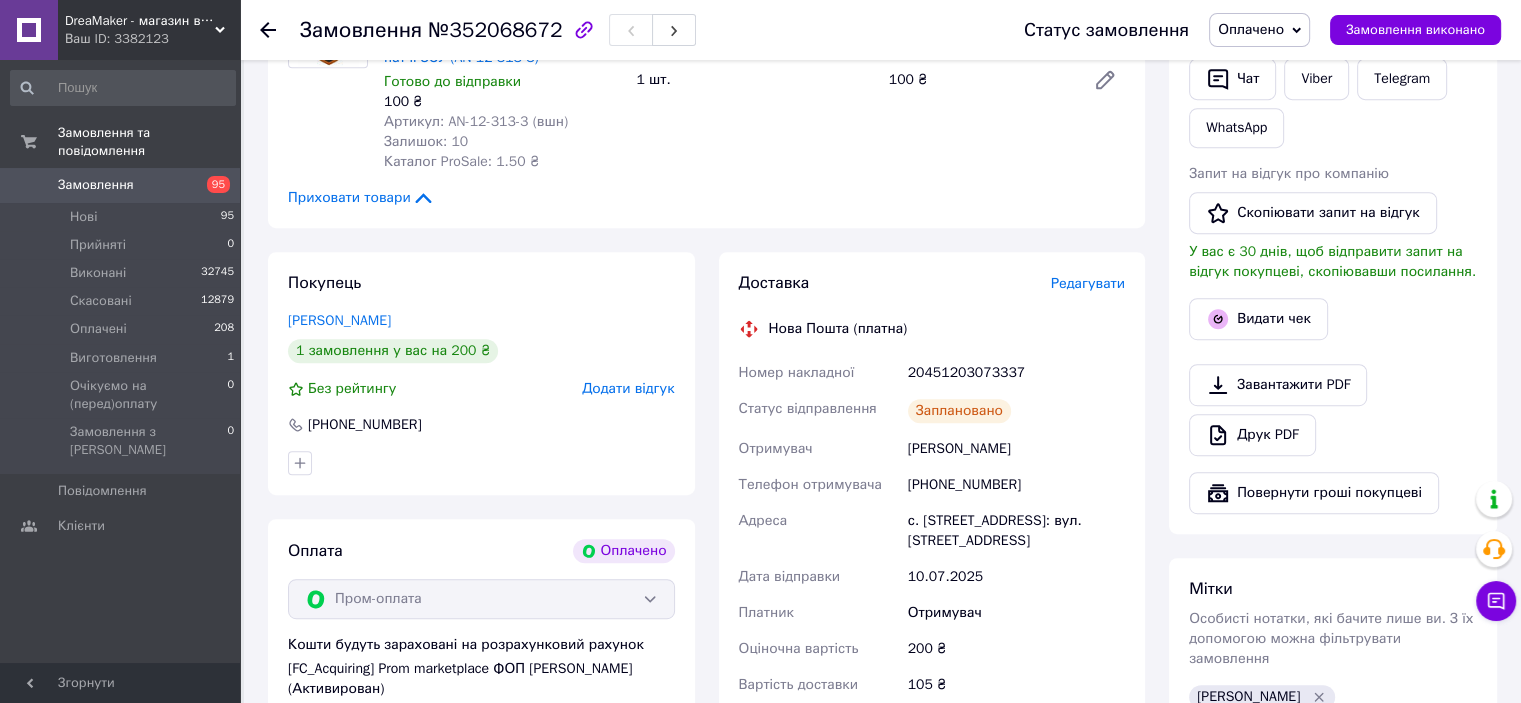 click on "[PHONE_NUMBER]" at bounding box center (1016, 485) 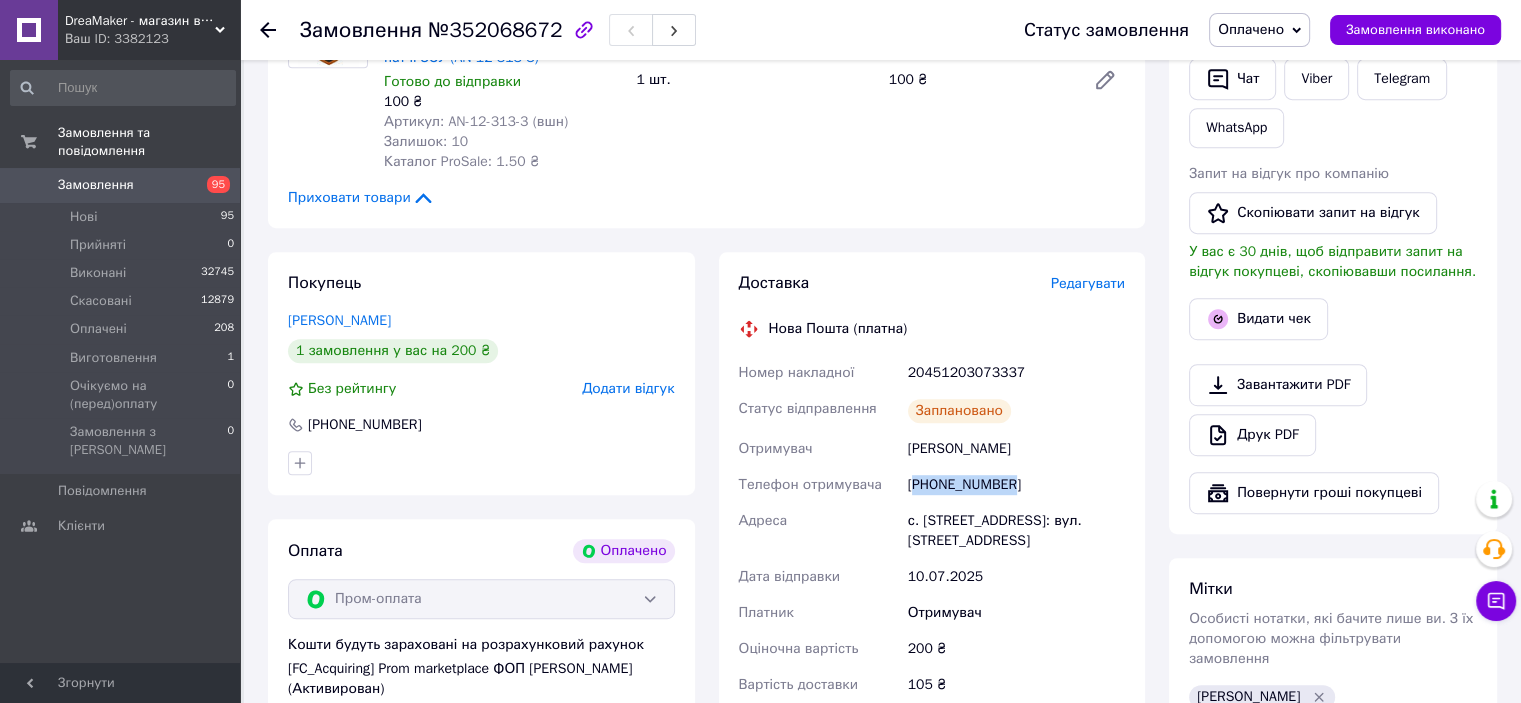 click on "+380631716348" at bounding box center (1016, 485) 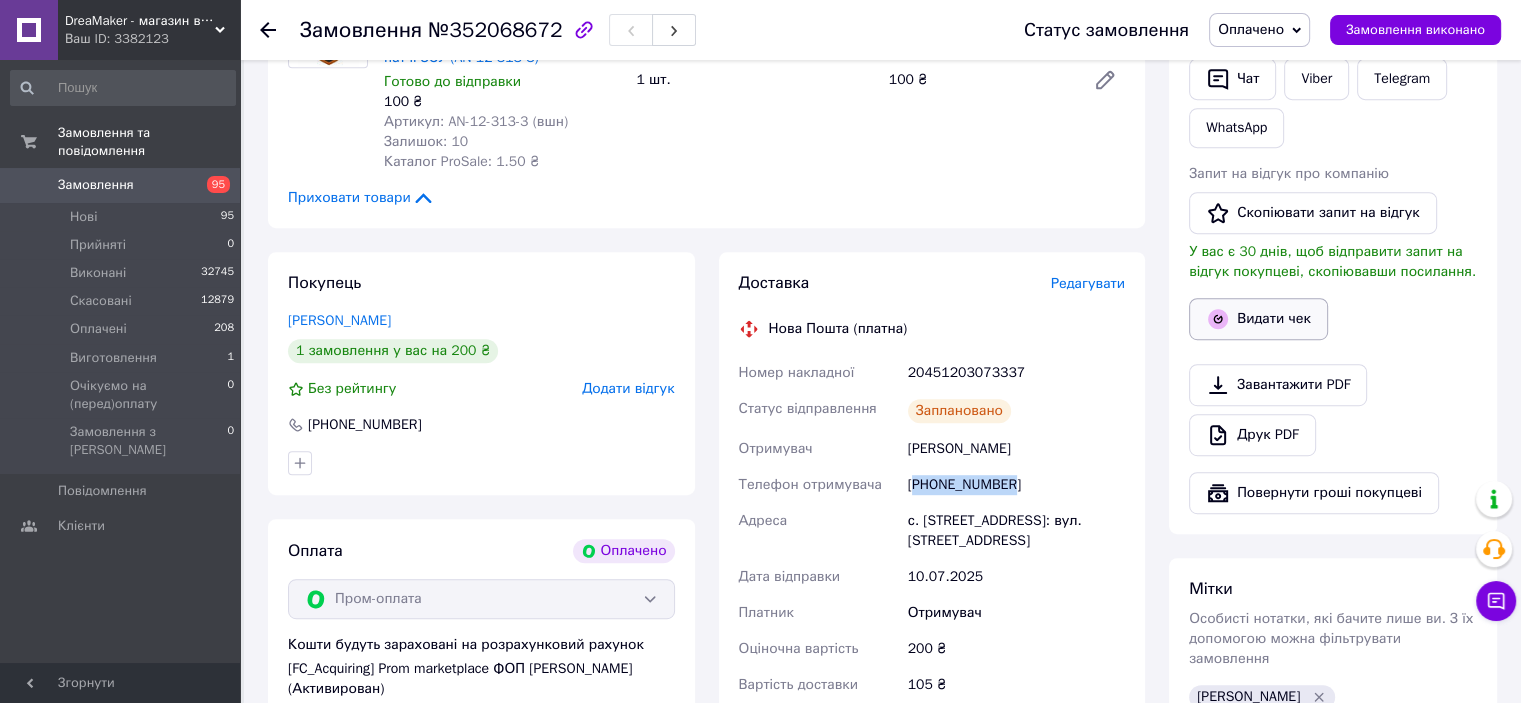 click on "Видати чек" at bounding box center [1258, 319] 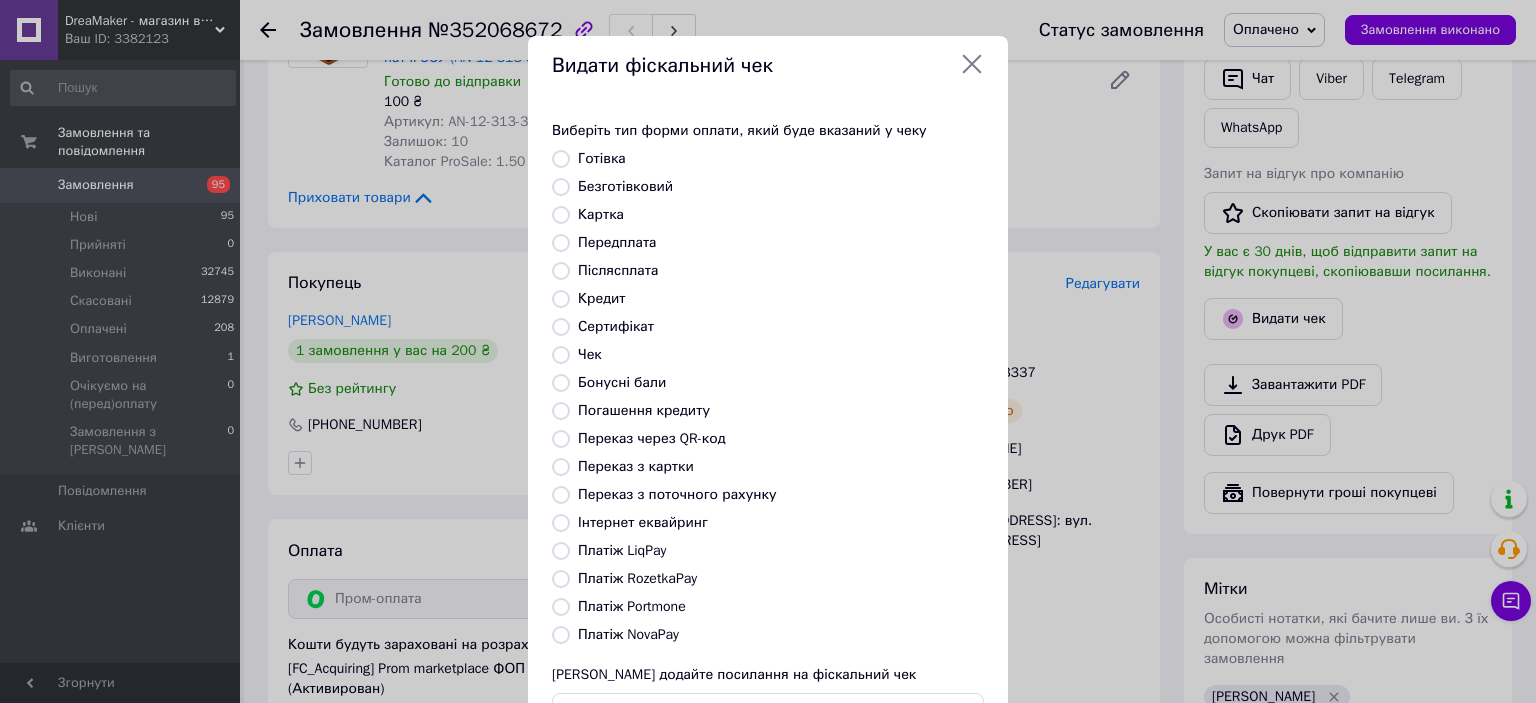 click on "Післясплата" at bounding box center (618, 270) 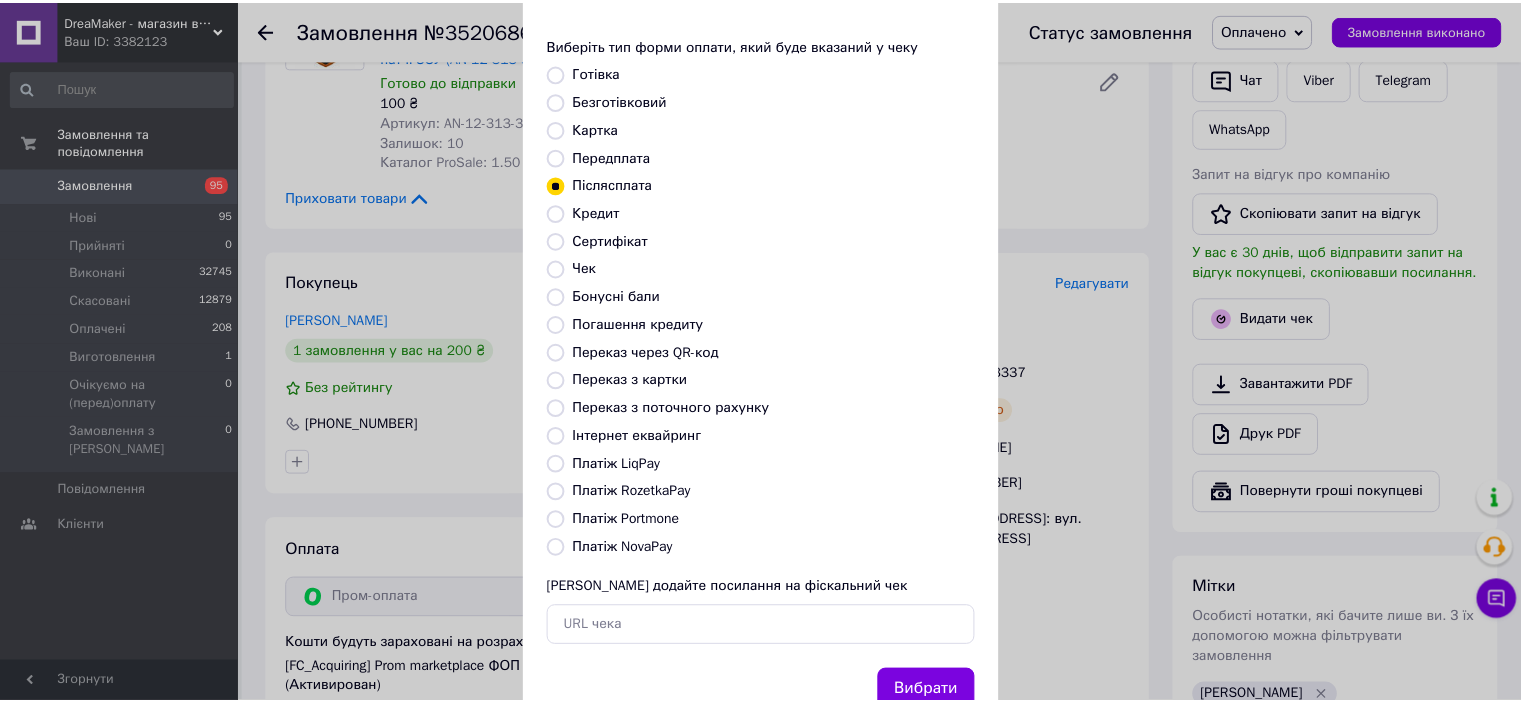 scroll, scrollTop: 155, scrollLeft: 0, axis: vertical 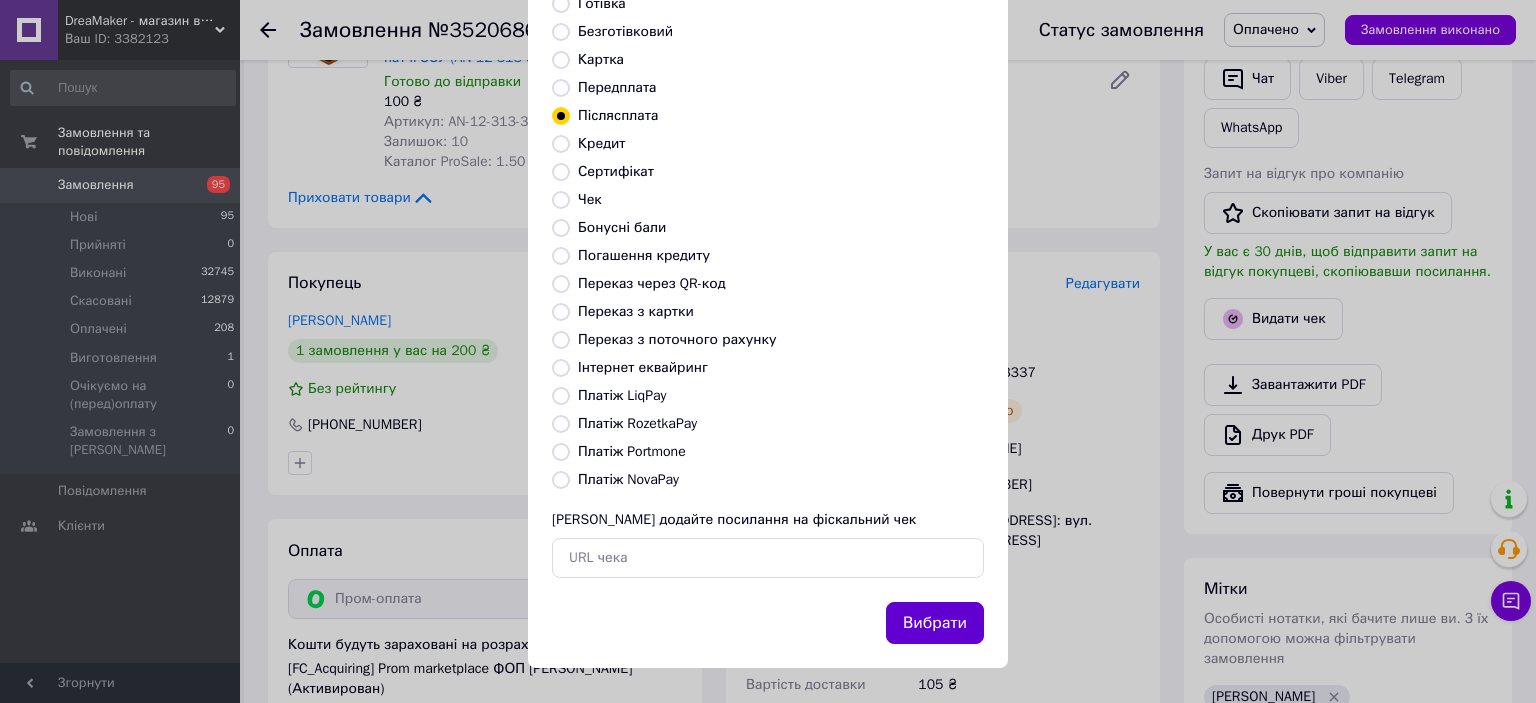 click on "Вибрати" at bounding box center (935, 623) 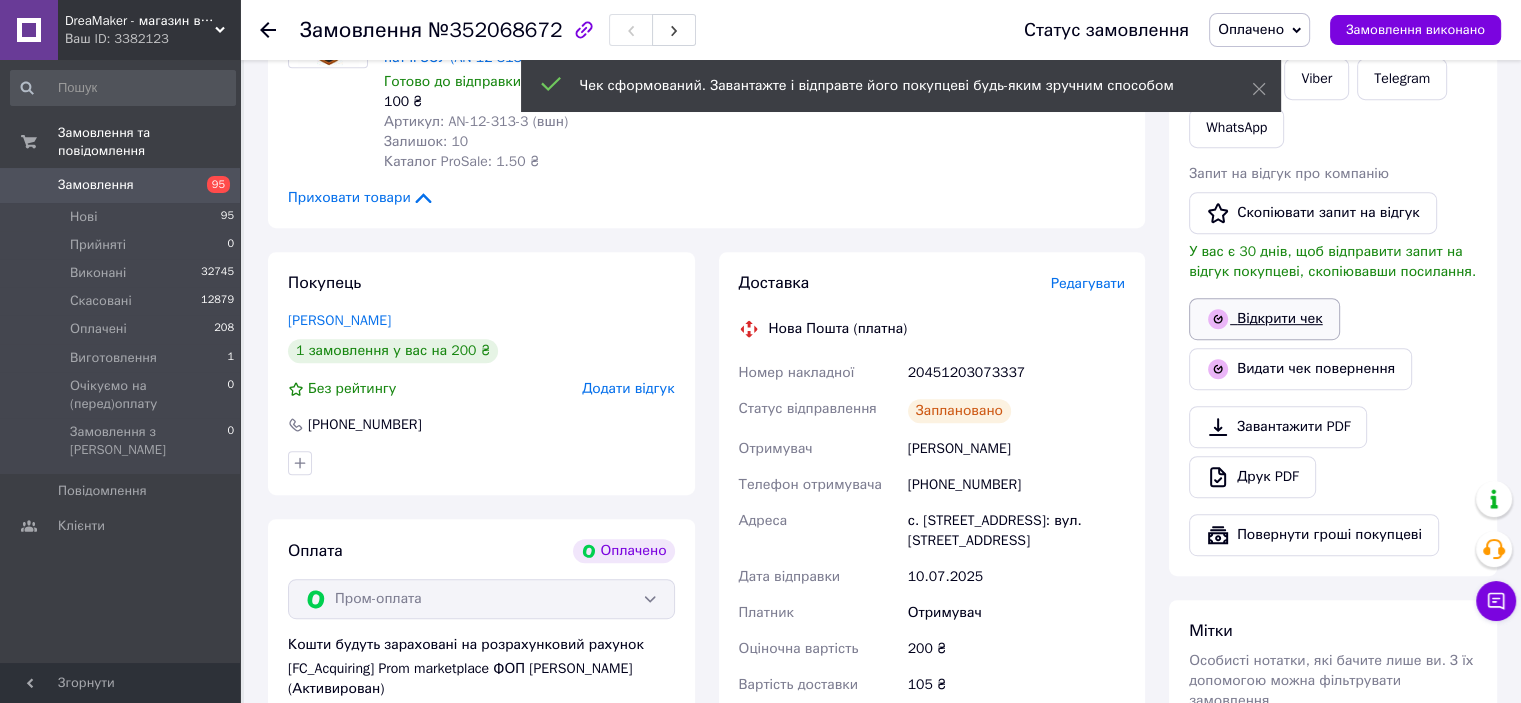 click on "Відкрити чек" at bounding box center [1264, 319] 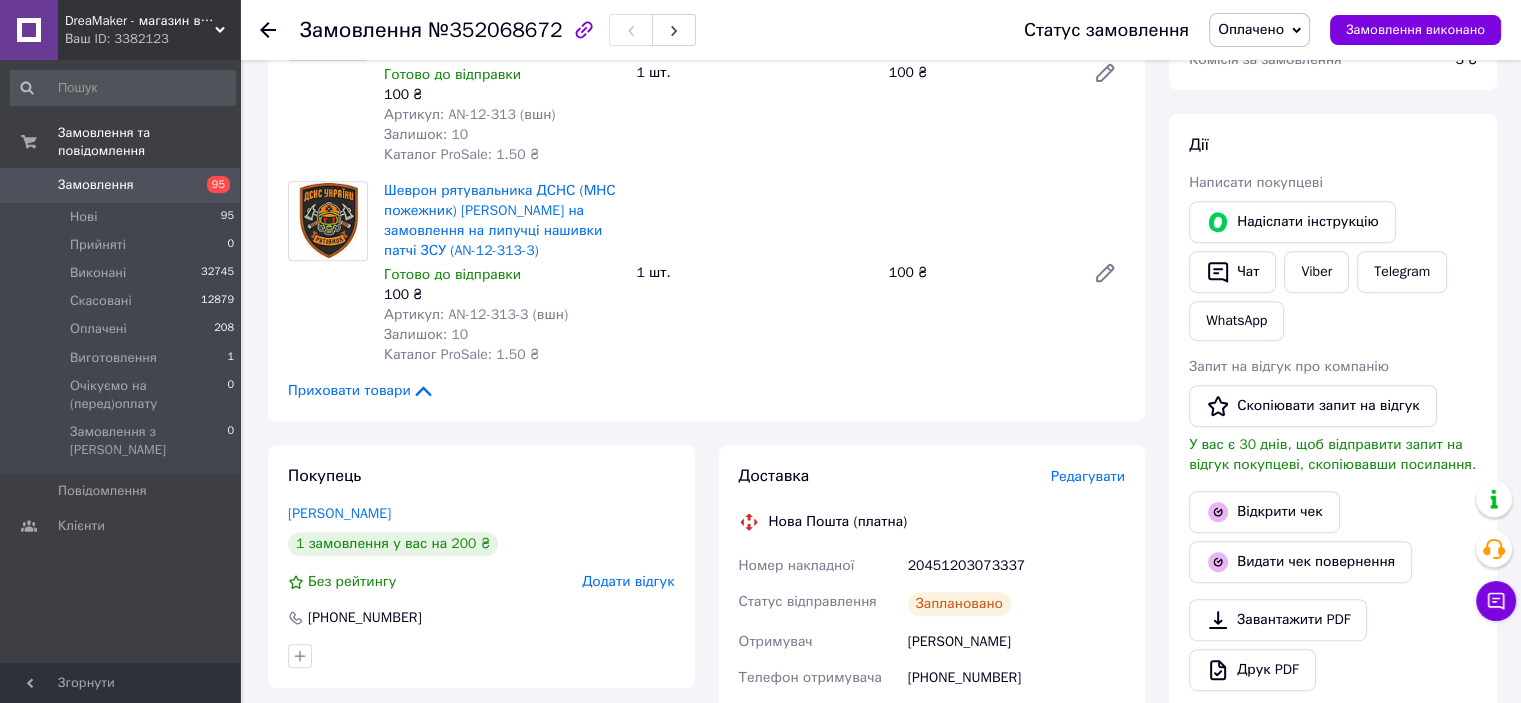 scroll, scrollTop: 800, scrollLeft: 0, axis: vertical 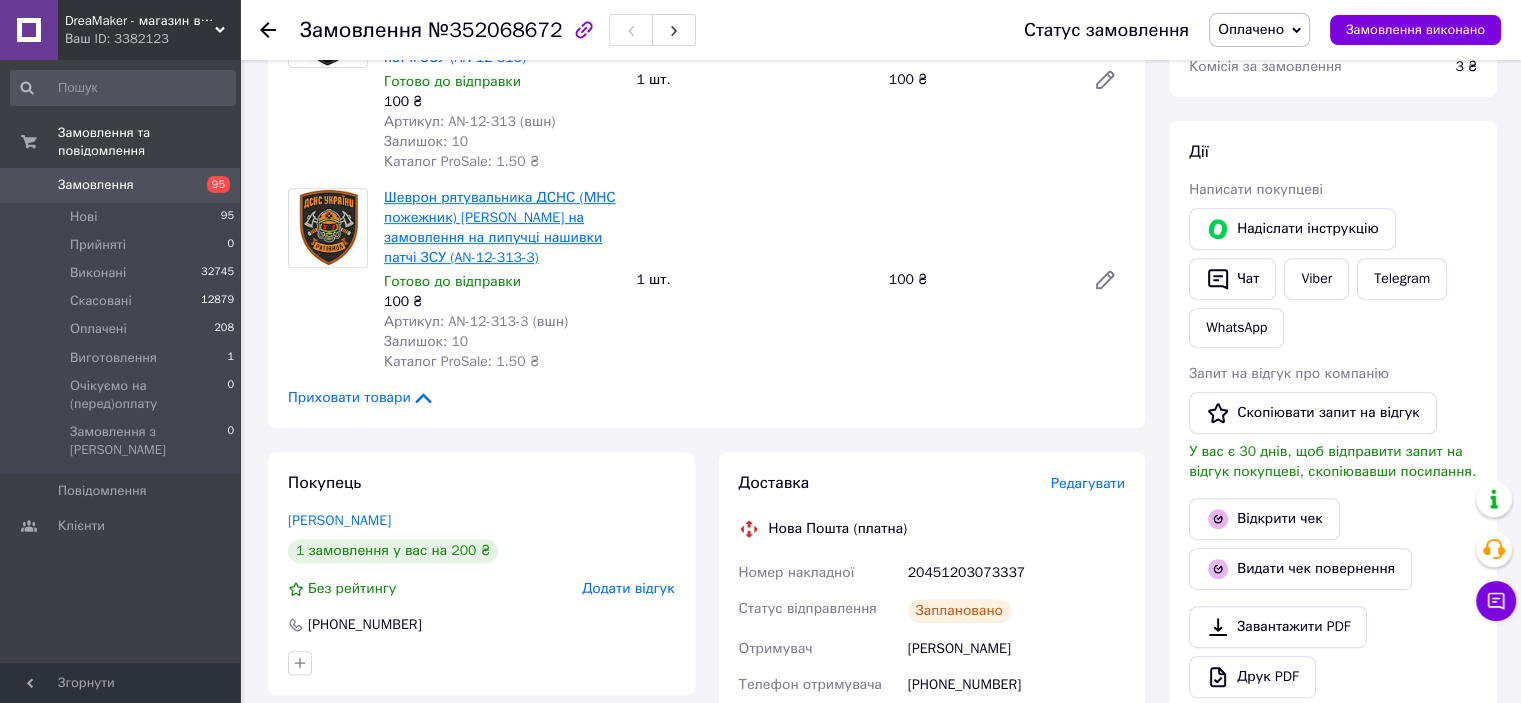 drag, startPoint x: 485, startPoint y: 255, endPoint x: 470, endPoint y: 229, distance: 30.016663 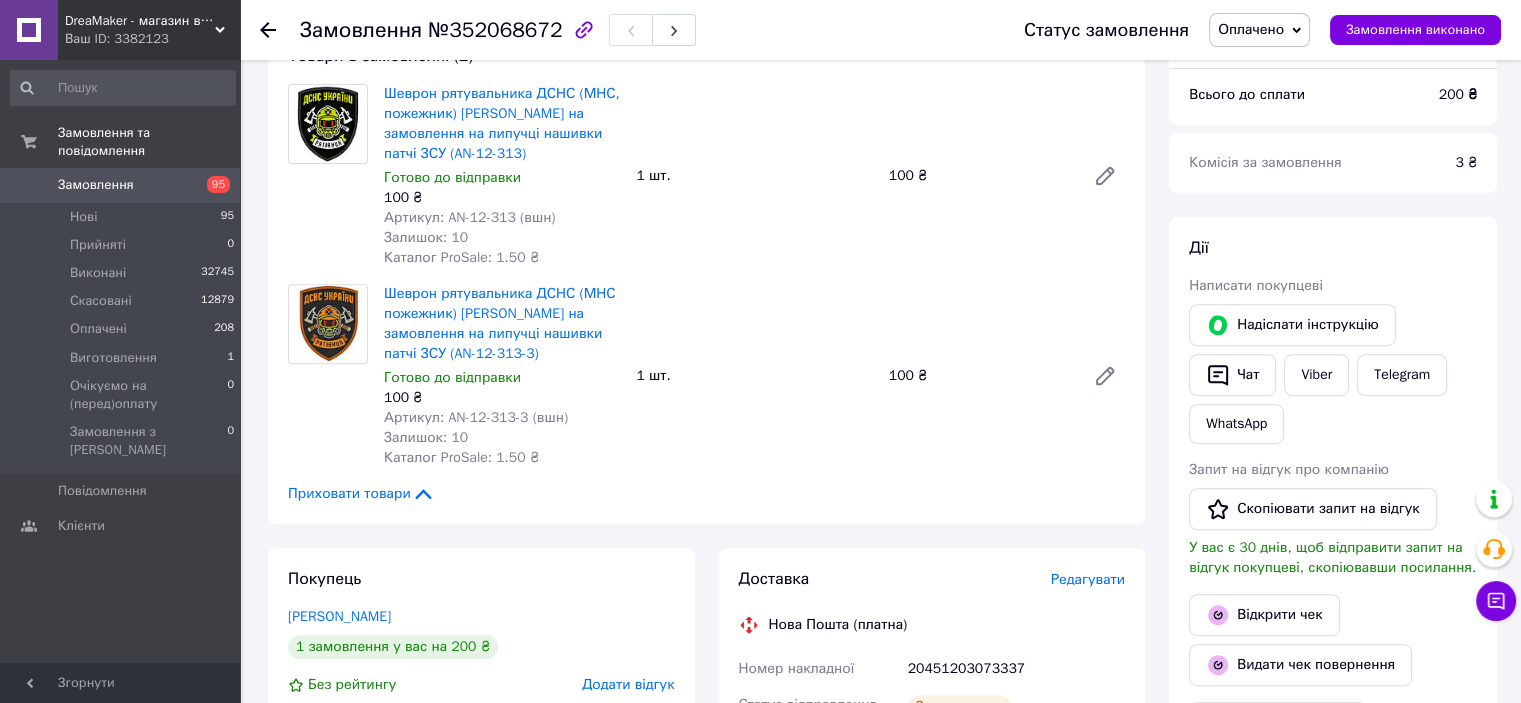 scroll, scrollTop: 500, scrollLeft: 0, axis: vertical 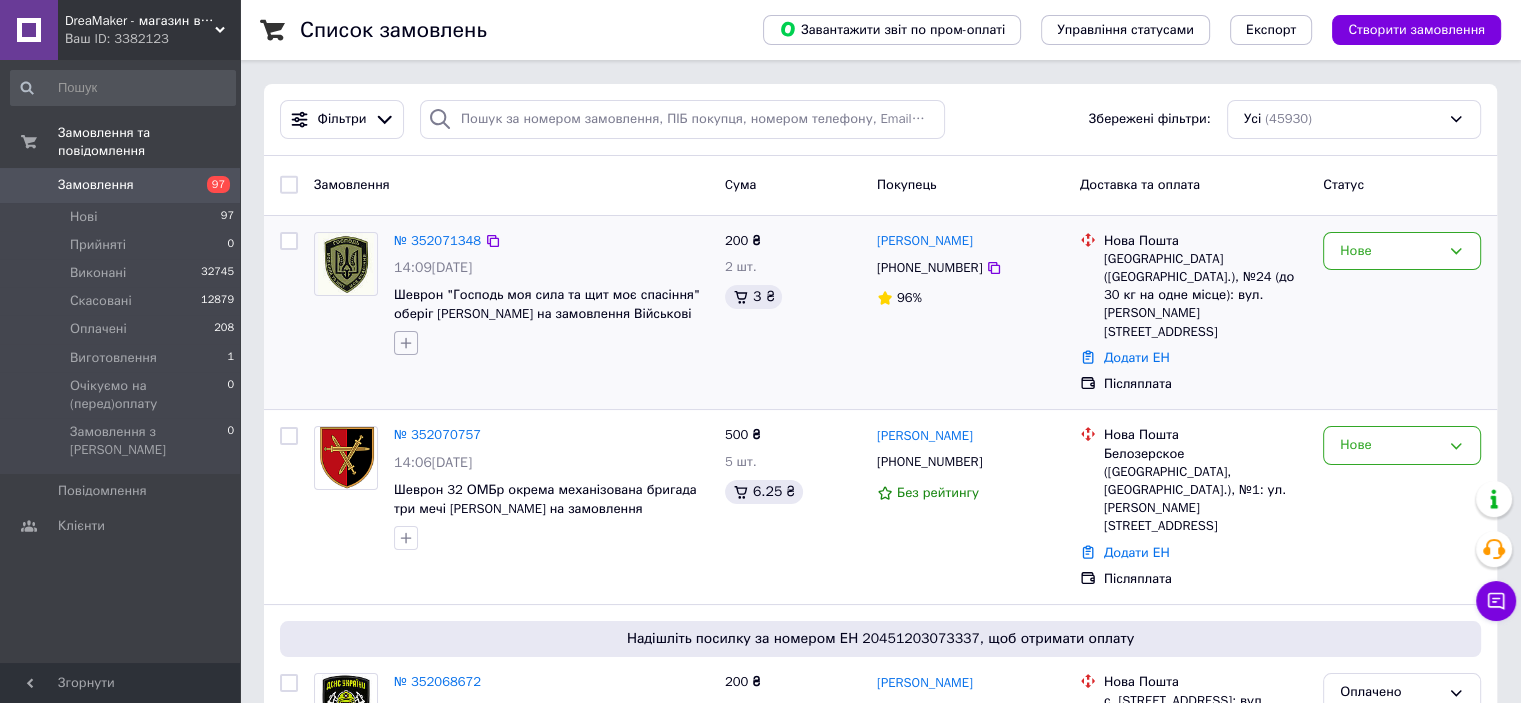 click 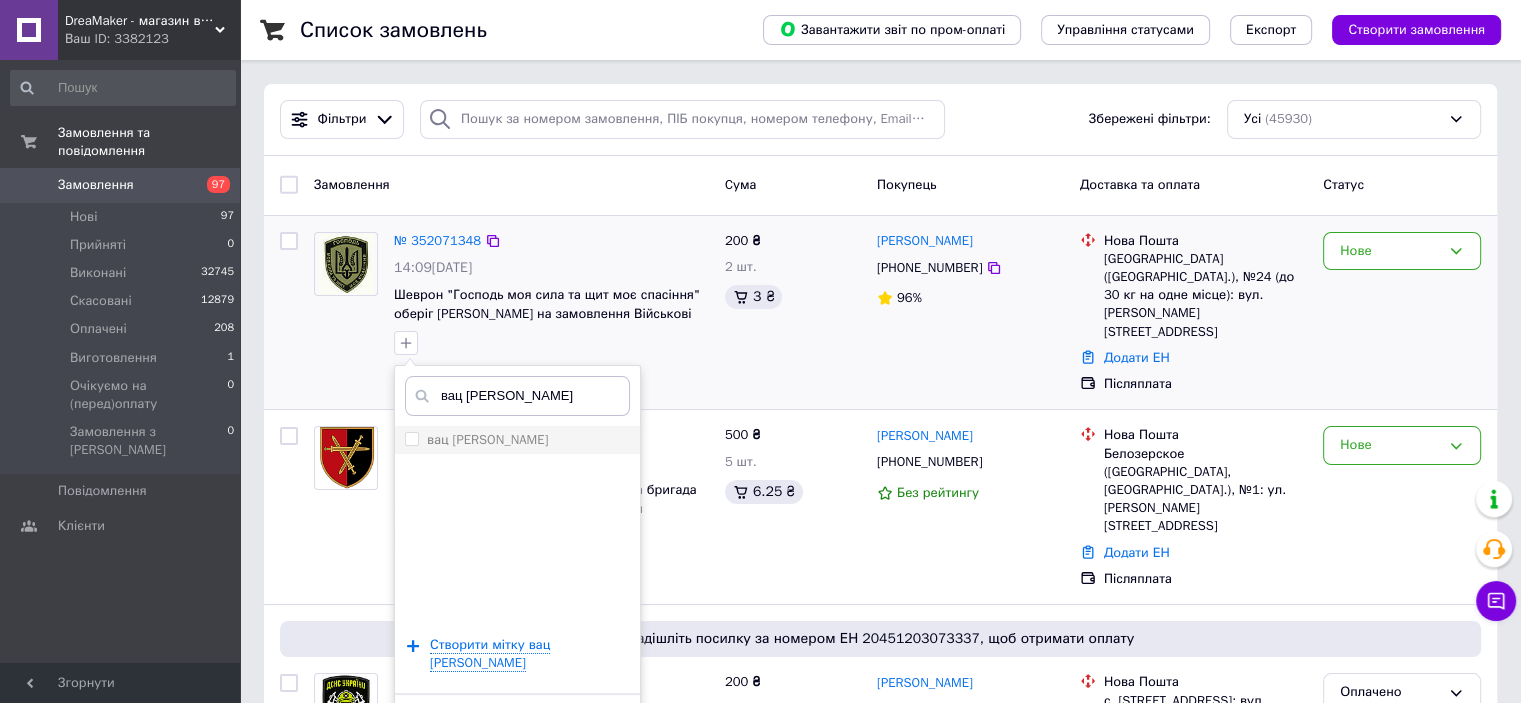 type on "вац [PERSON_NAME]" 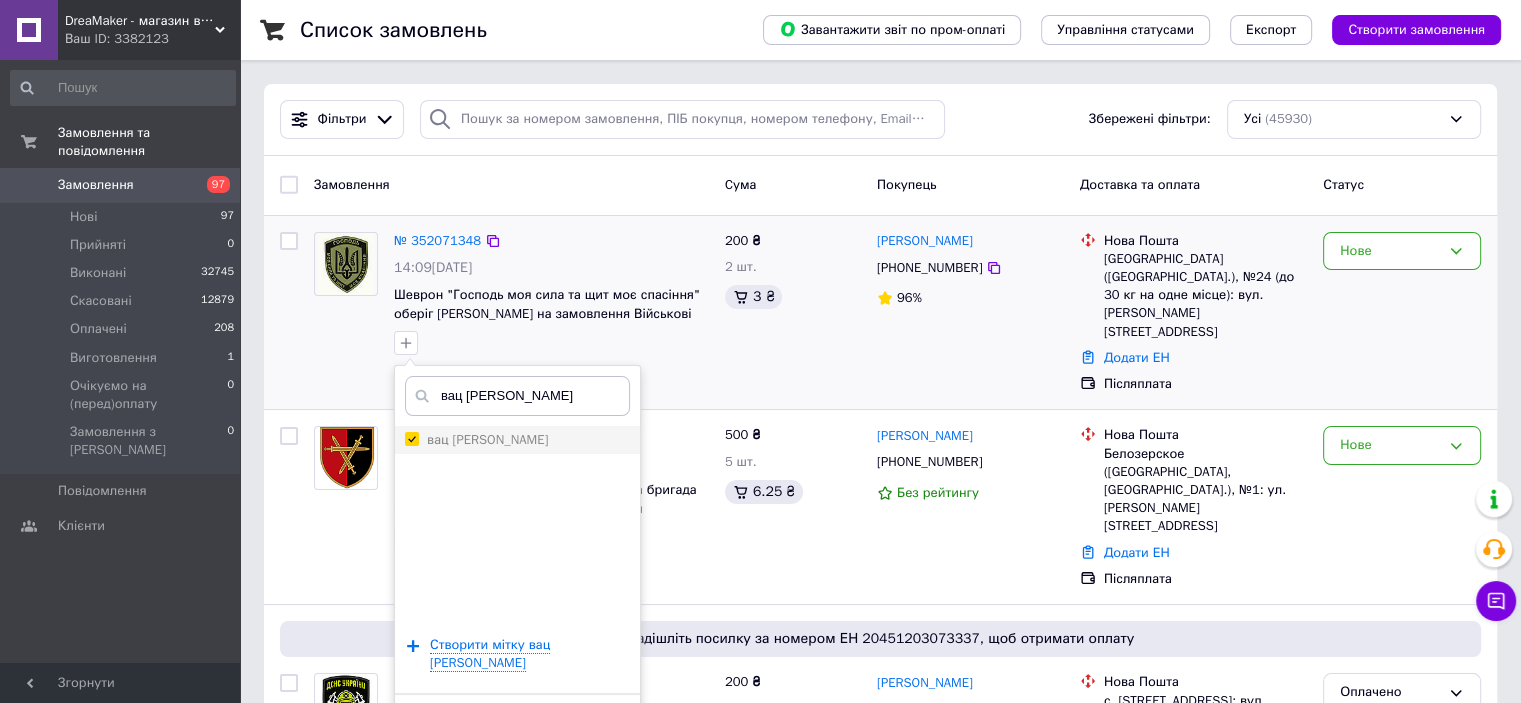 checkbox on "true" 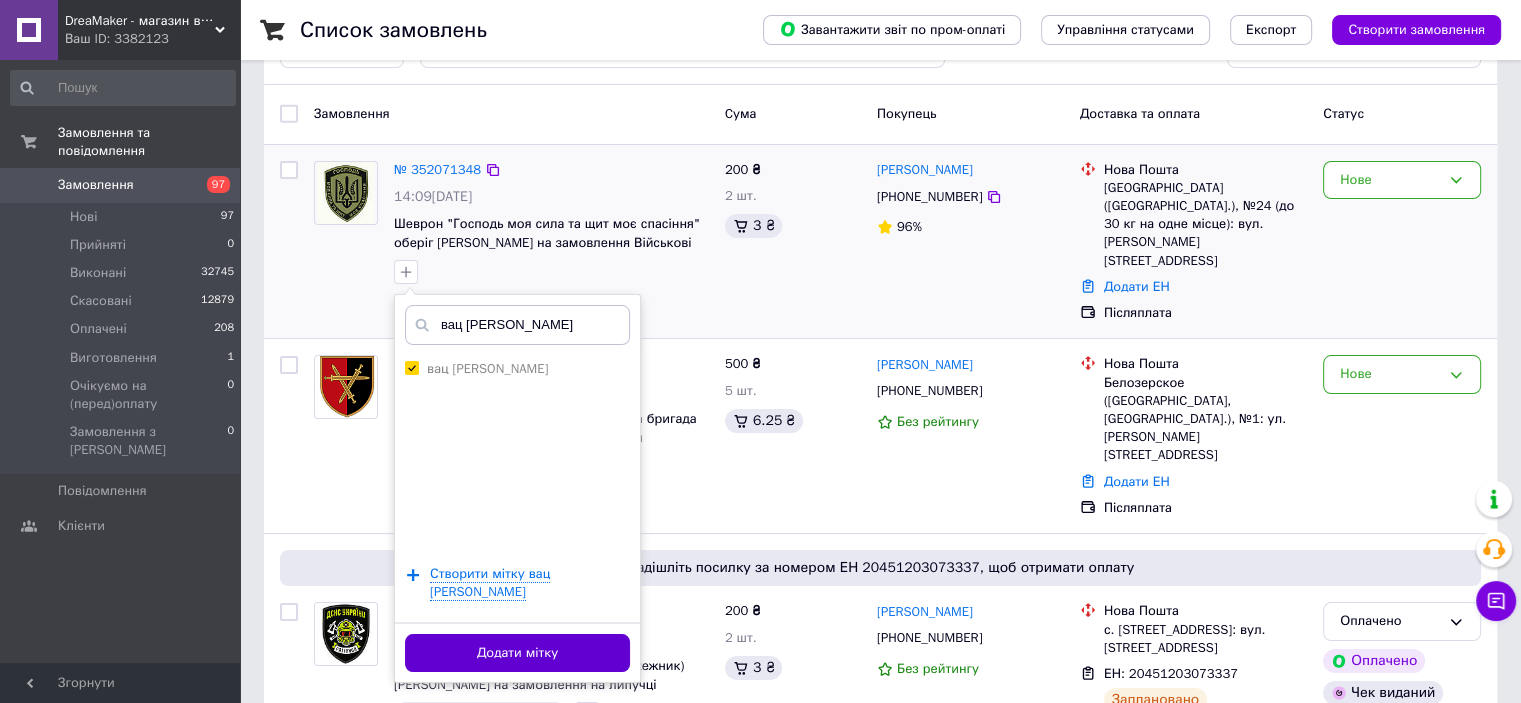 scroll, scrollTop: 100, scrollLeft: 0, axis: vertical 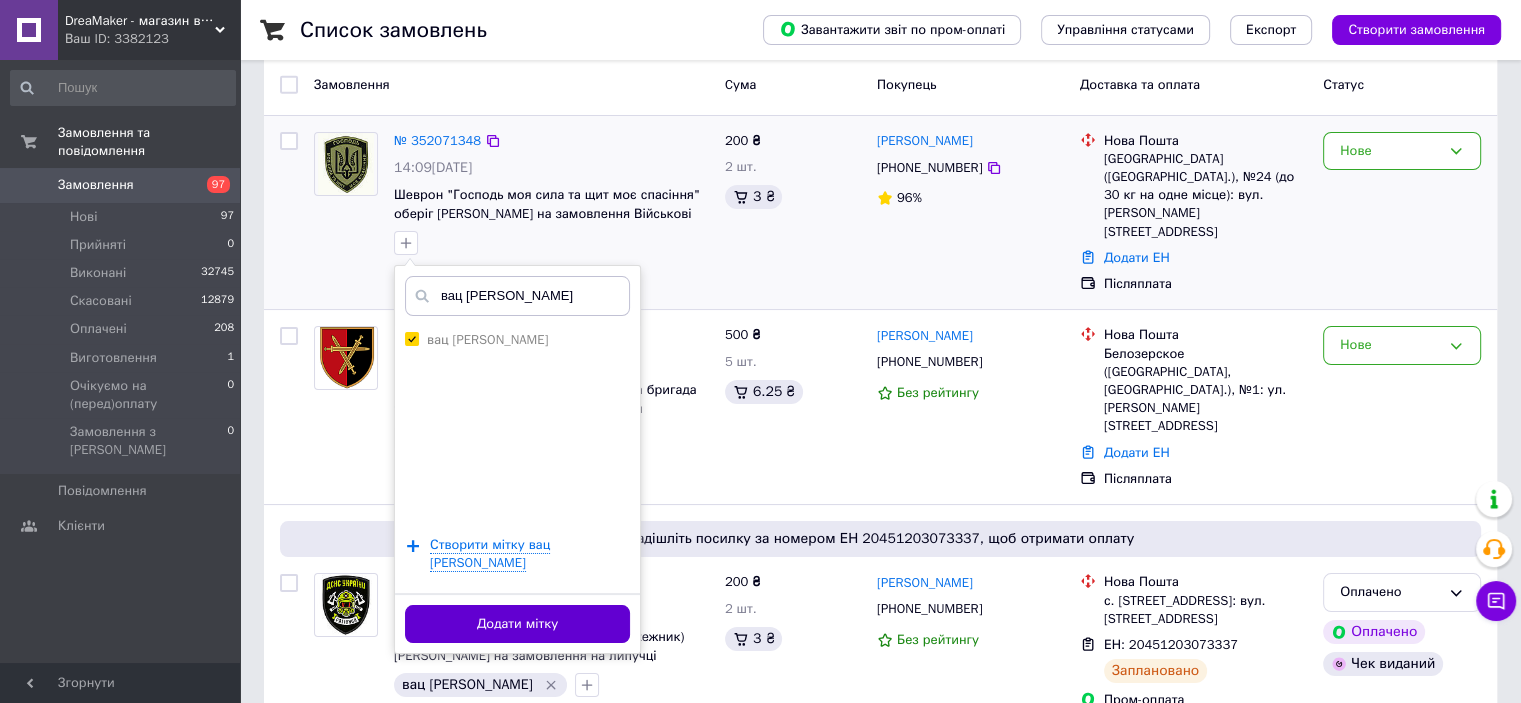 click on "Додати мітку" at bounding box center (517, 624) 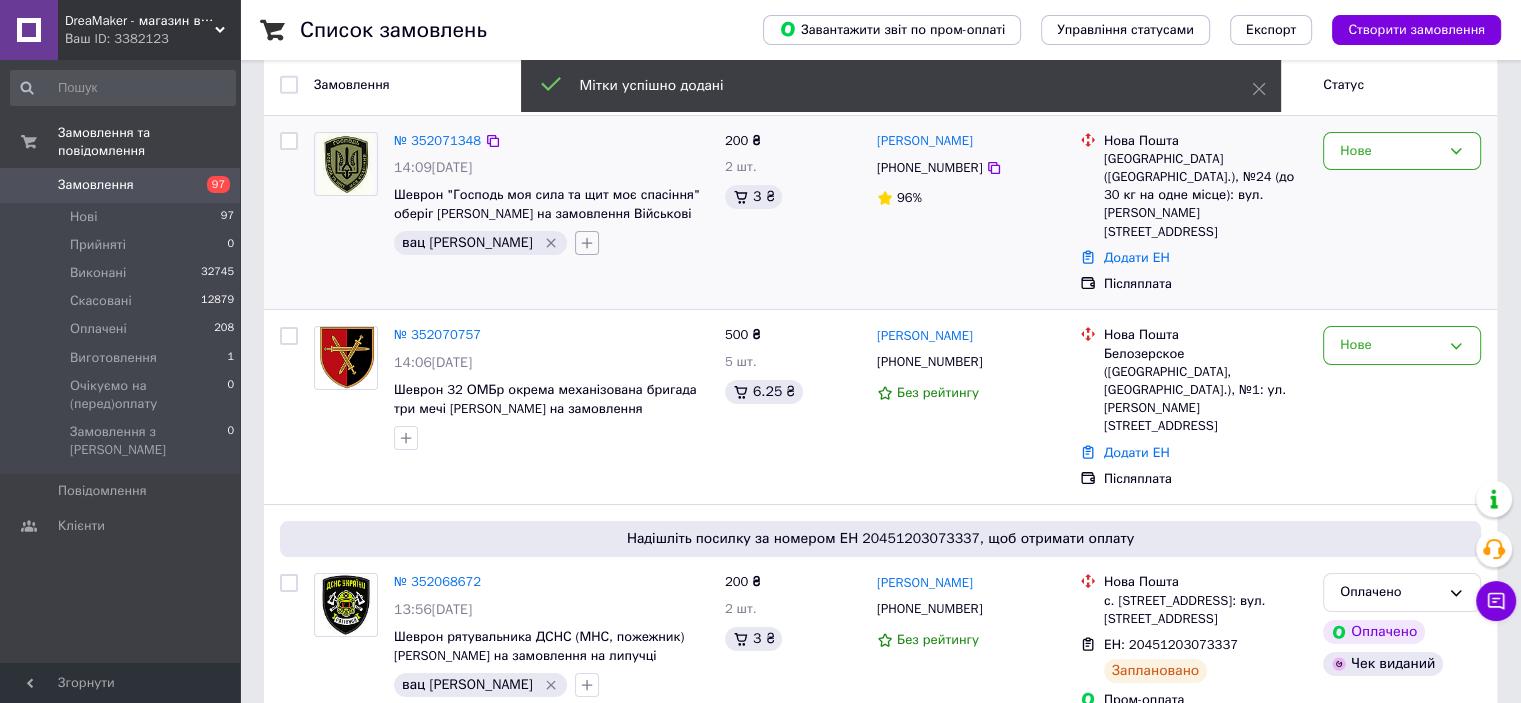 click 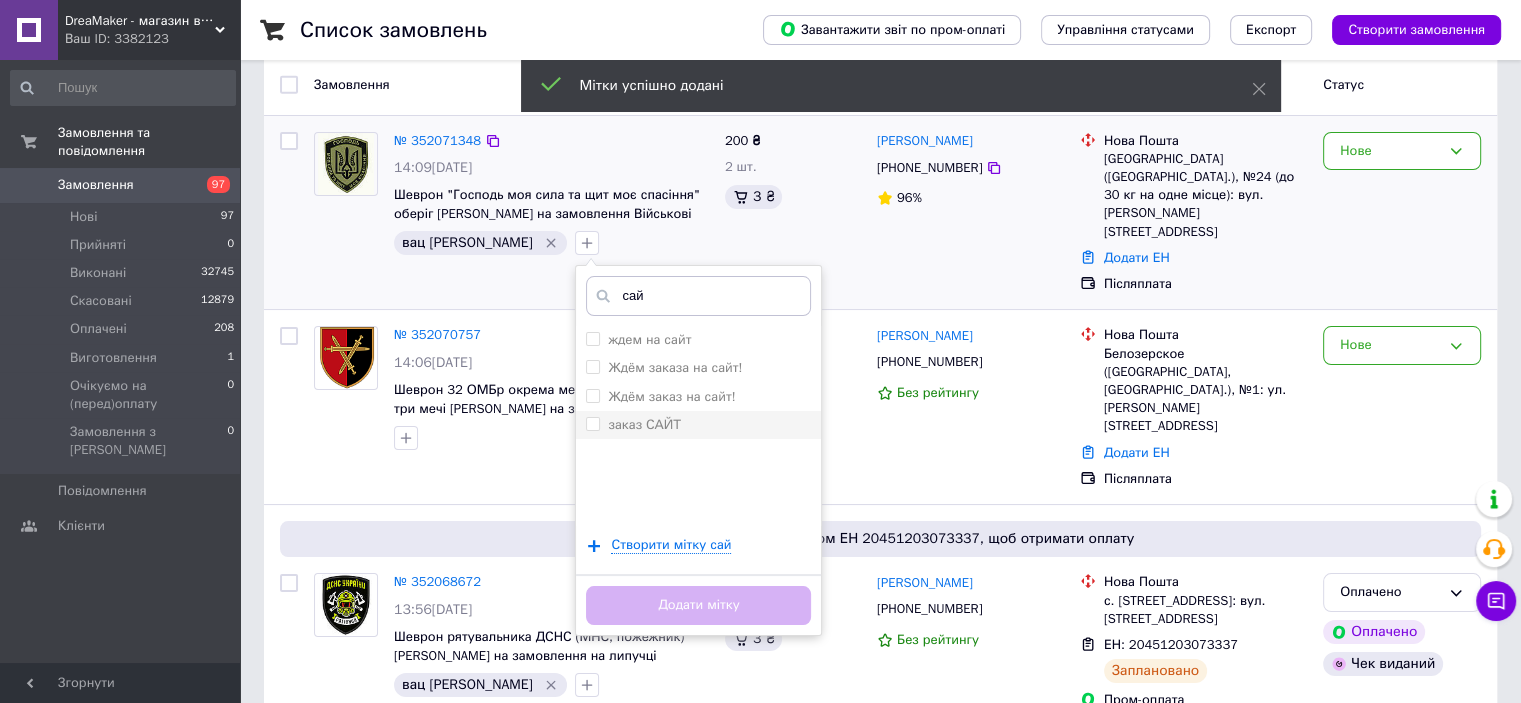 type on "сай" 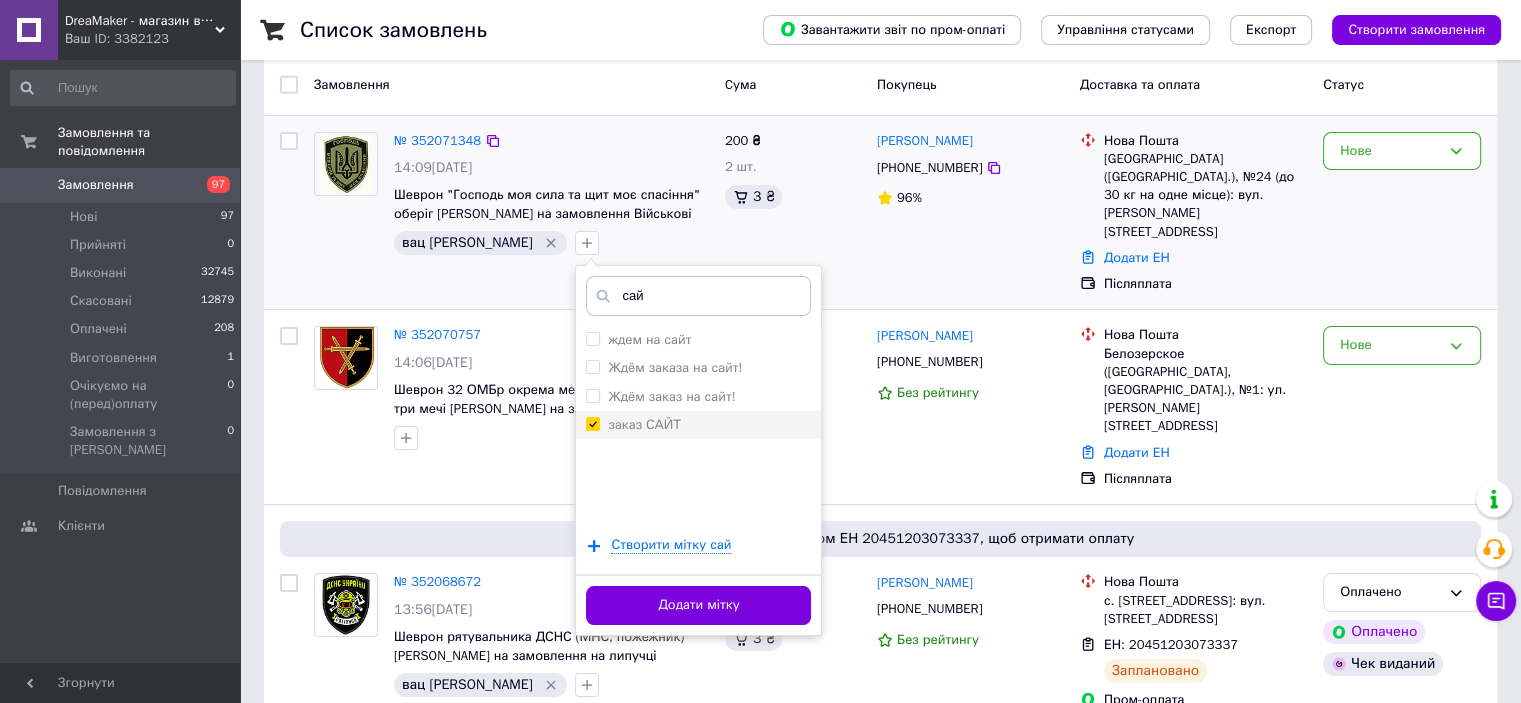 checkbox on "true" 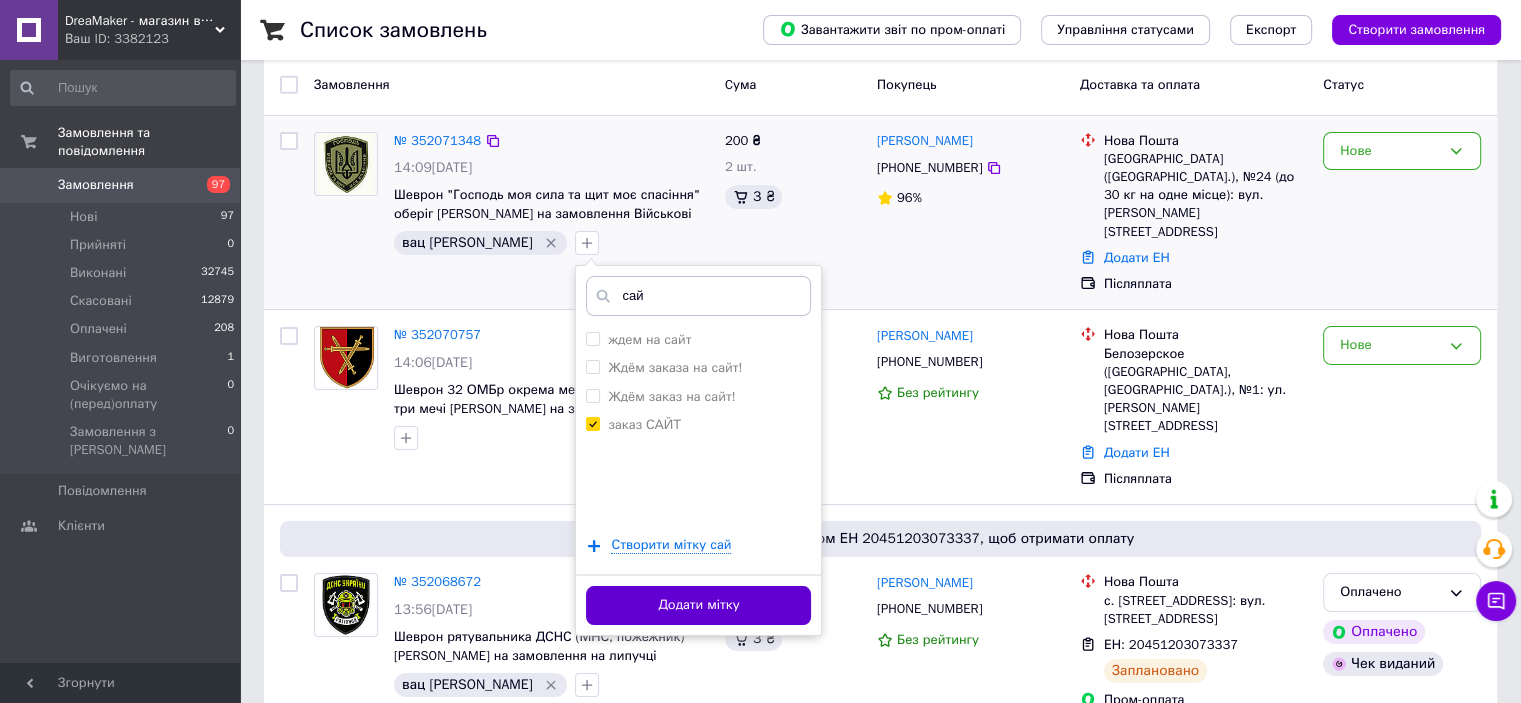click on "Додати мітку" at bounding box center (698, 605) 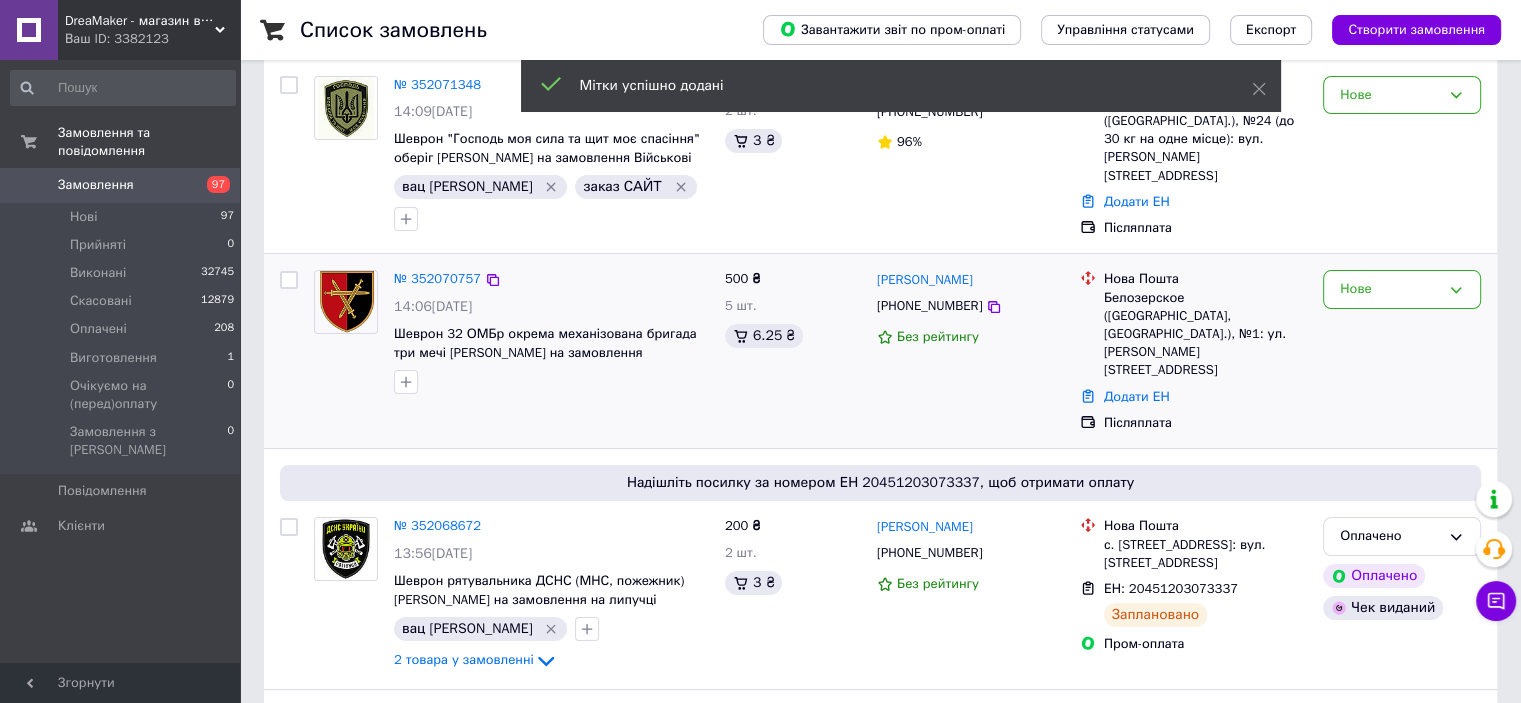 scroll, scrollTop: 200, scrollLeft: 0, axis: vertical 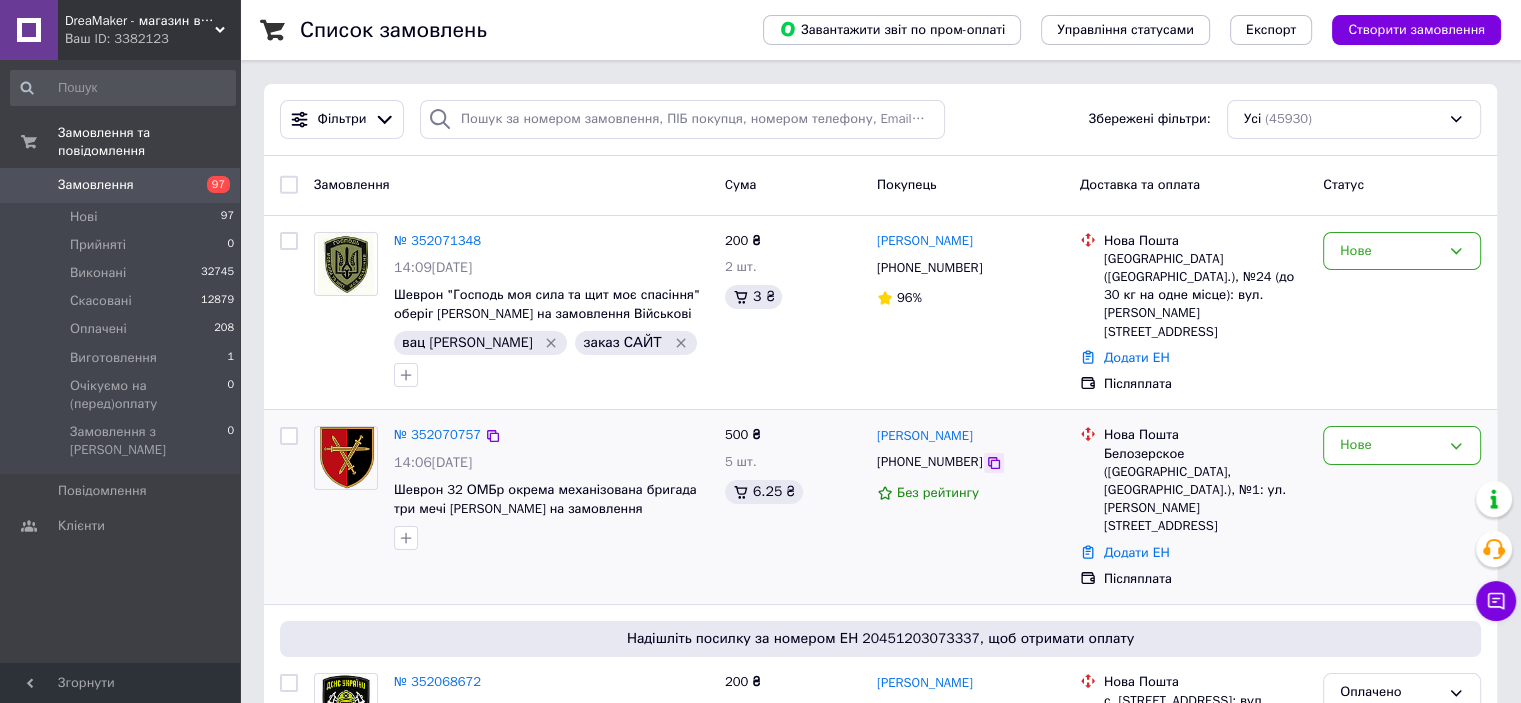 click 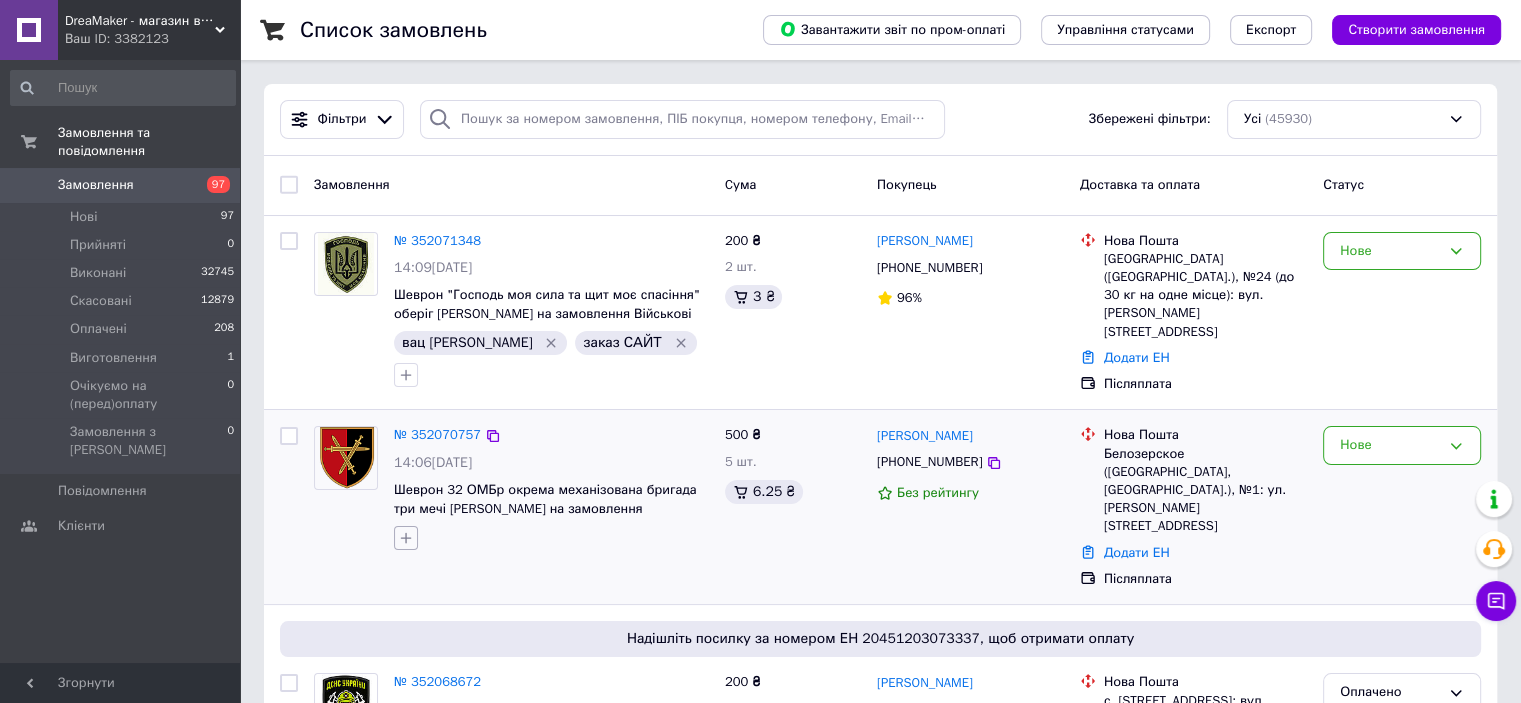 click 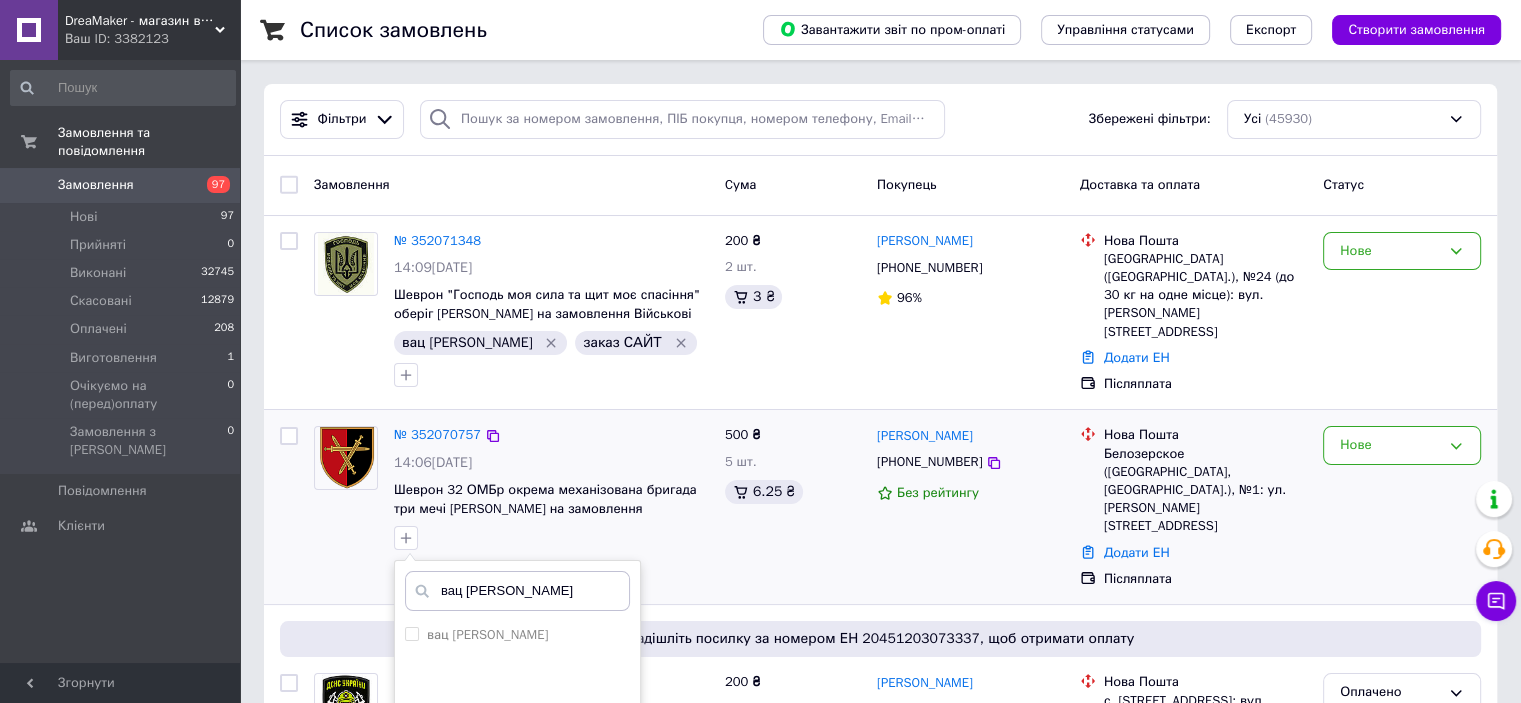 type on "вац [PERSON_NAME]" 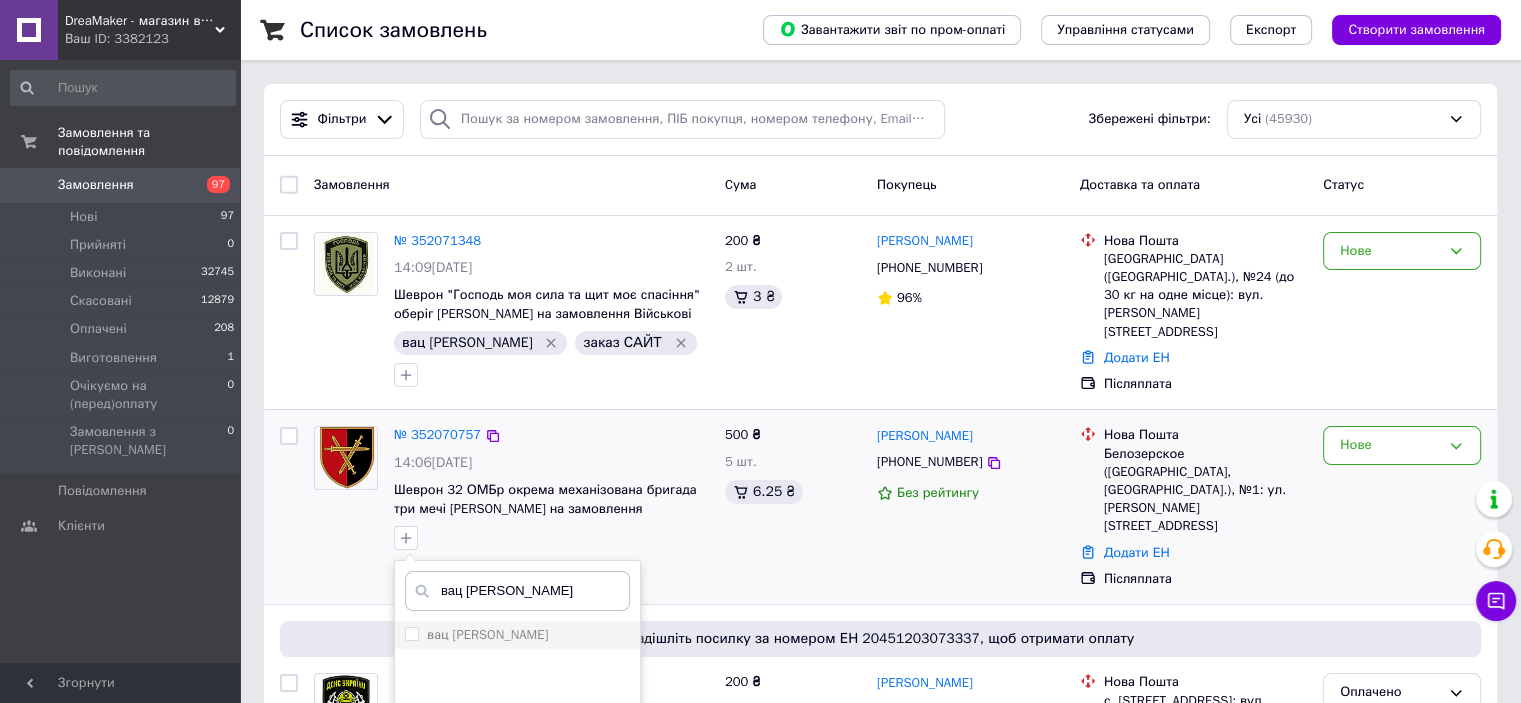 click on "[PERSON_NAME]" at bounding box center [487, 634] 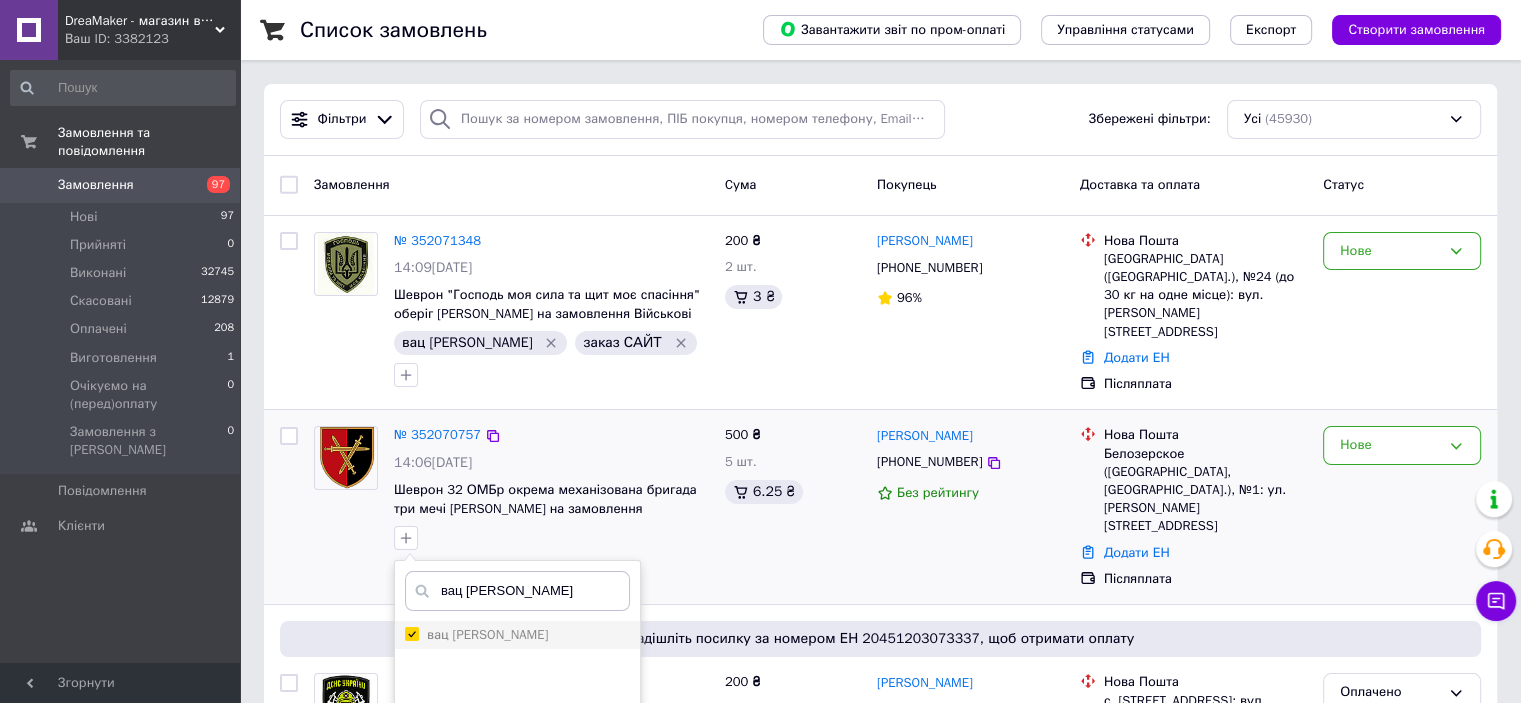 checkbox on "true" 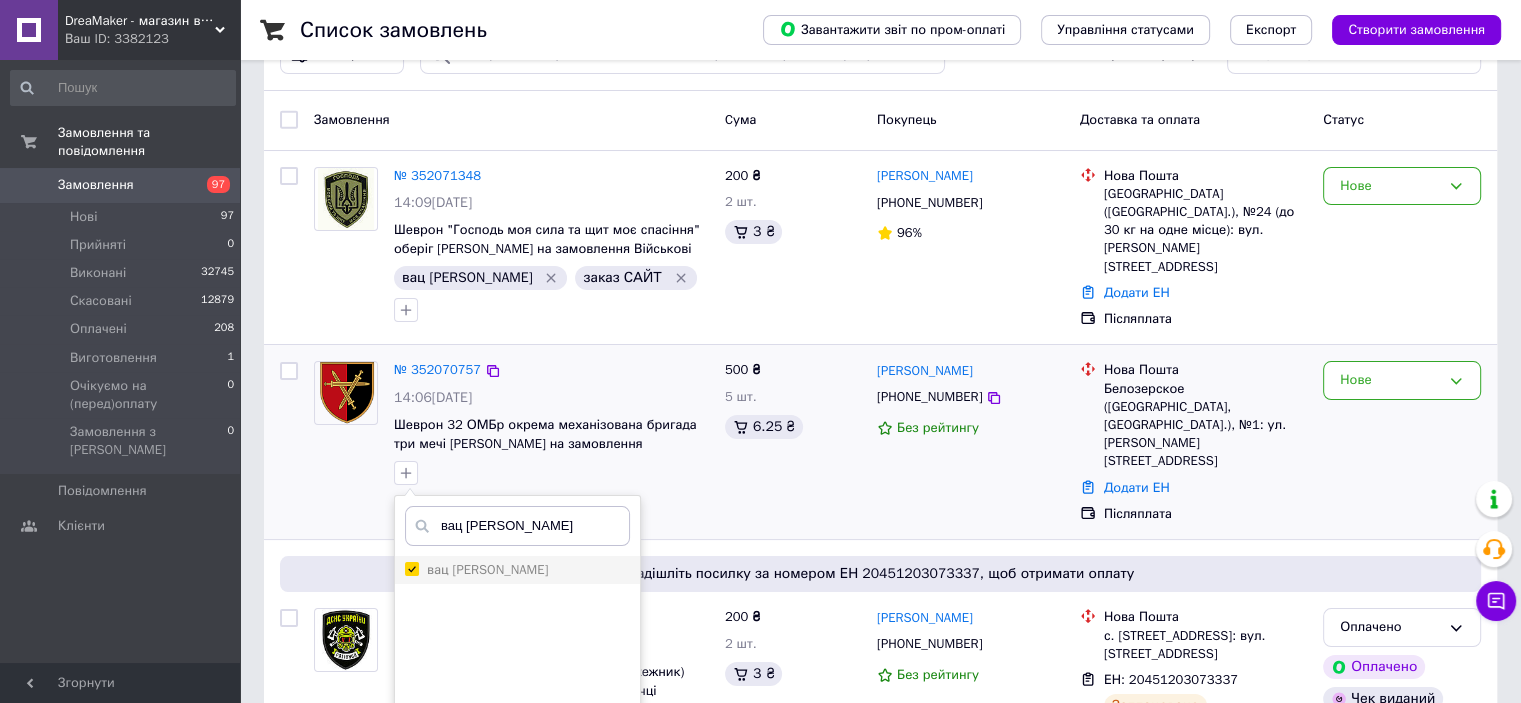 scroll, scrollTop: 200, scrollLeft: 0, axis: vertical 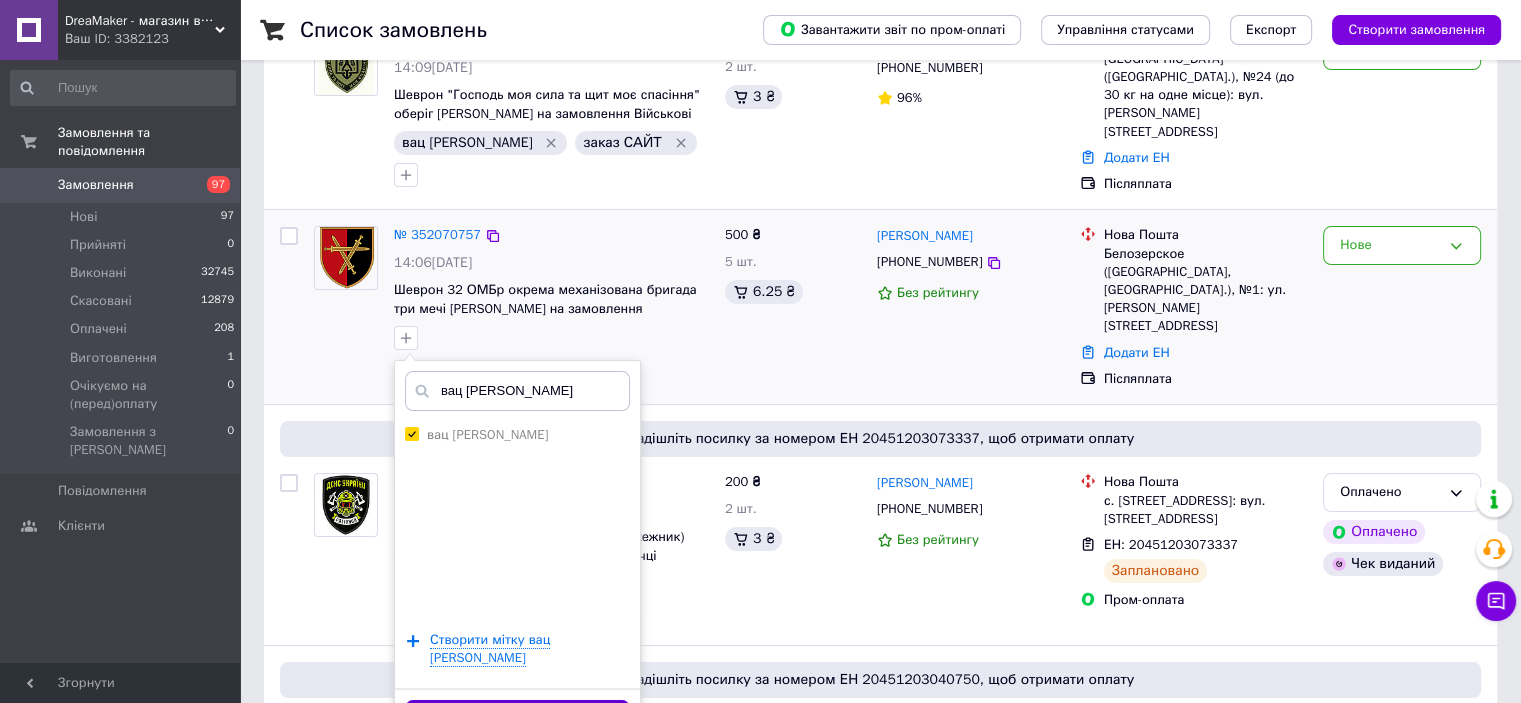 click on "Додати мітку" at bounding box center (517, 719) 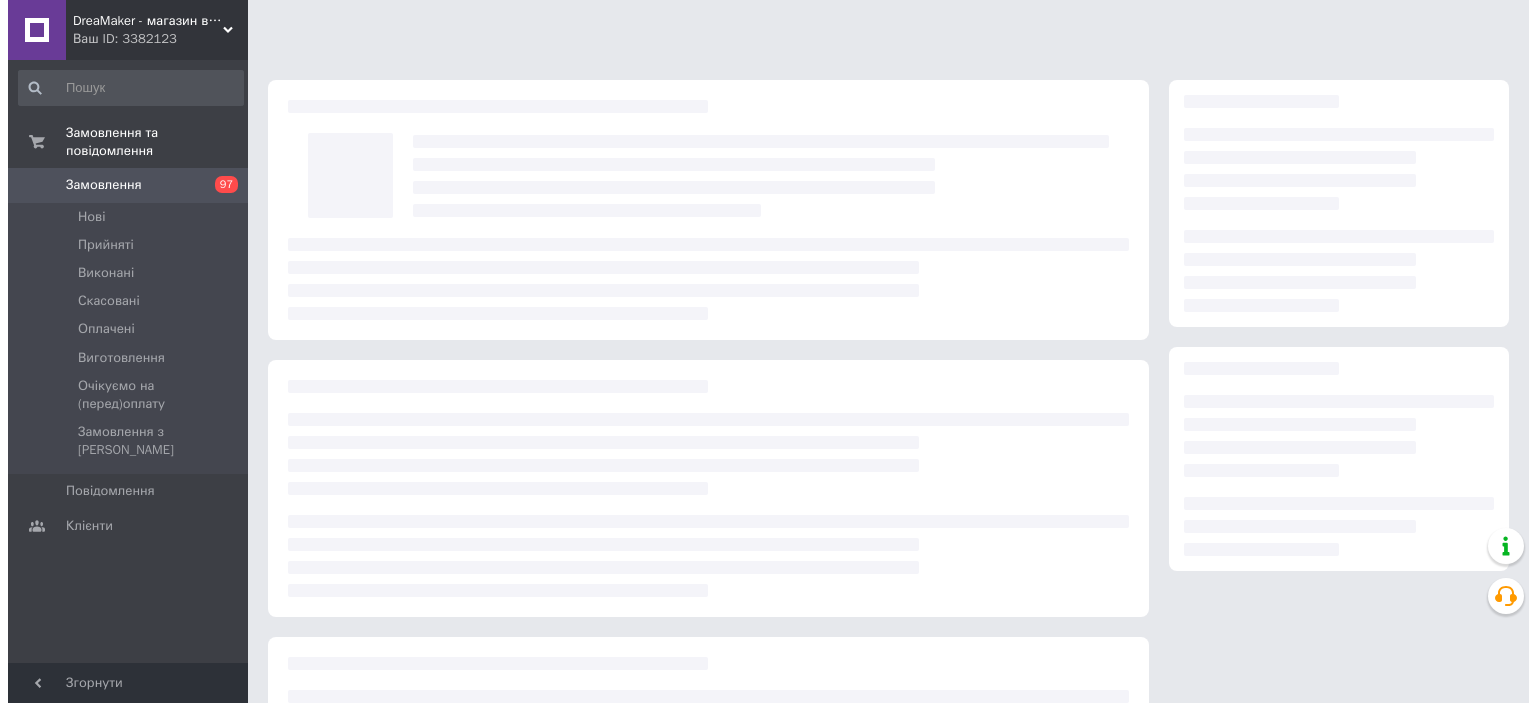 scroll, scrollTop: 0, scrollLeft: 0, axis: both 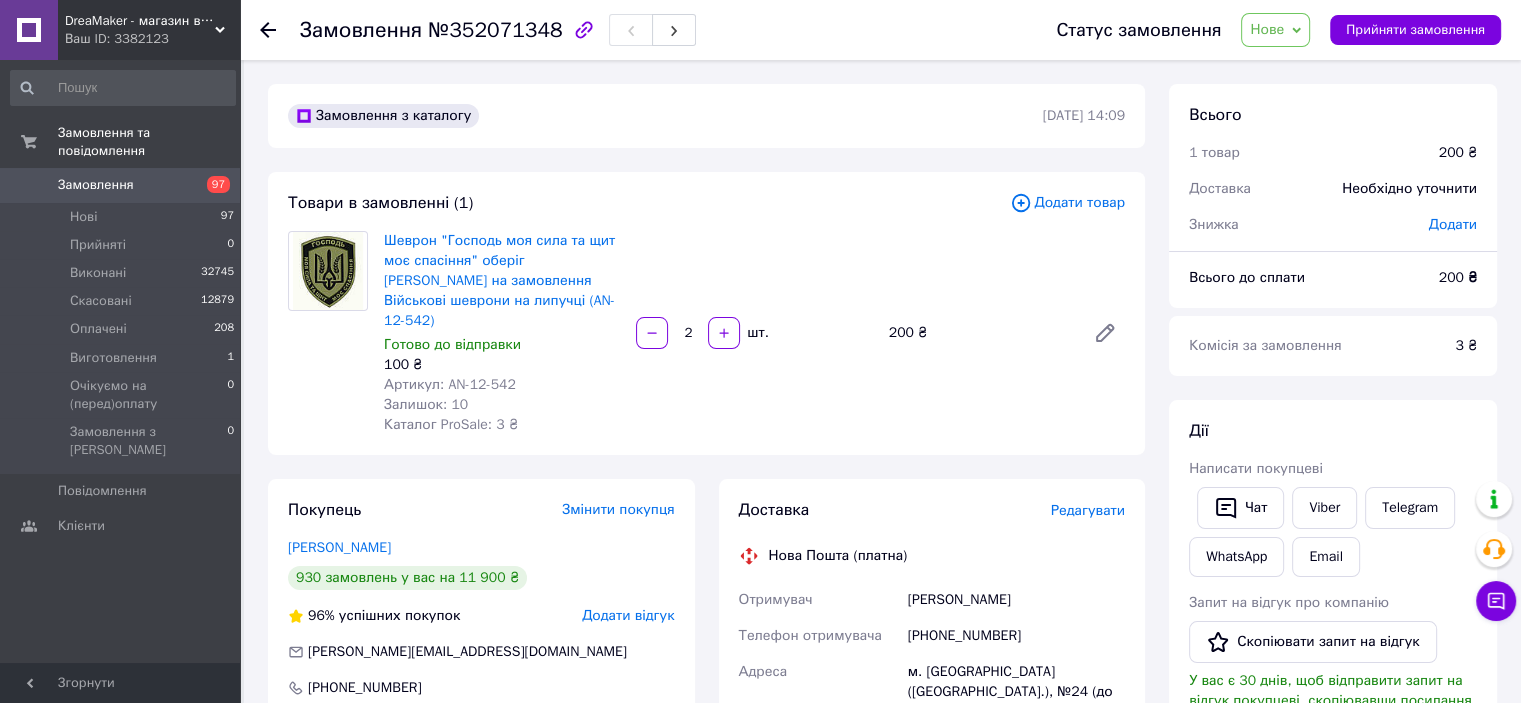click on "Редагувати" at bounding box center [1088, 510] 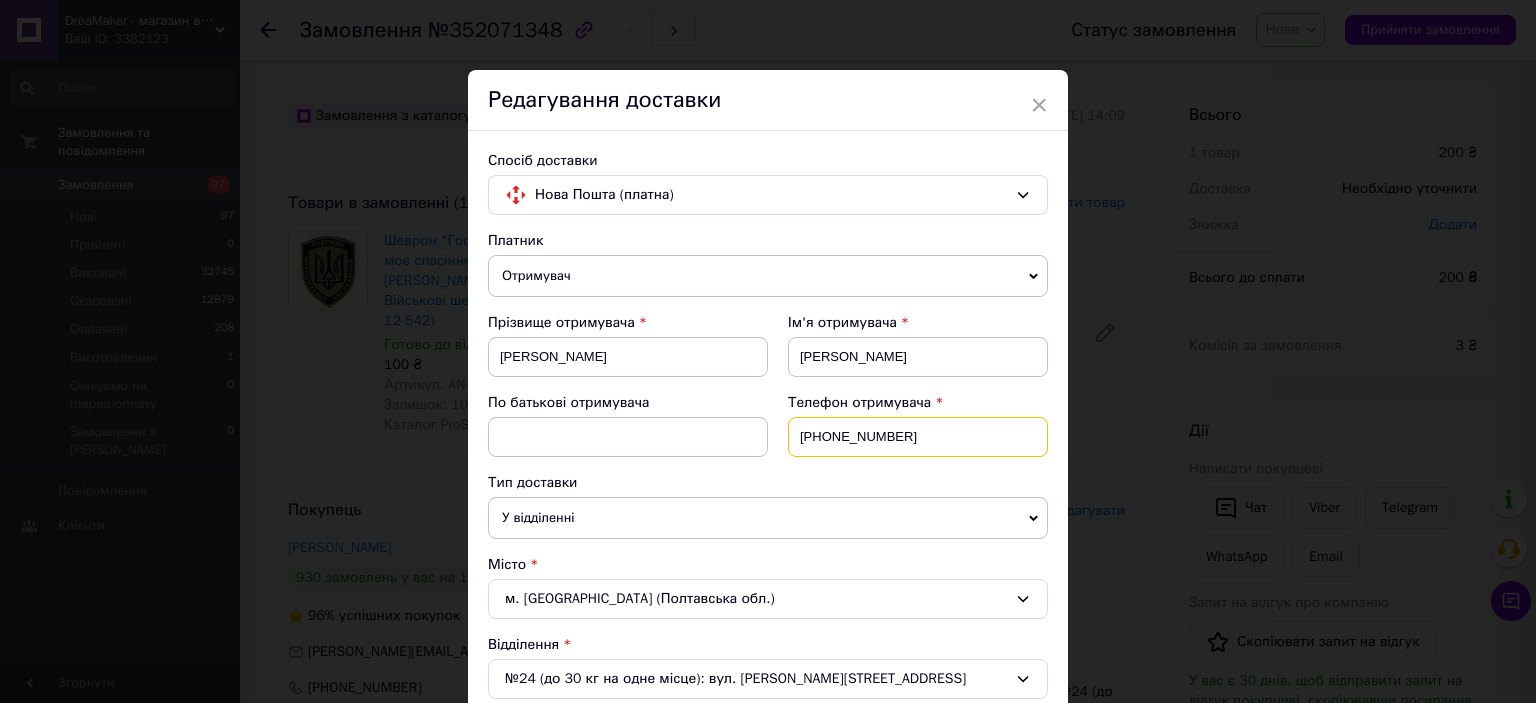 drag, startPoint x: 912, startPoint y: 435, endPoint x: 718, endPoint y: 428, distance: 194.12625 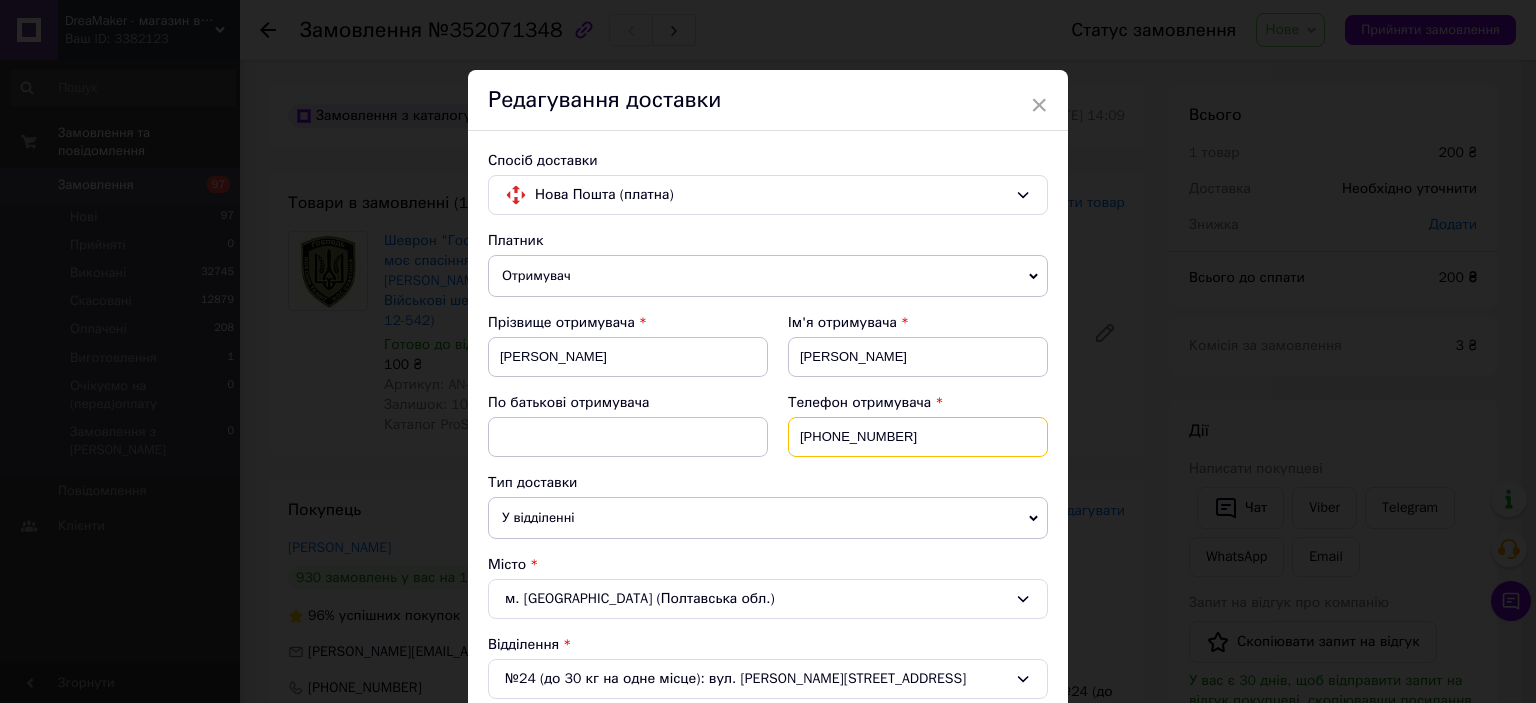 click on "+38(066)1751245" at bounding box center [918, 437] 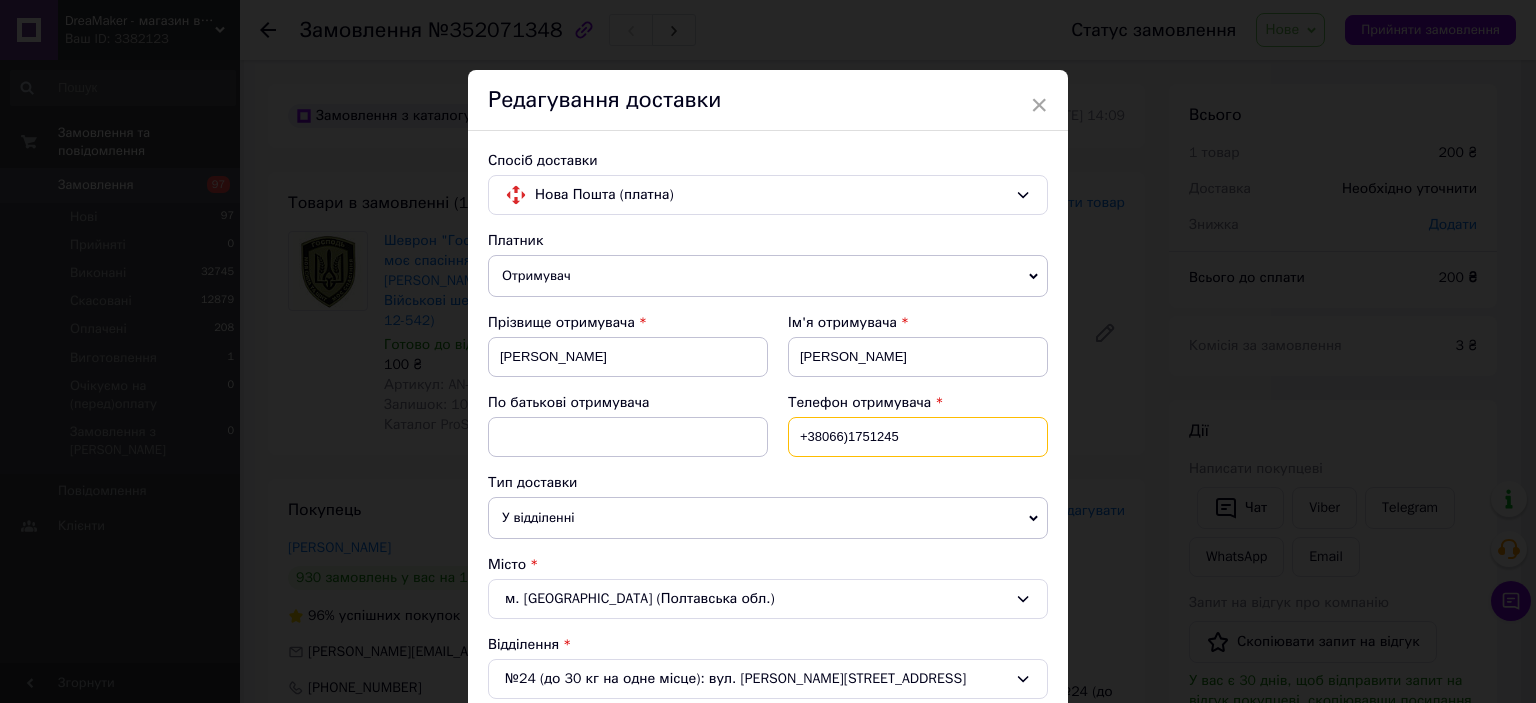 click on "+38066)1751245" at bounding box center (918, 437) 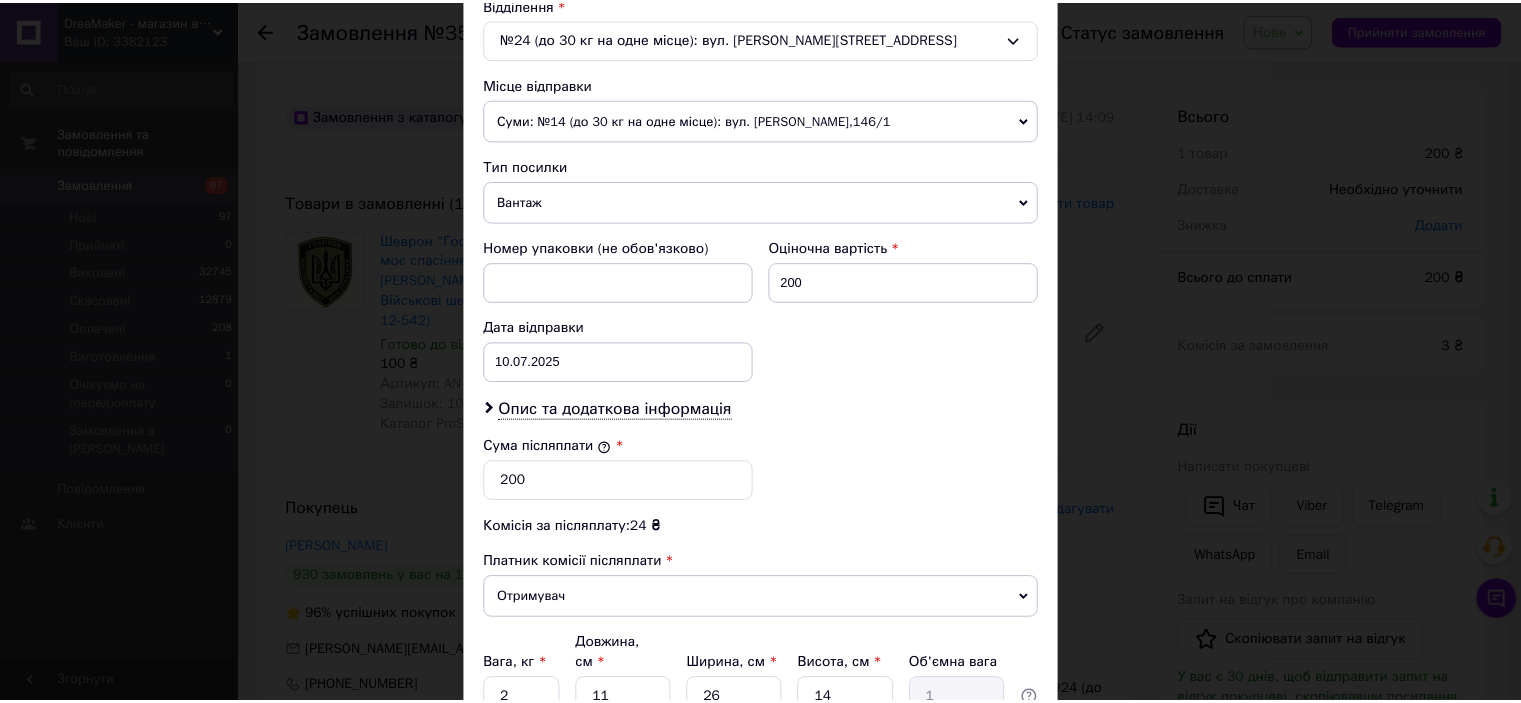 scroll, scrollTop: 816, scrollLeft: 0, axis: vertical 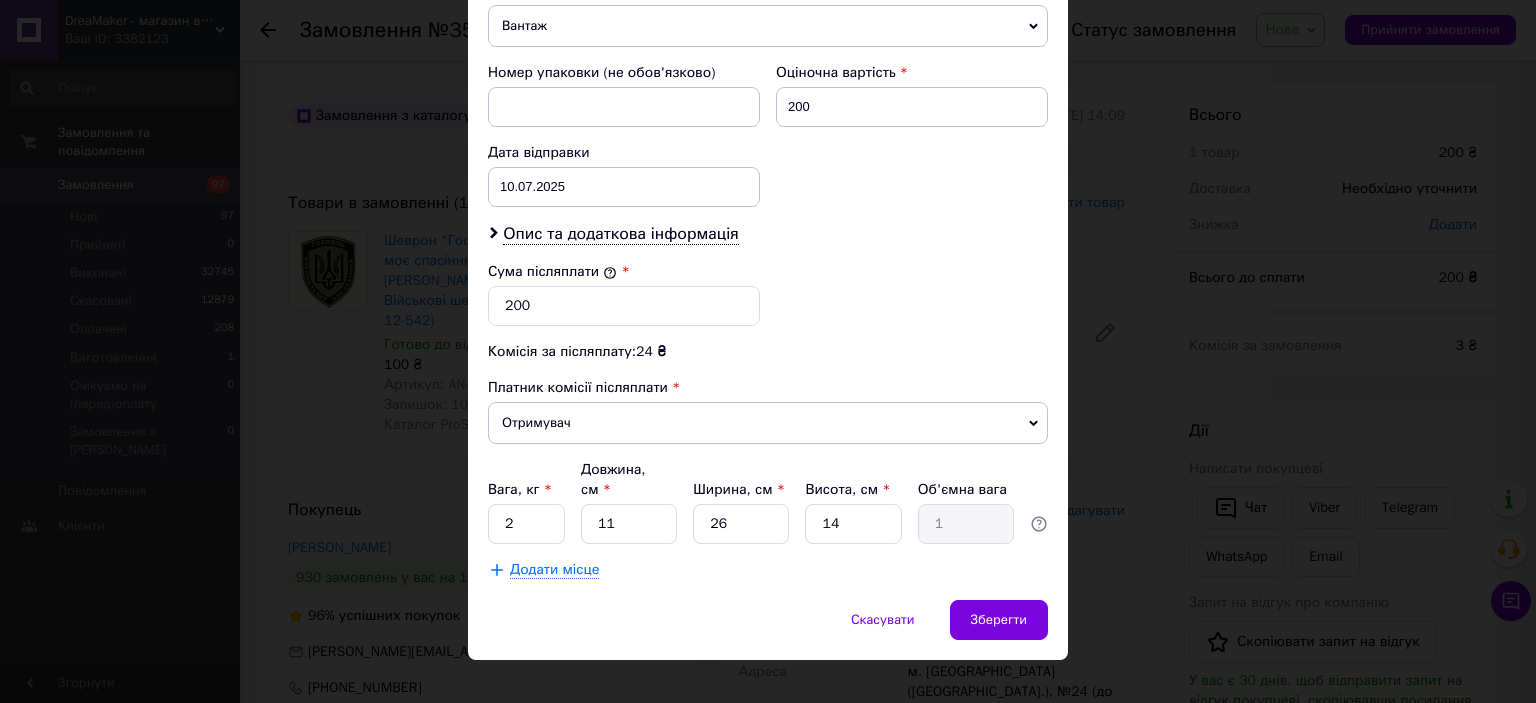 type on "+380661751245" 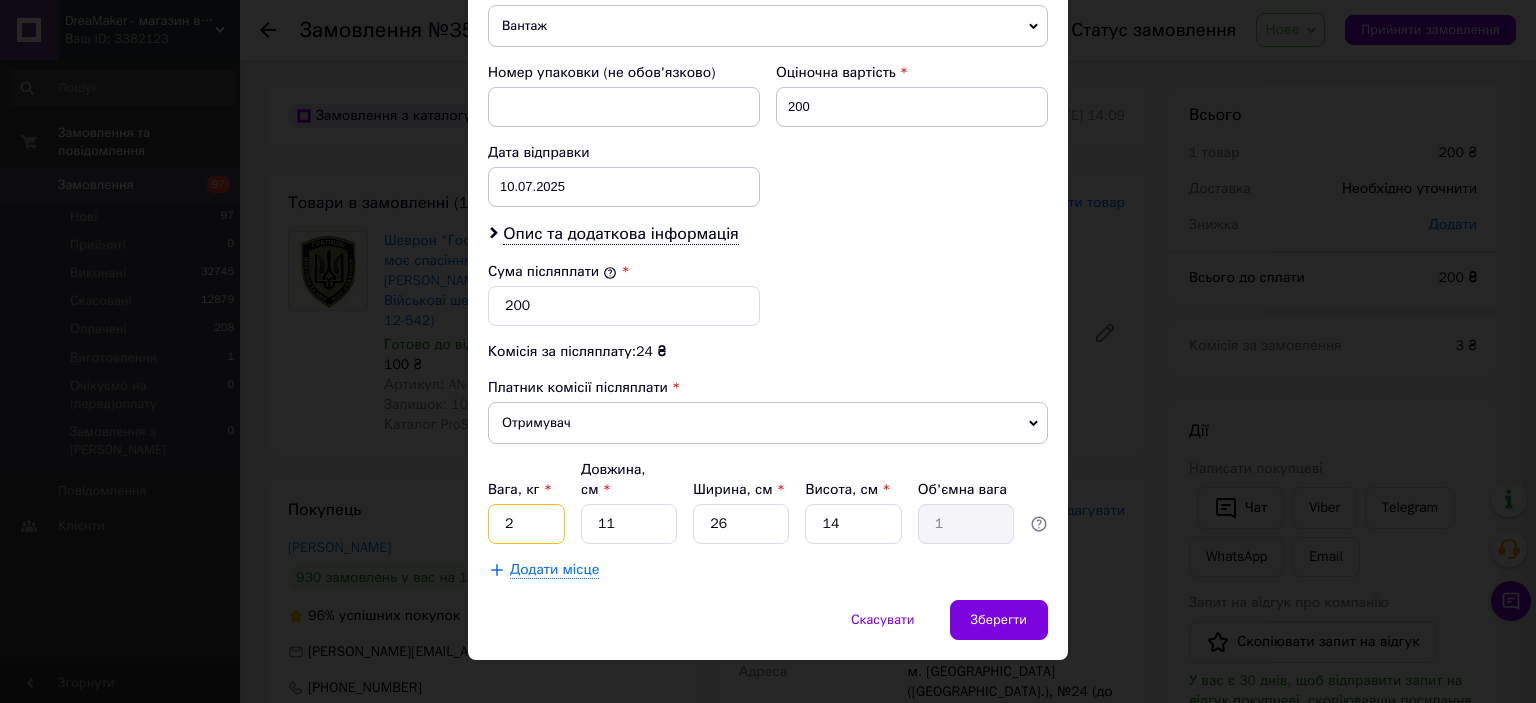 click on "2" at bounding box center [526, 524] 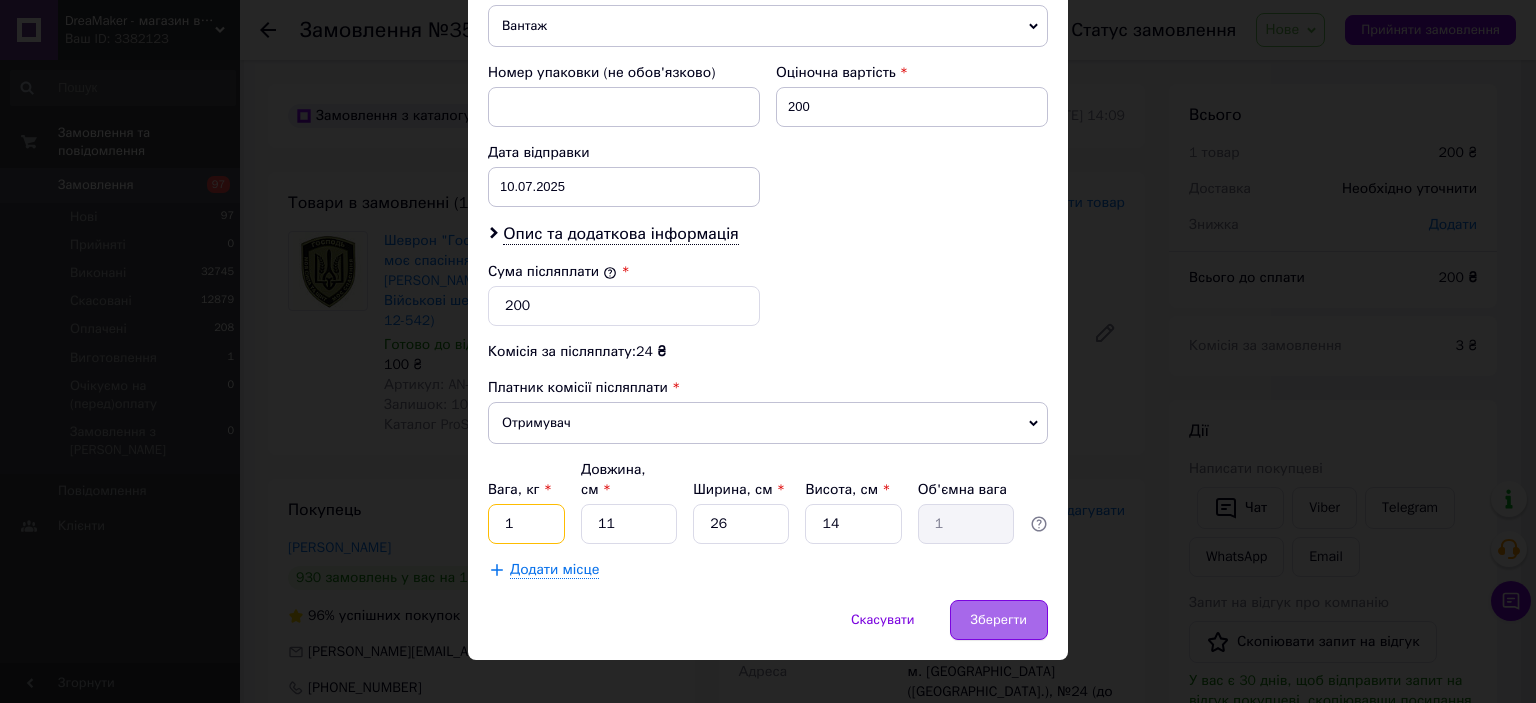 type on "1" 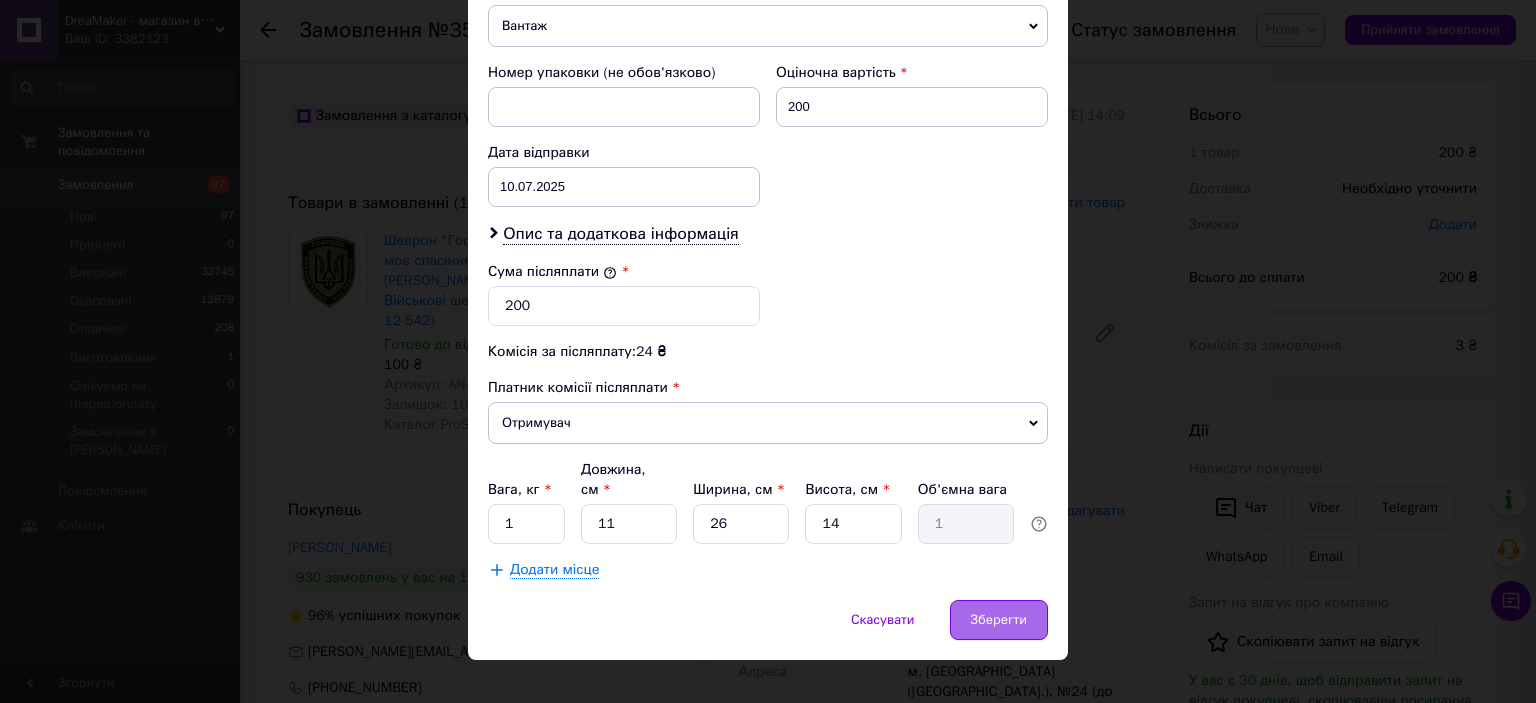 click on "Зберегти" at bounding box center (999, 620) 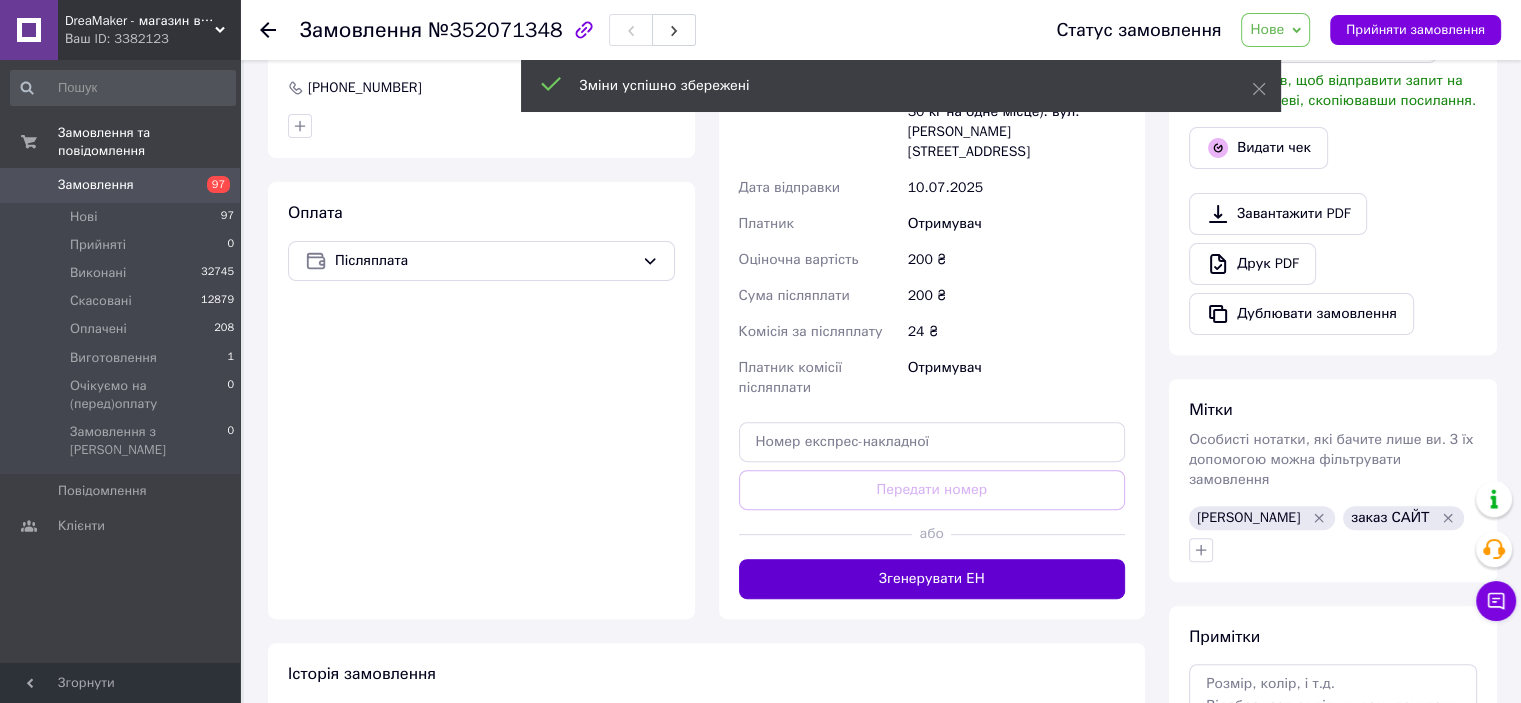 click on "Згенерувати ЕН" at bounding box center [932, 579] 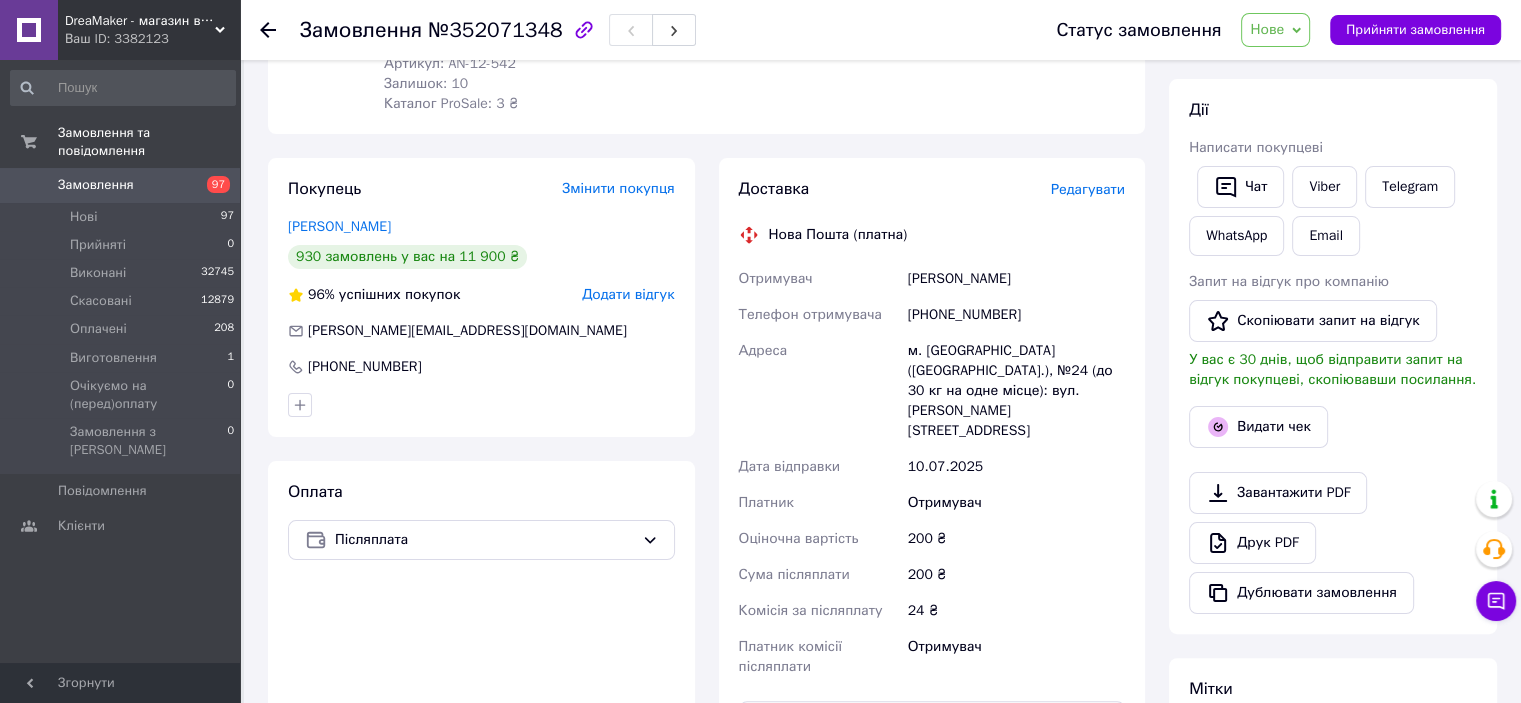 scroll, scrollTop: 300, scrollLeft: 0, axis: vertical 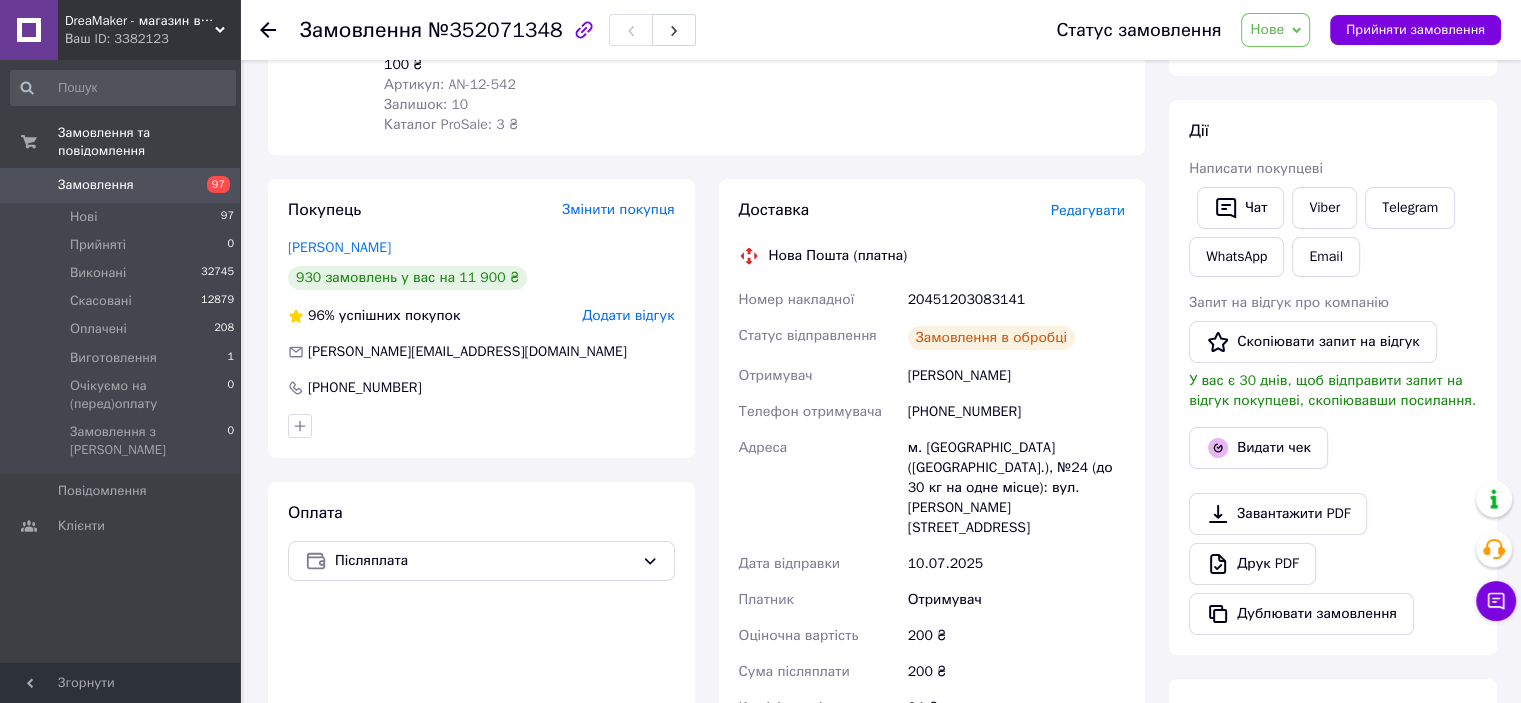 click on "20451203083141" at bounding box center (1016, 300) 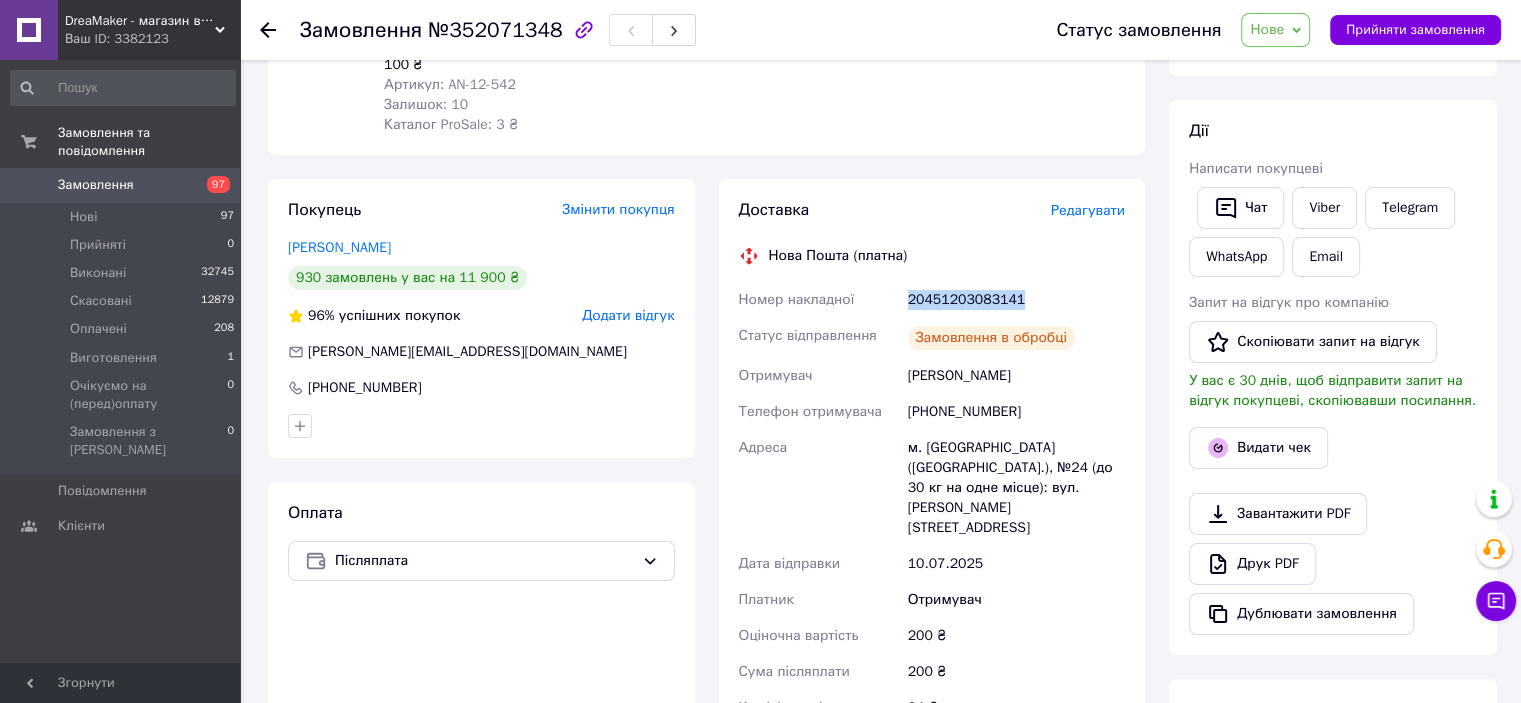 click on "20451203083141" at bounding box center (1016, 300) 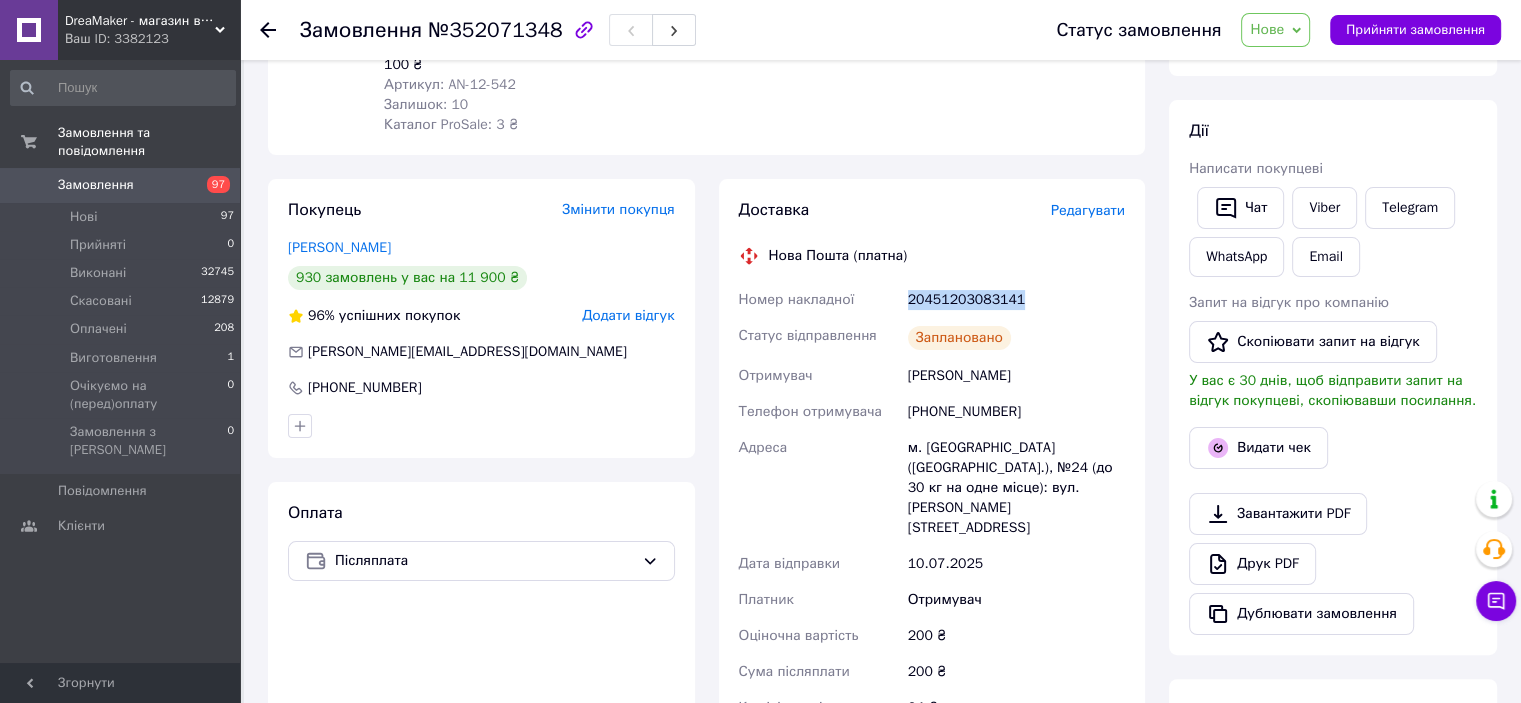 copy on "20451203083141" 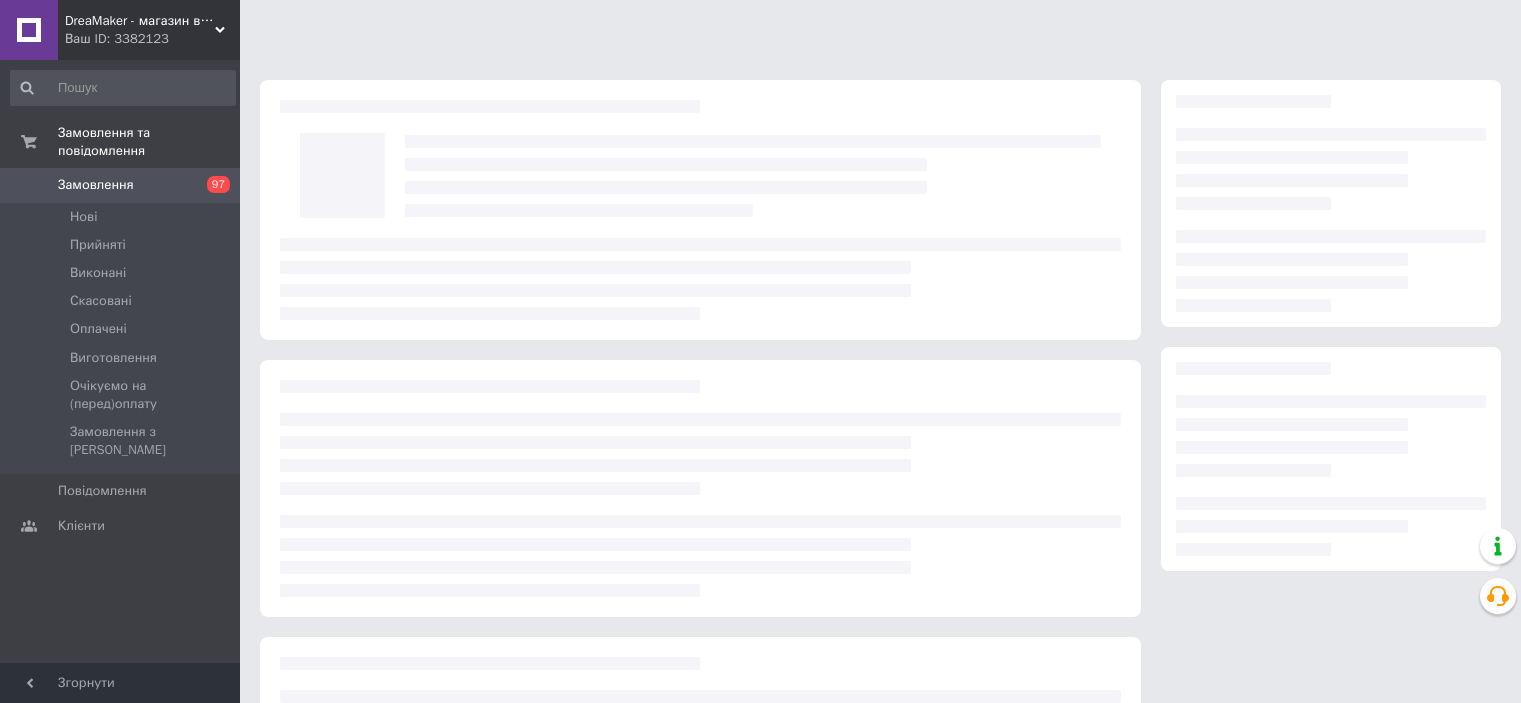 scroll, scrollTop: 0, scrollLeft: 0, axis: both 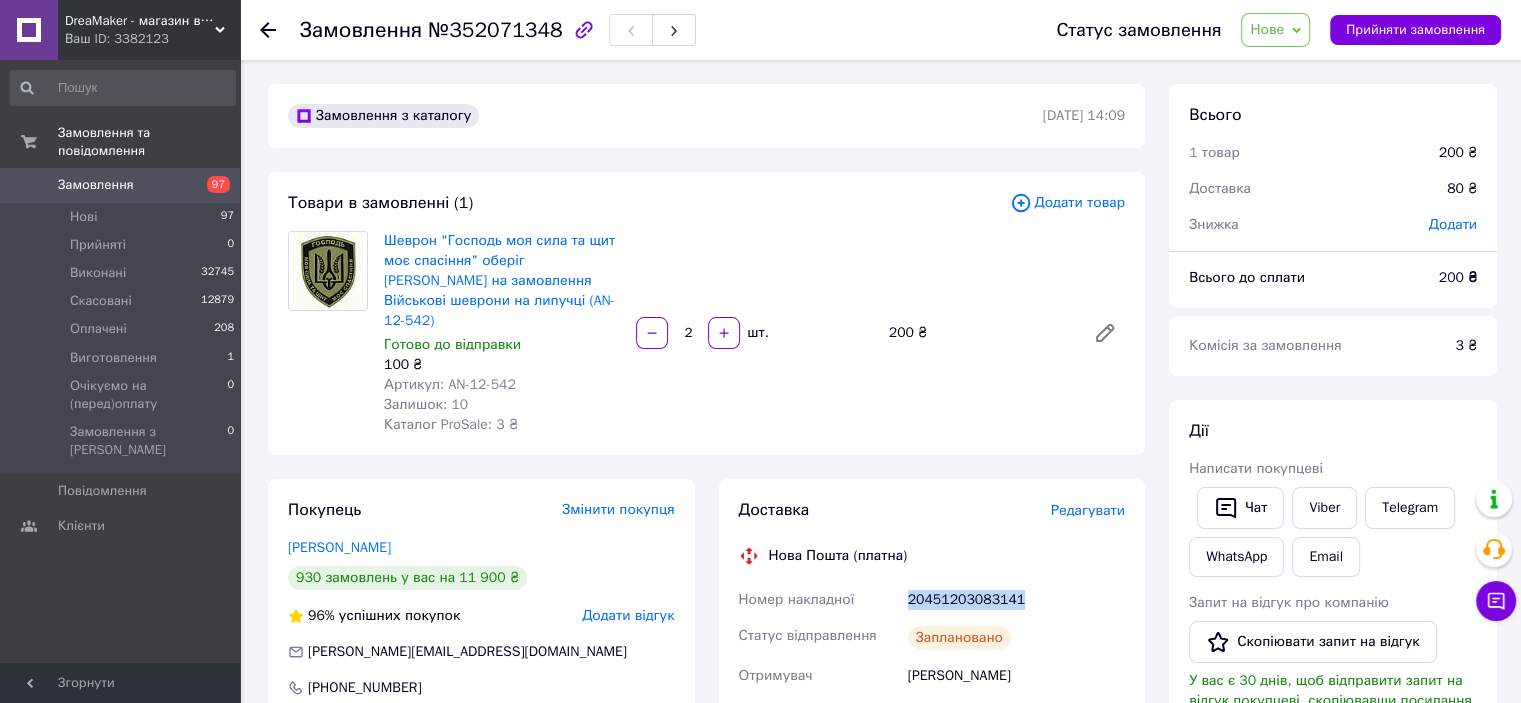 drag, startPoint x: 898, startPoint y: 574, endPoint x: 1094, endPoint y: 583, distance: 196.20653 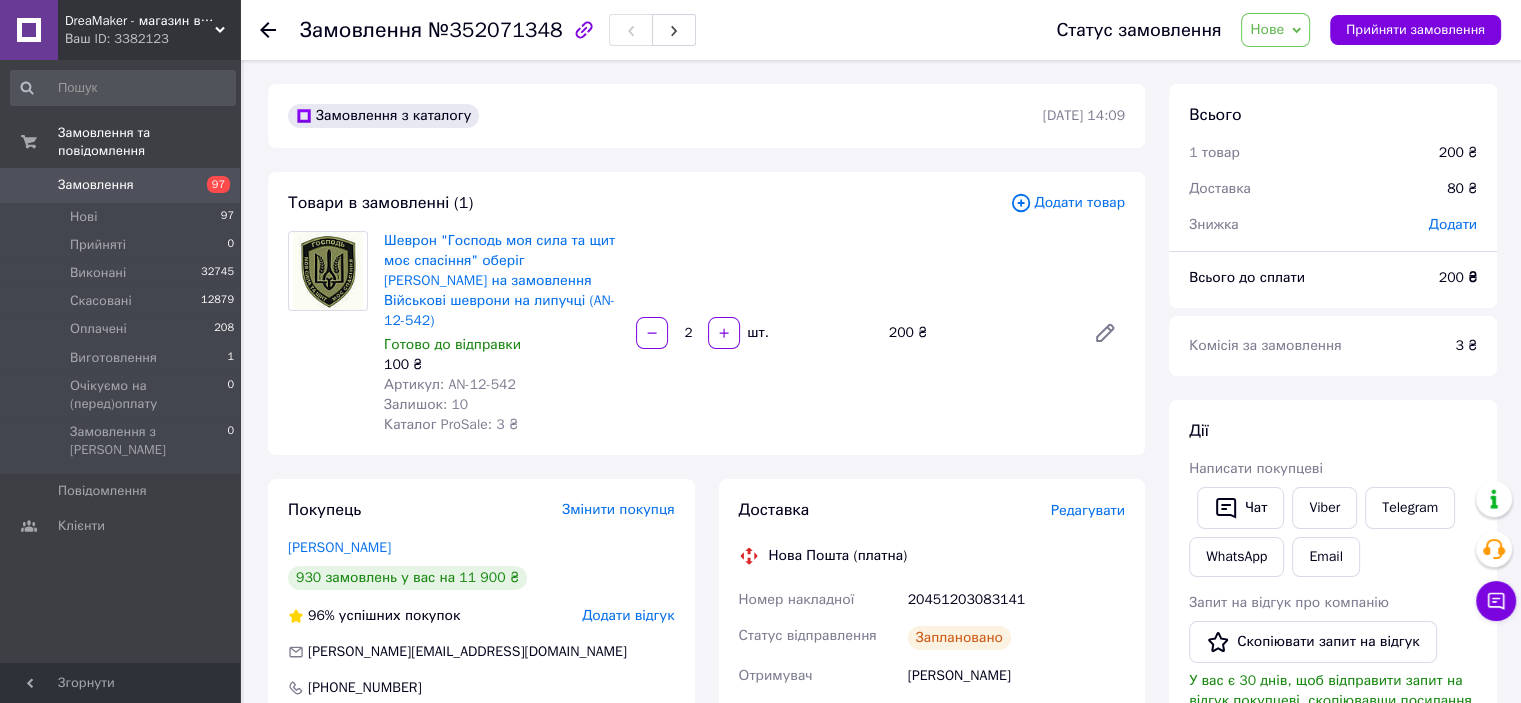 click on "Заплановано" at bounding box center [959, 638] 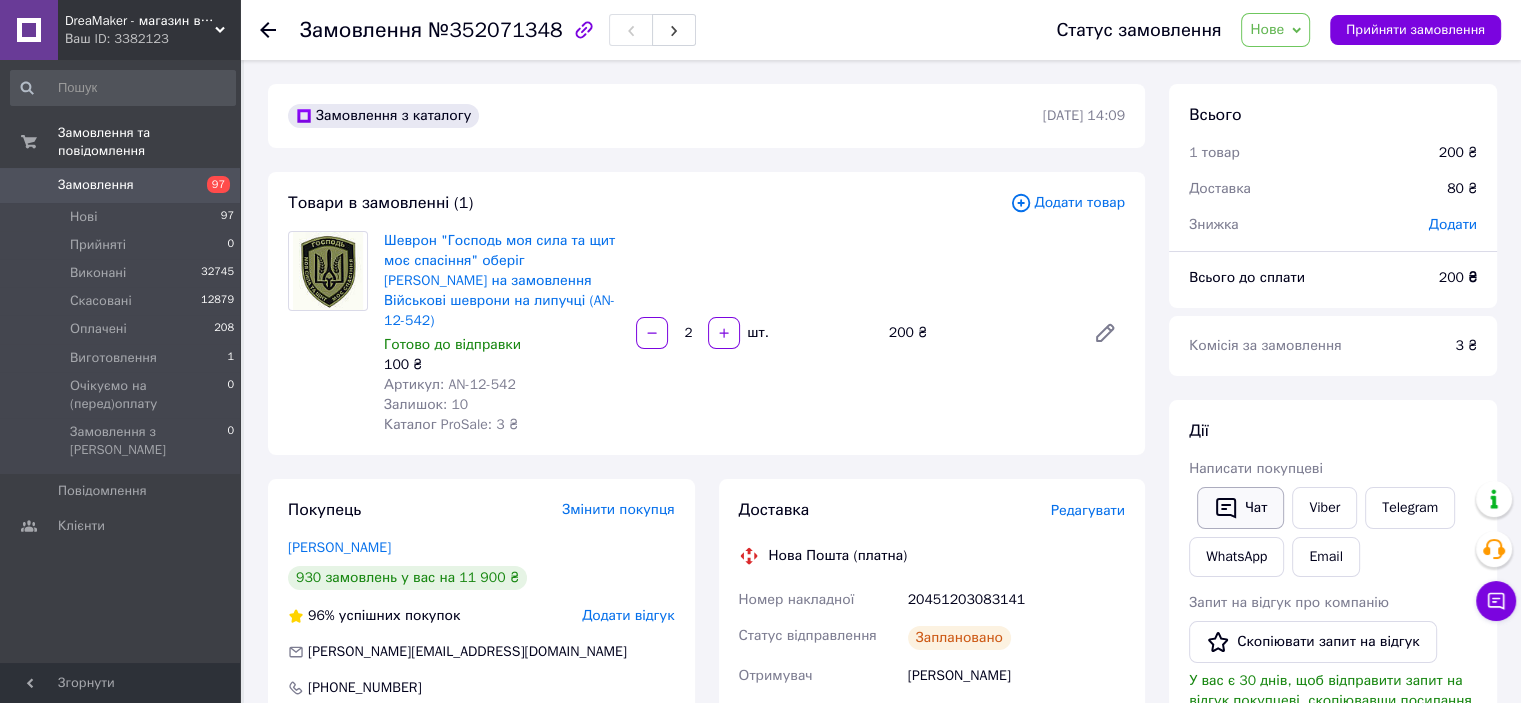click on "Чат" at bounding box center (1240, 508) 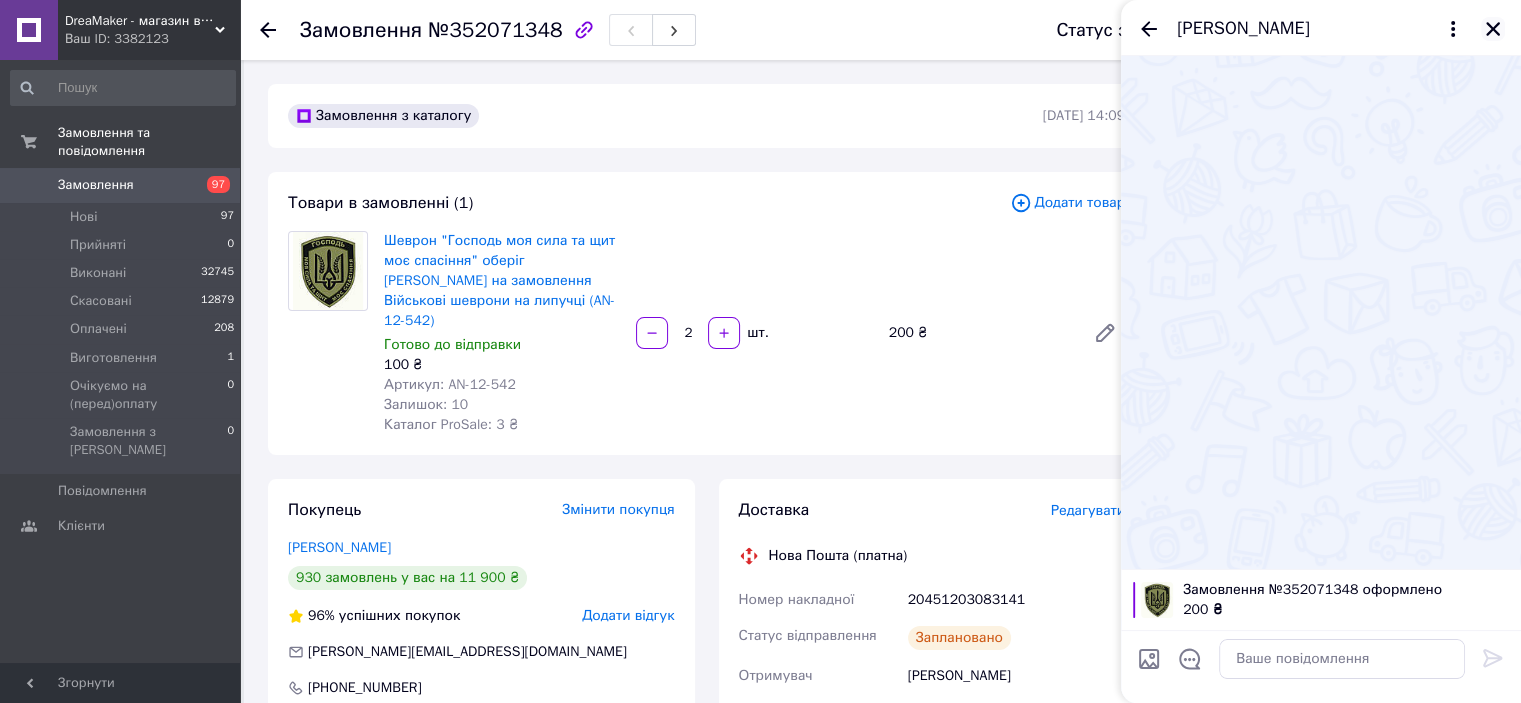 click 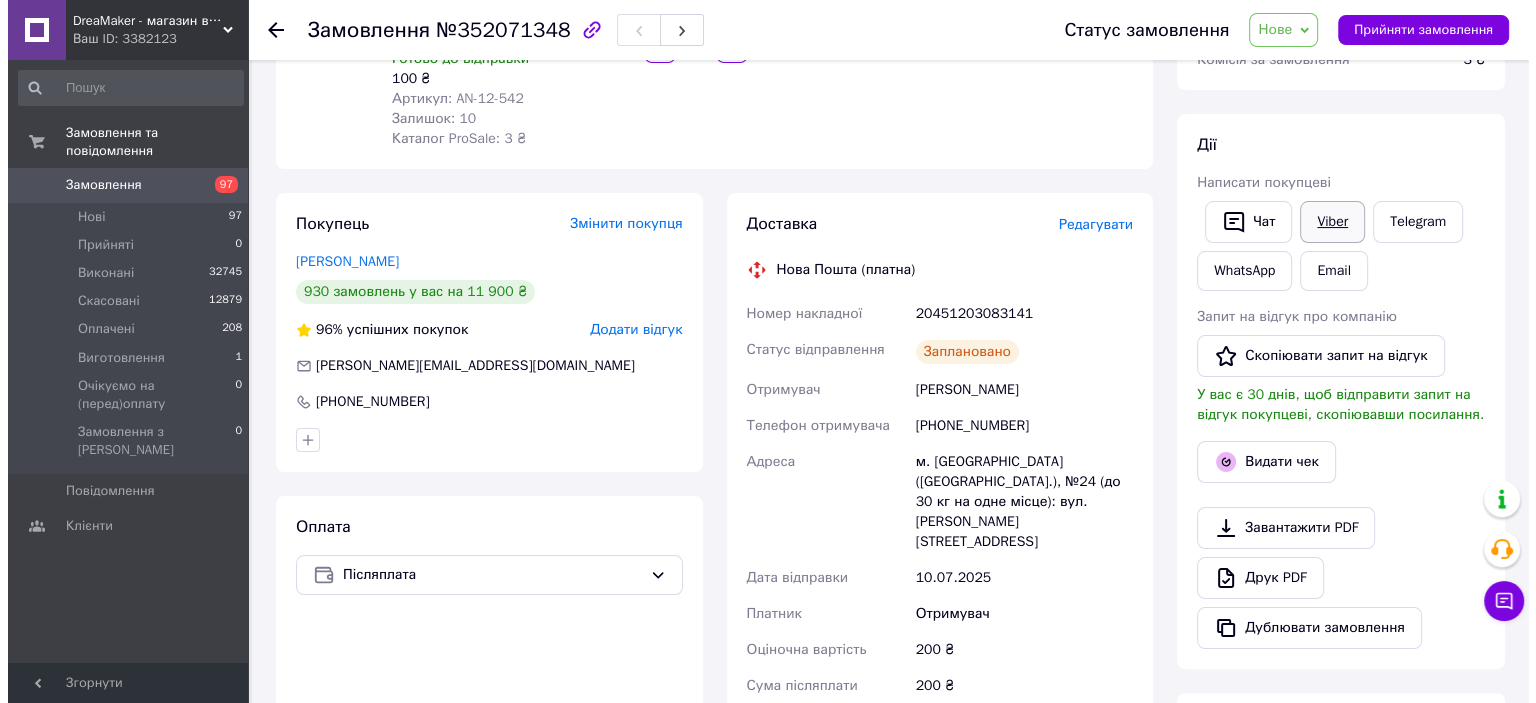 scroll, scrollTop: 300, scrollLeft: 0, axis: vertical 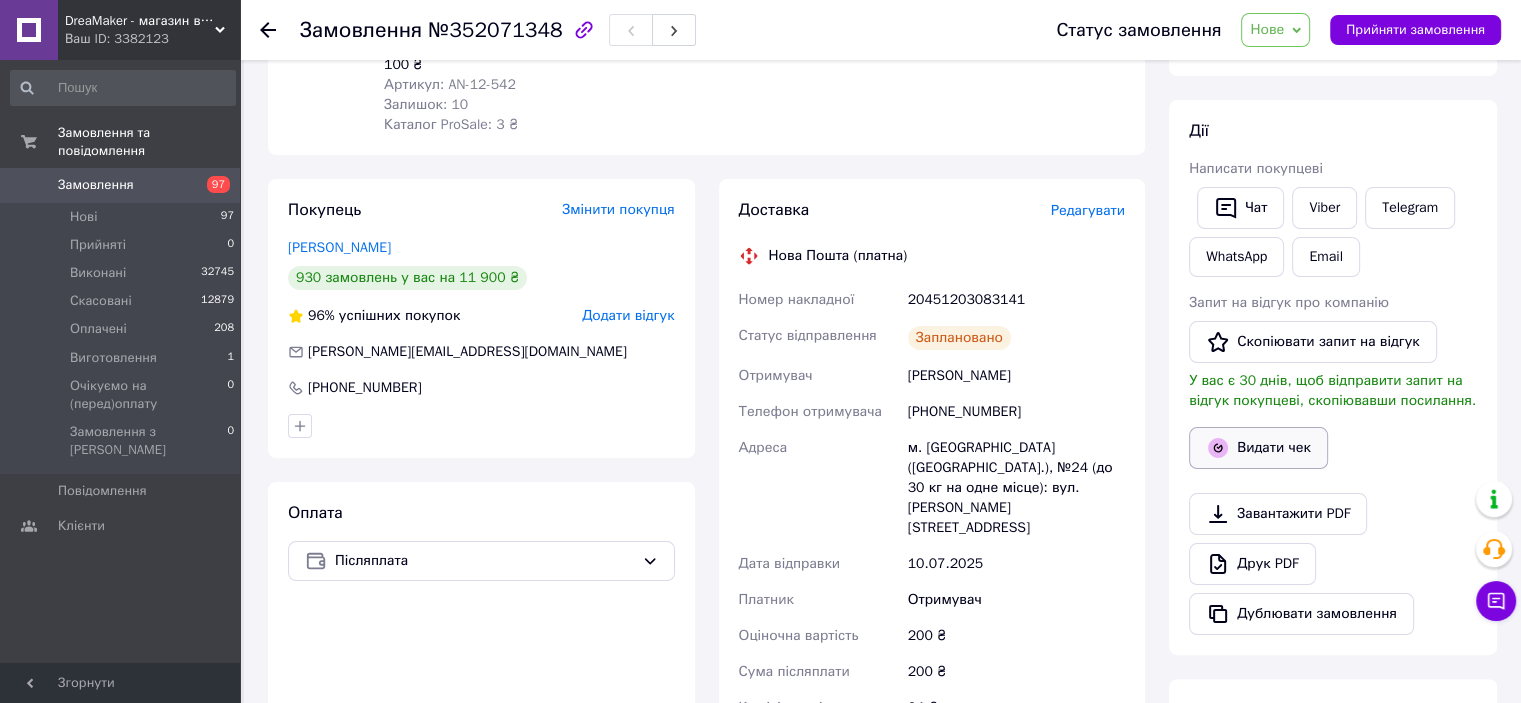 click on "Видати чек" at bounding box center (1258, 448) 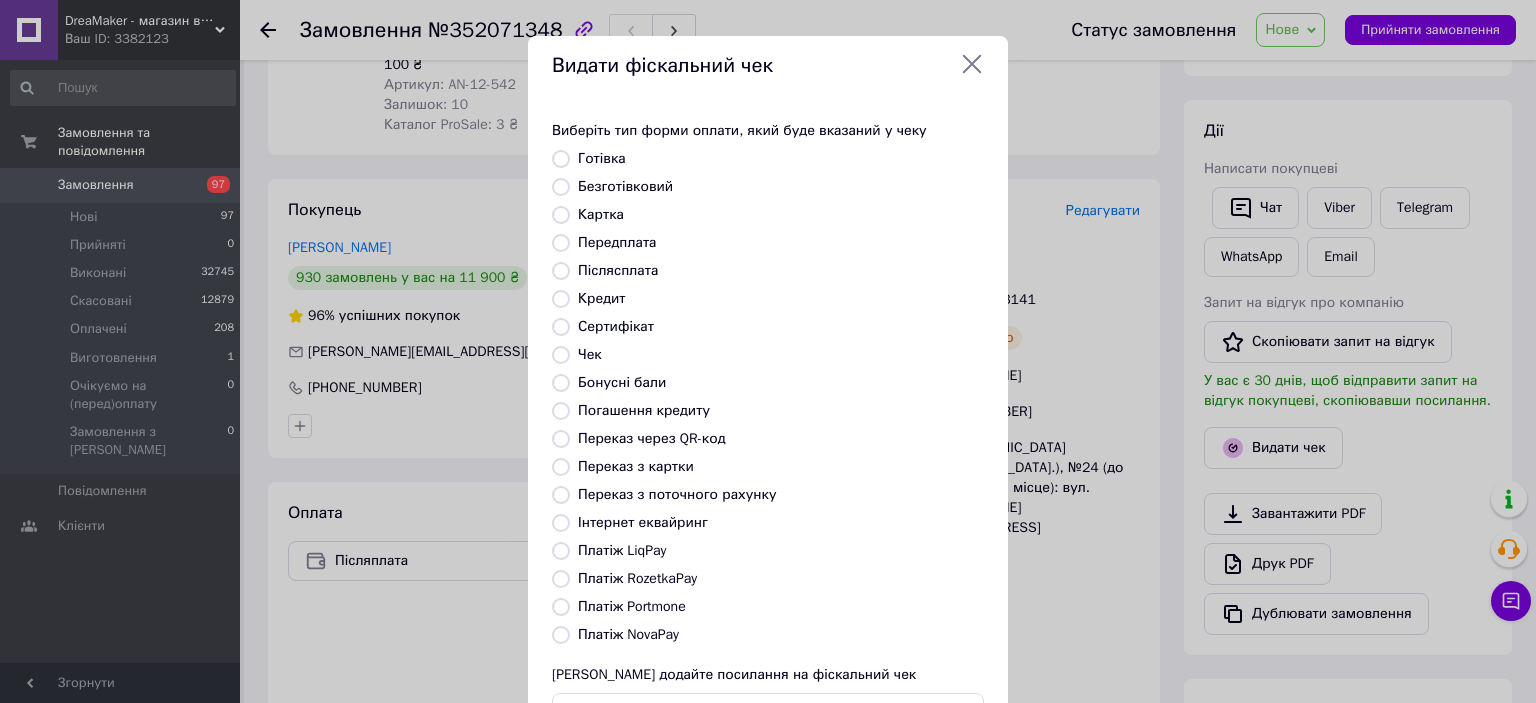 click on "Післясплата" at bounding box center [618, 270] 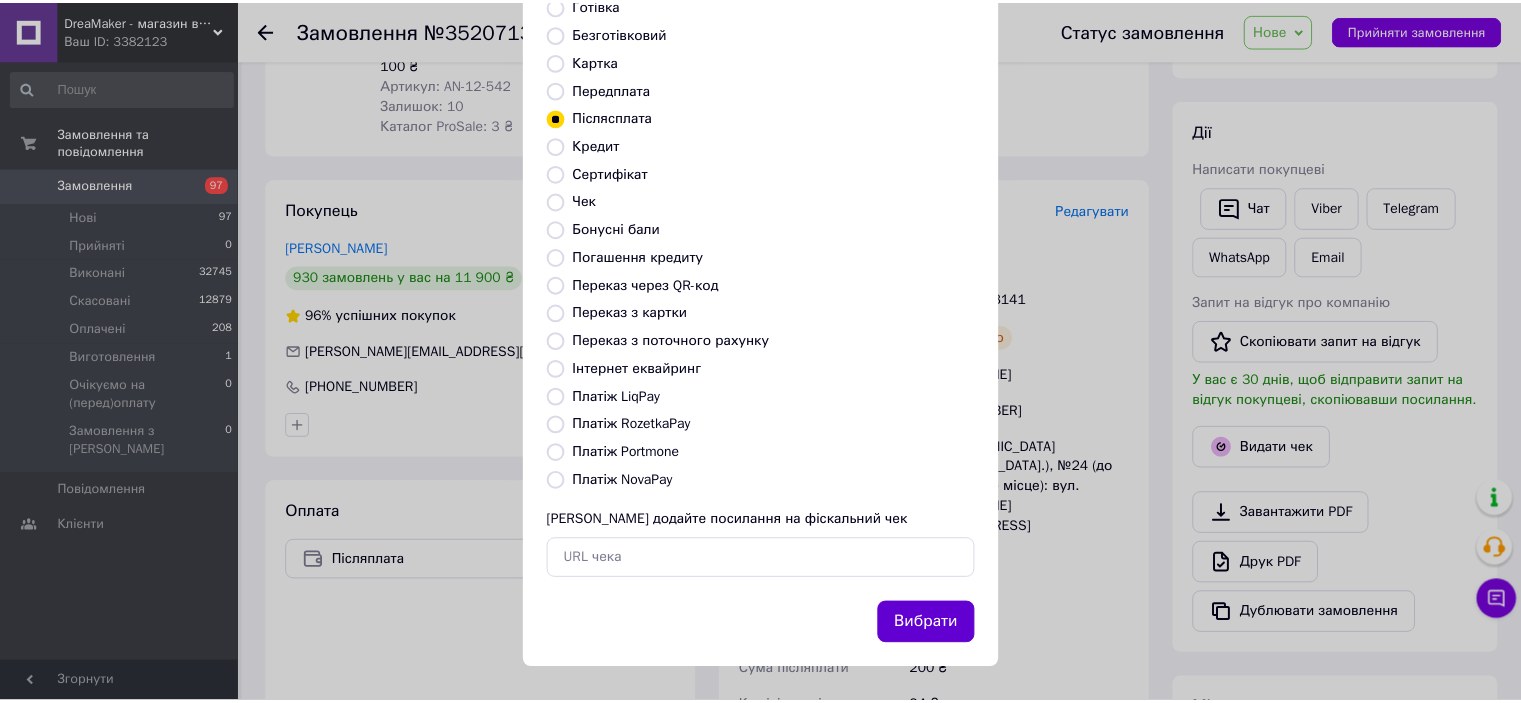scroll, scrollTop: 155, scrollLeft: 0, axis: vertical 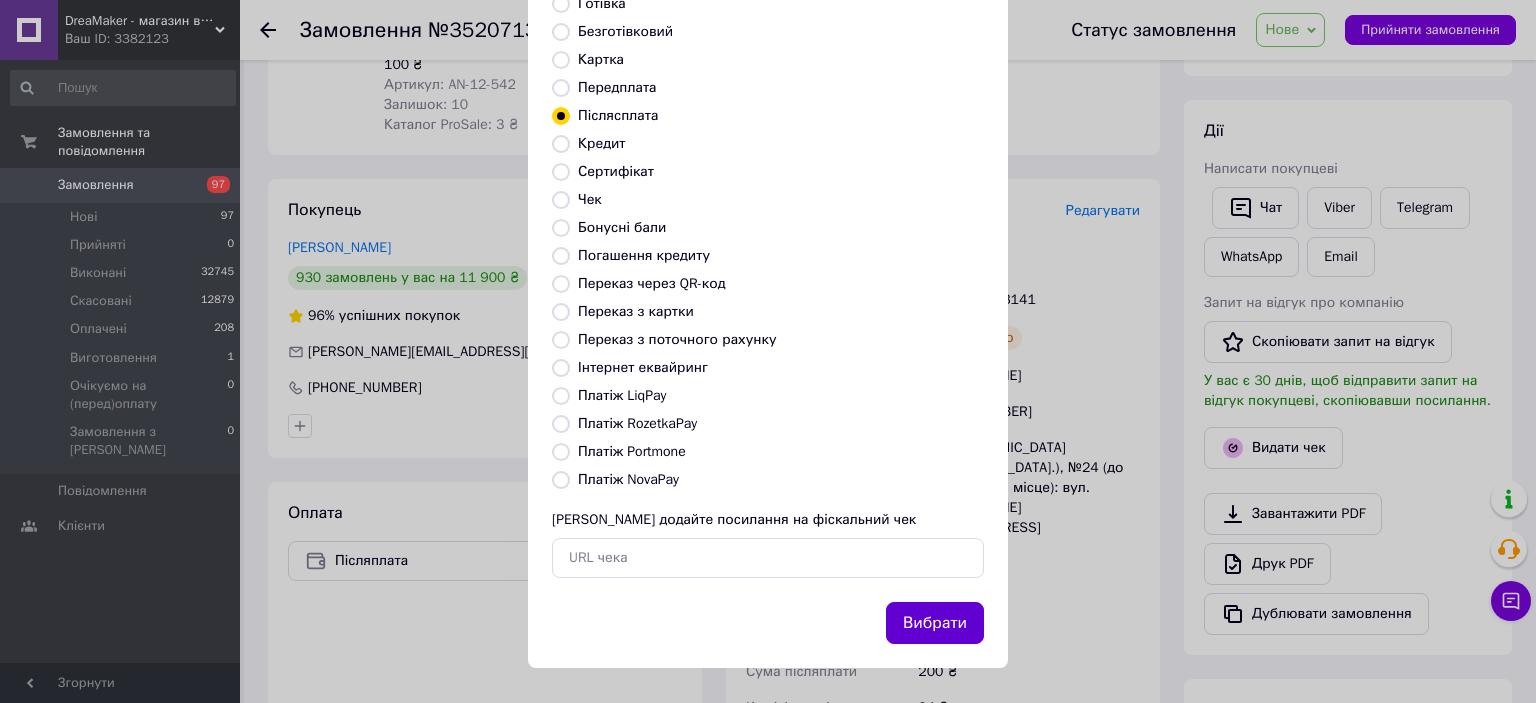 click on "Вибрати" at bounding box center (935, 623) 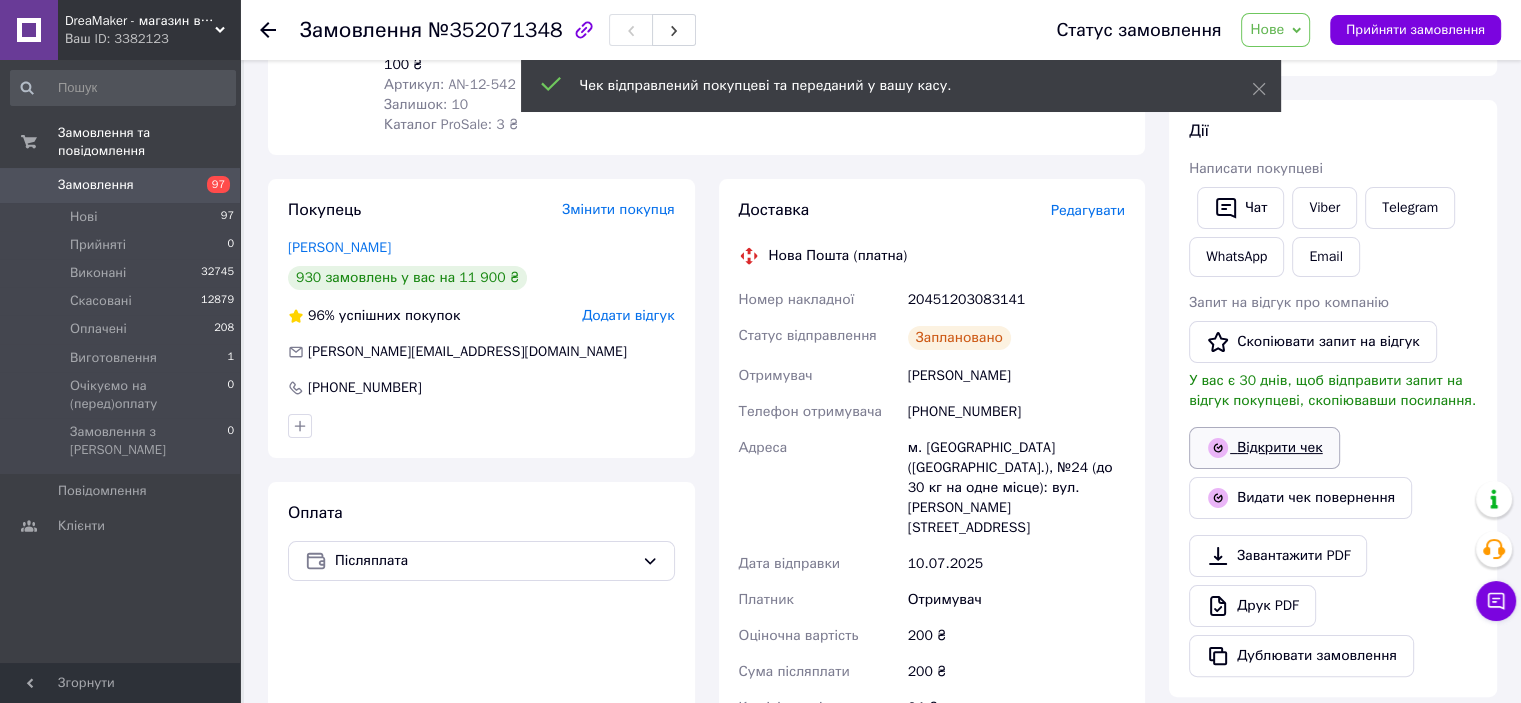 click on "Відкрити чек" at bounding box center [1264, 448] 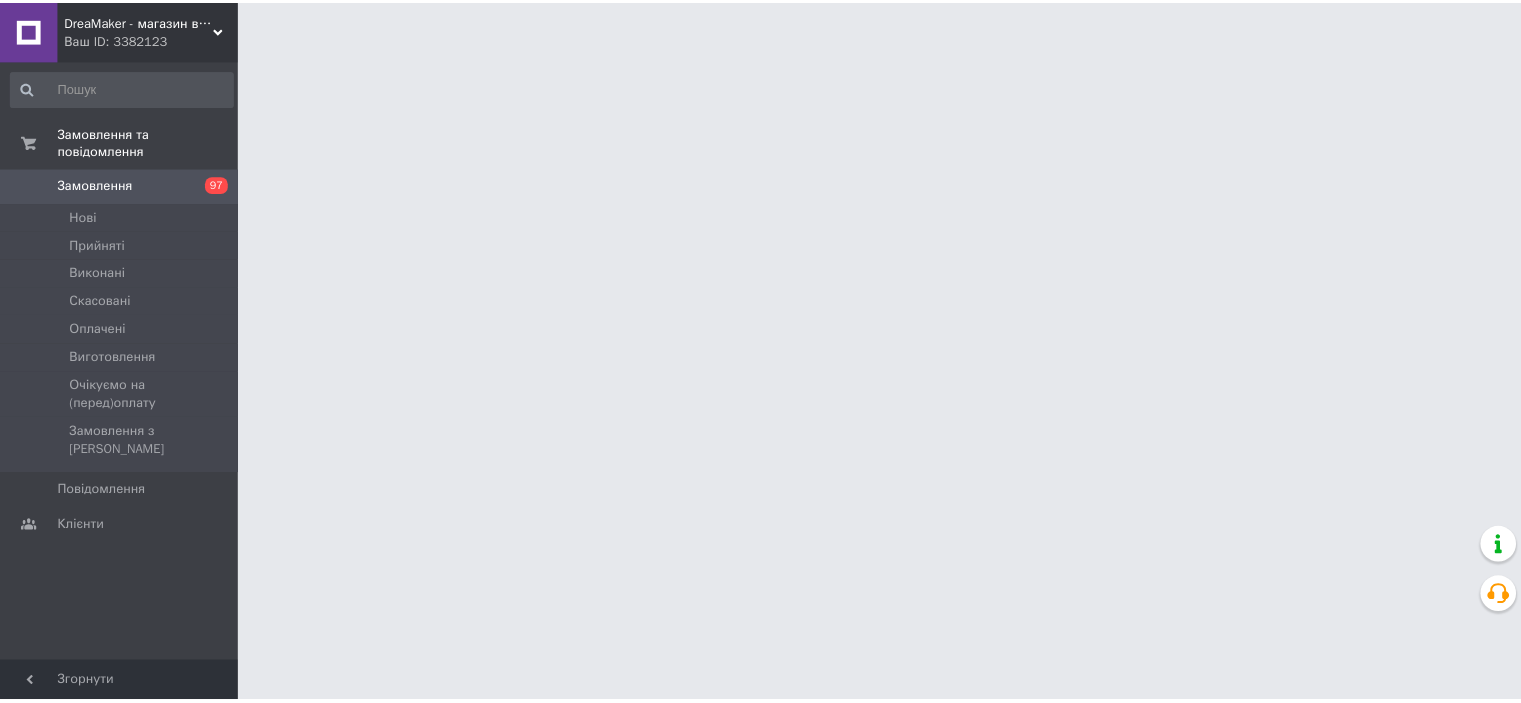 scroll, scrollTop: 0, scrollLeft: 0, axis: both 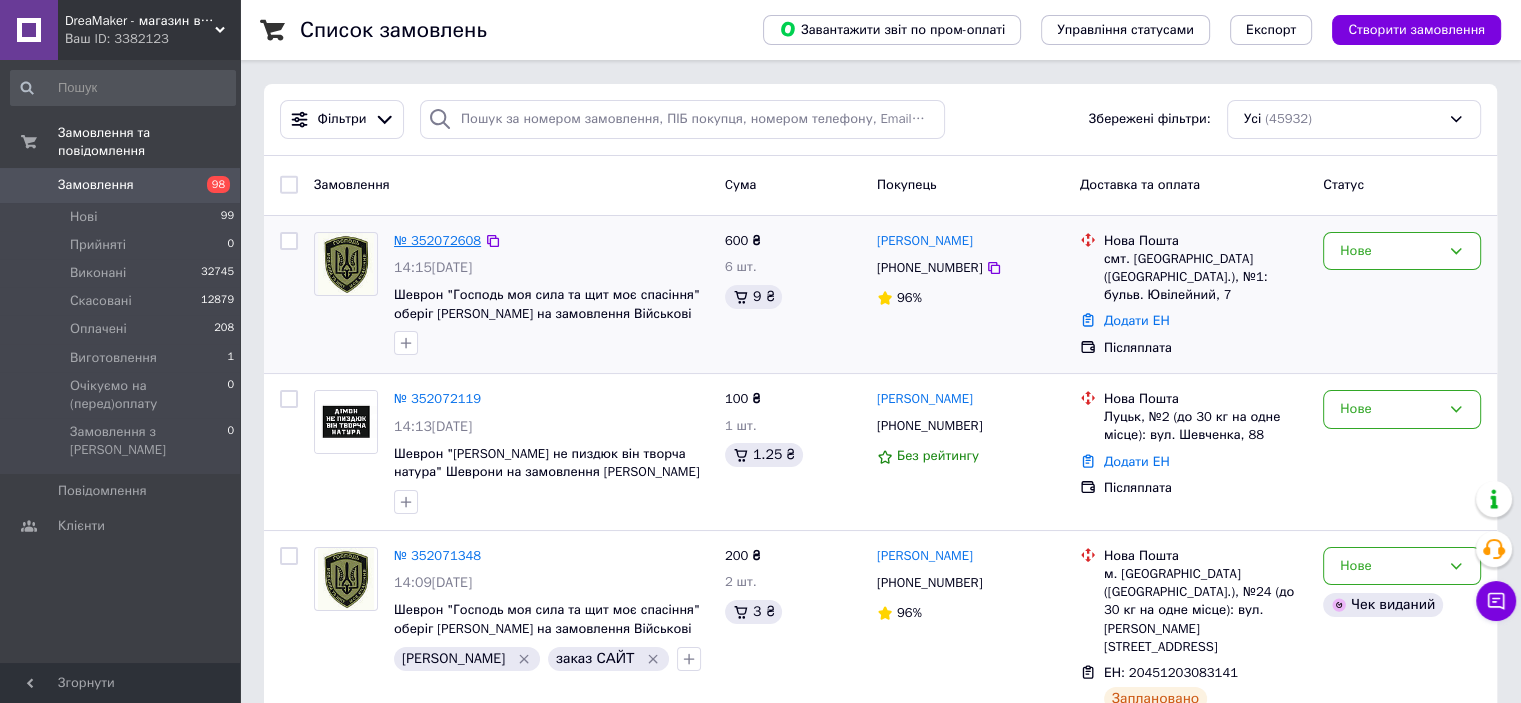 drag, startPoint x: 459, startPoint y: 232, endPoint x: 432, endPoint y: 240, distance: 28.160255 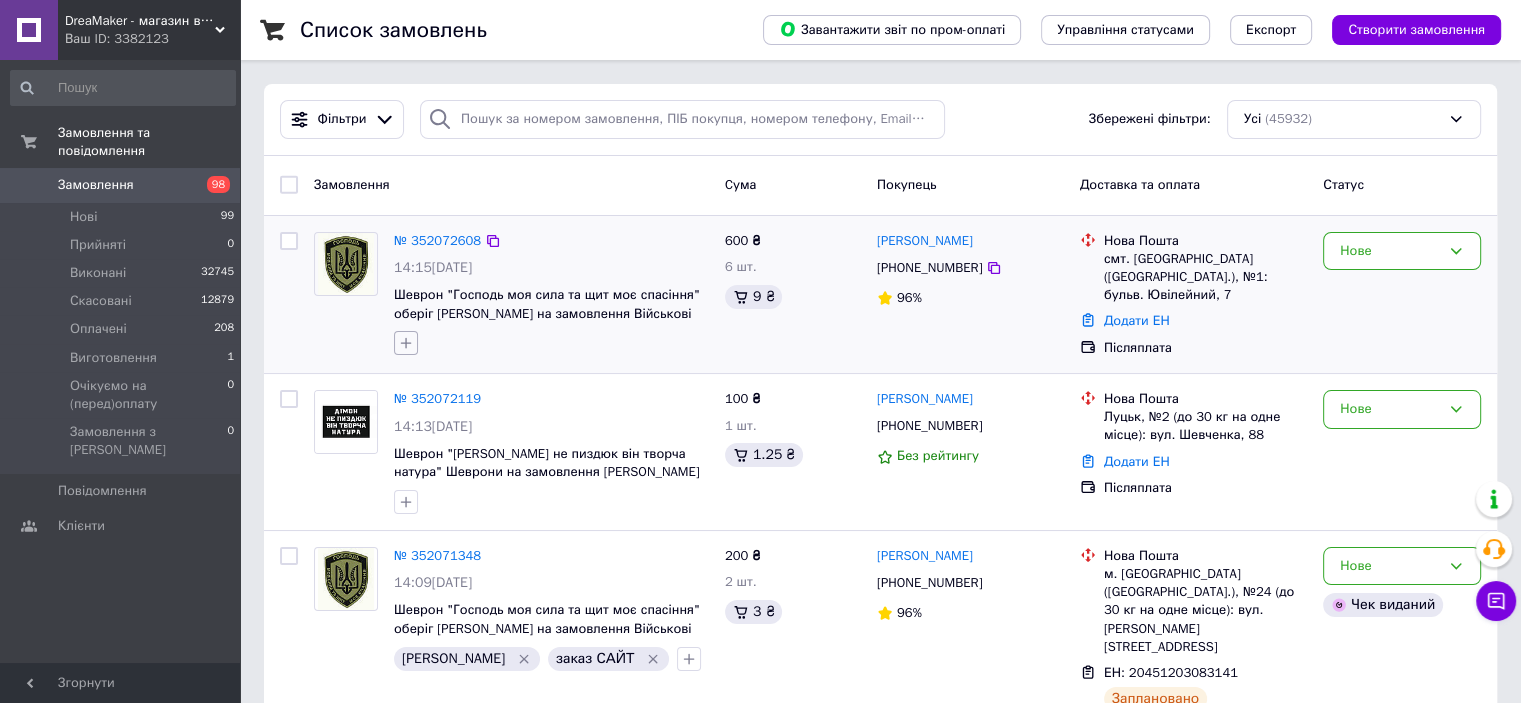 click 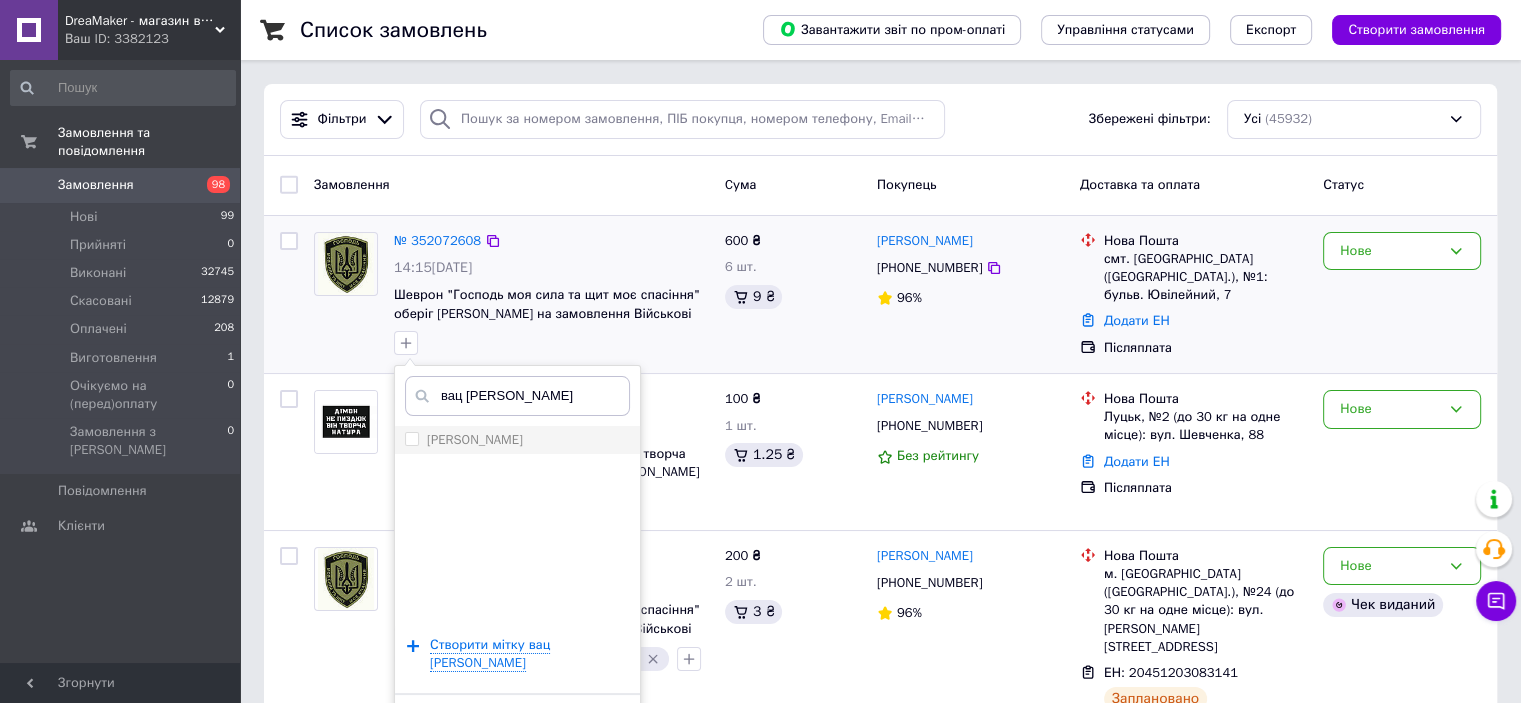 type on "вац и" 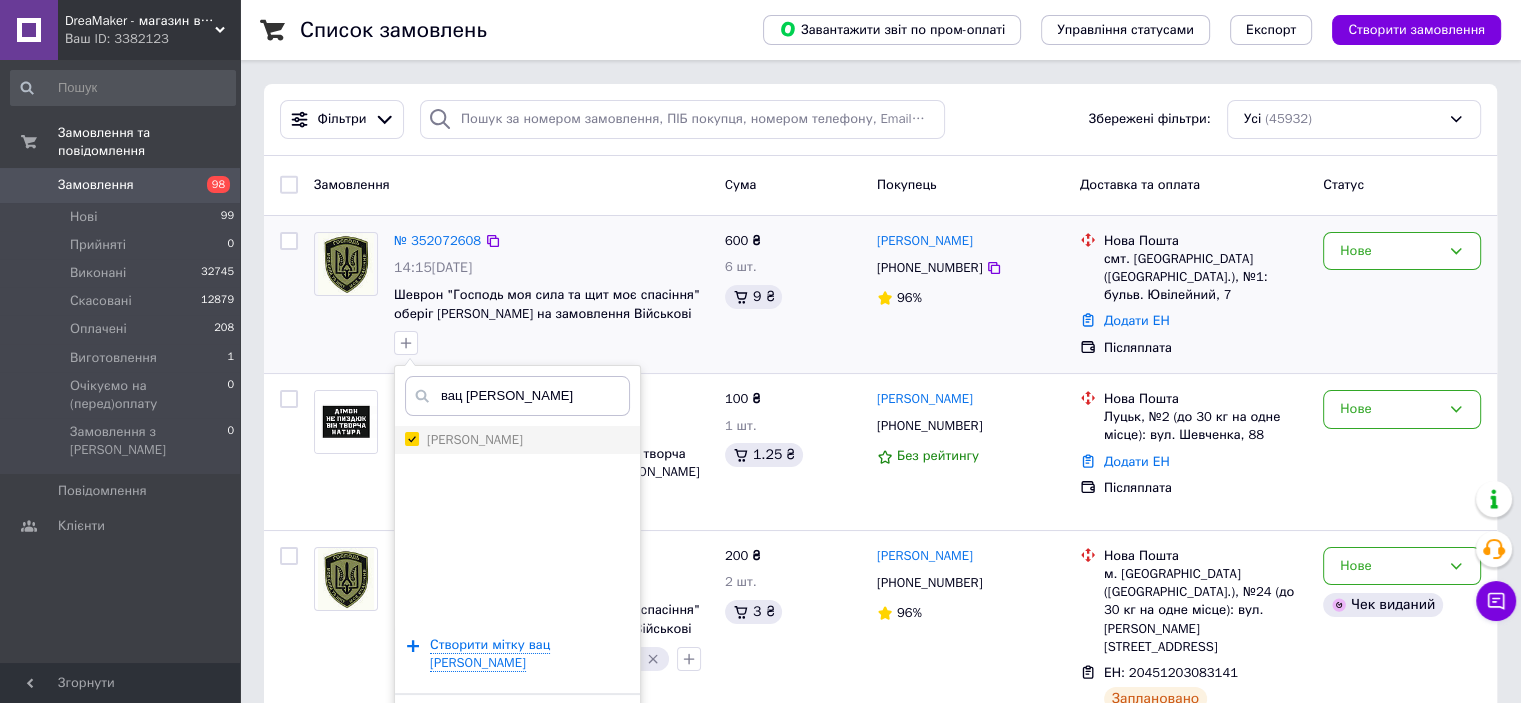 checkbox on "true" 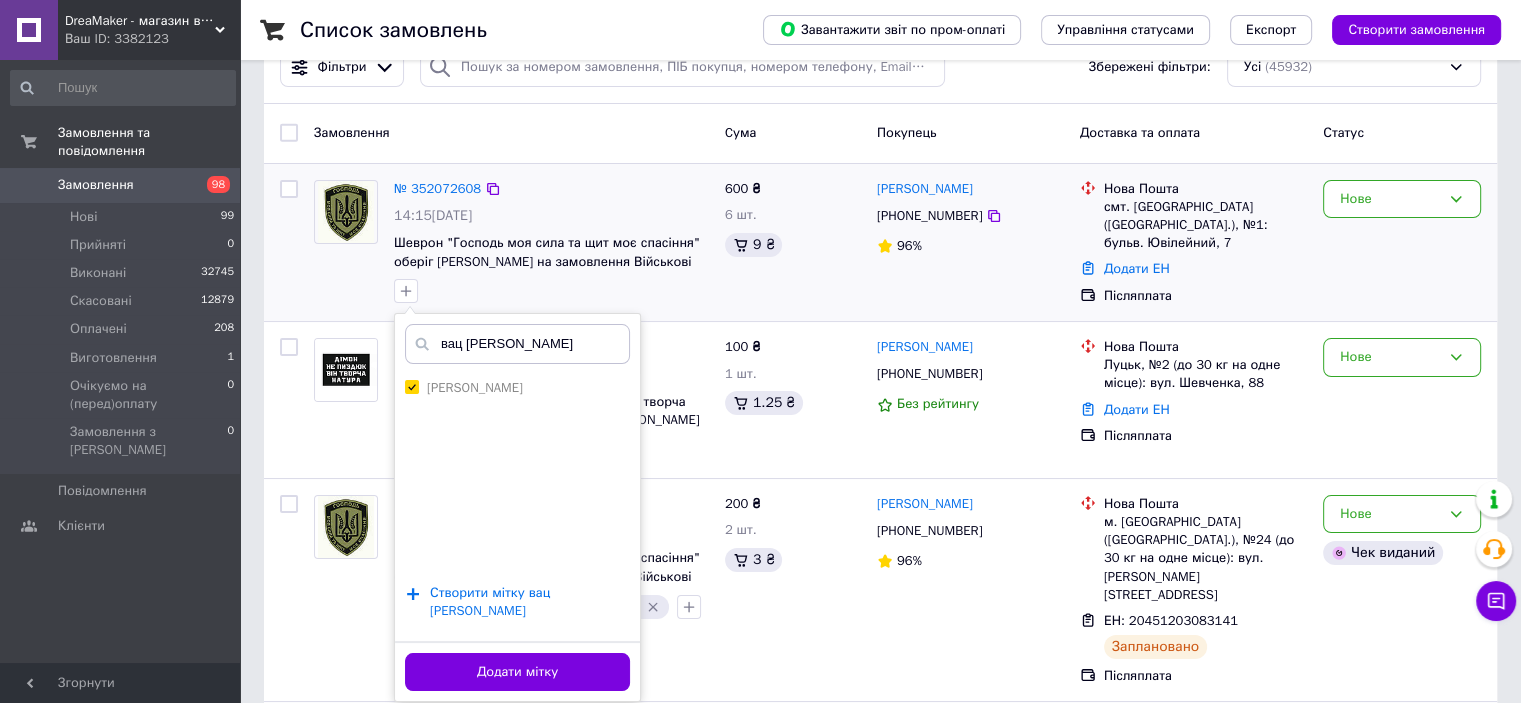scroll, scrollTop: 100, scrollLeft: 0, axis: vertical 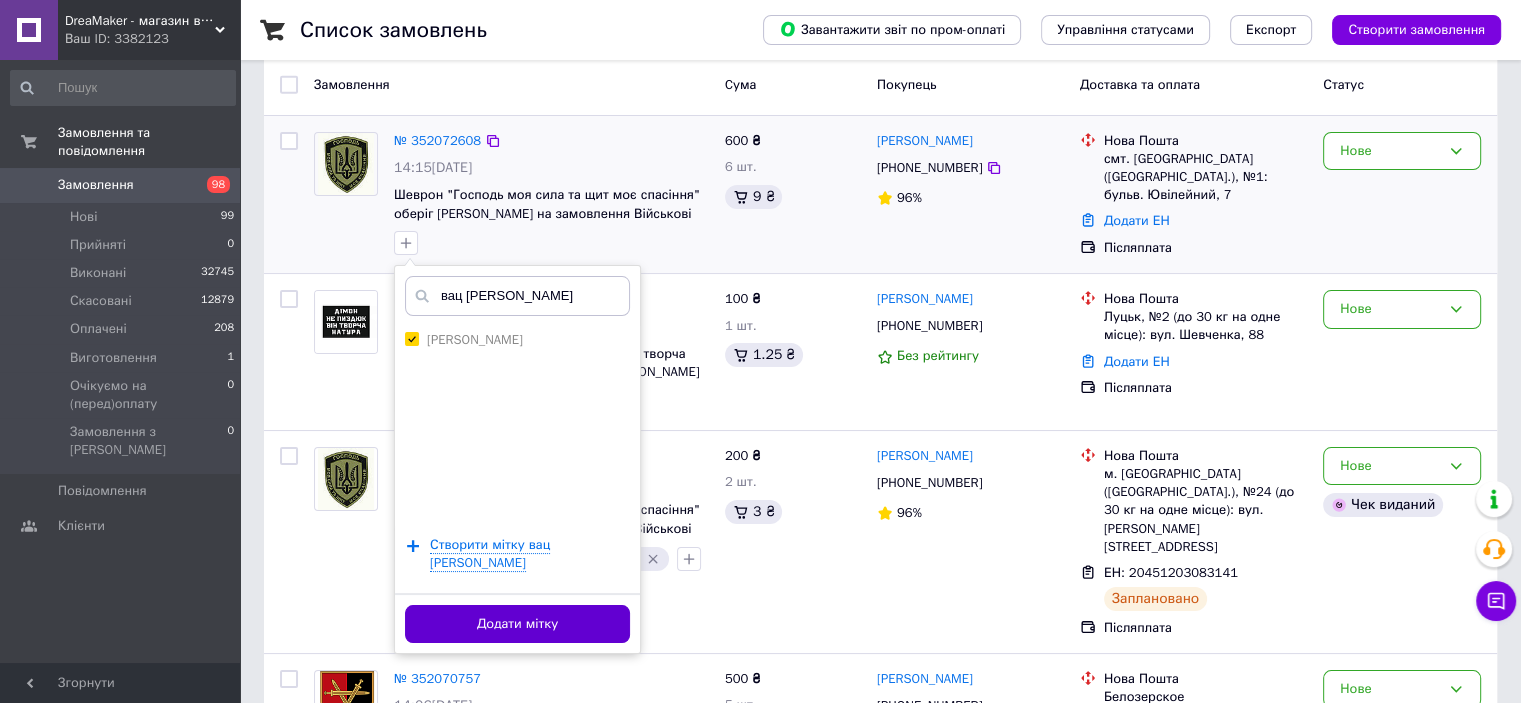 click on "Додати мітку" at bounding box center [517, 624] 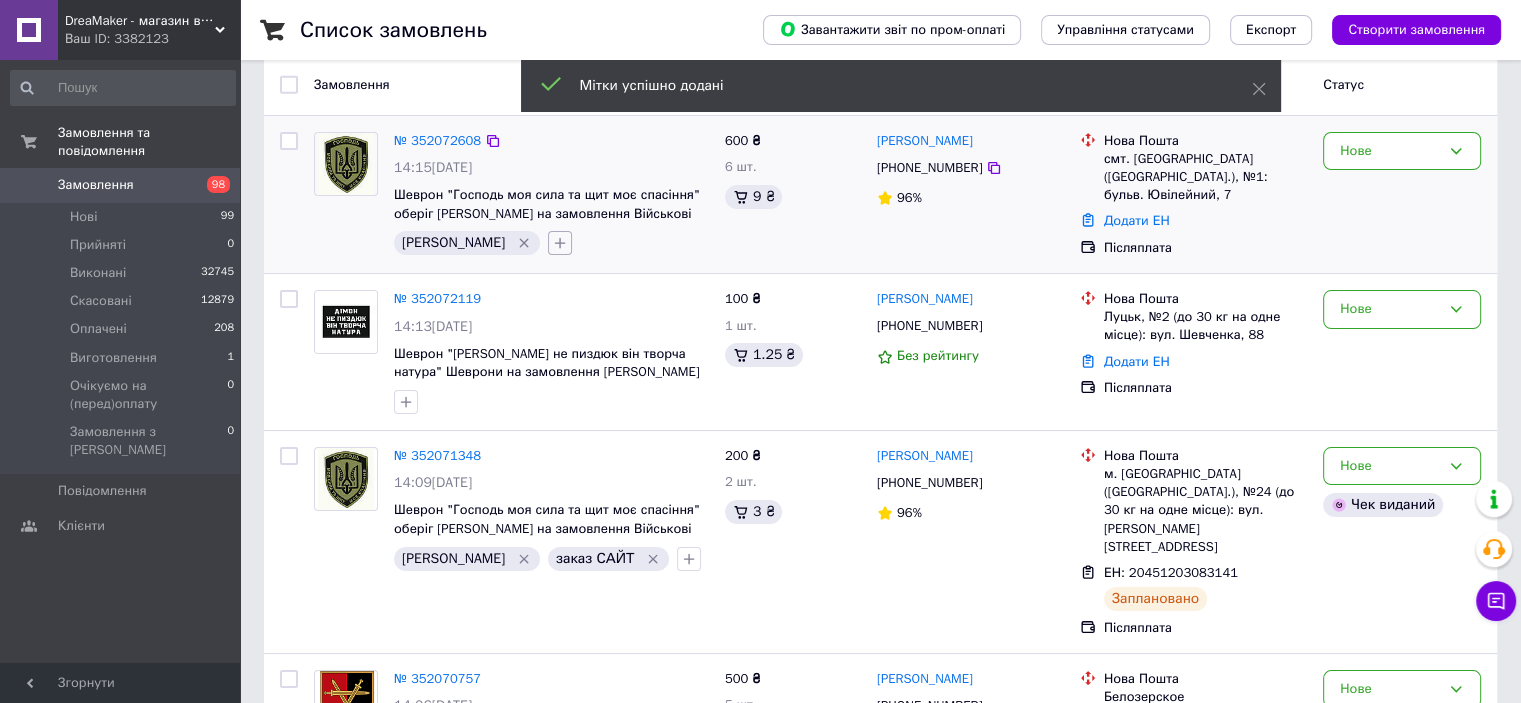 click 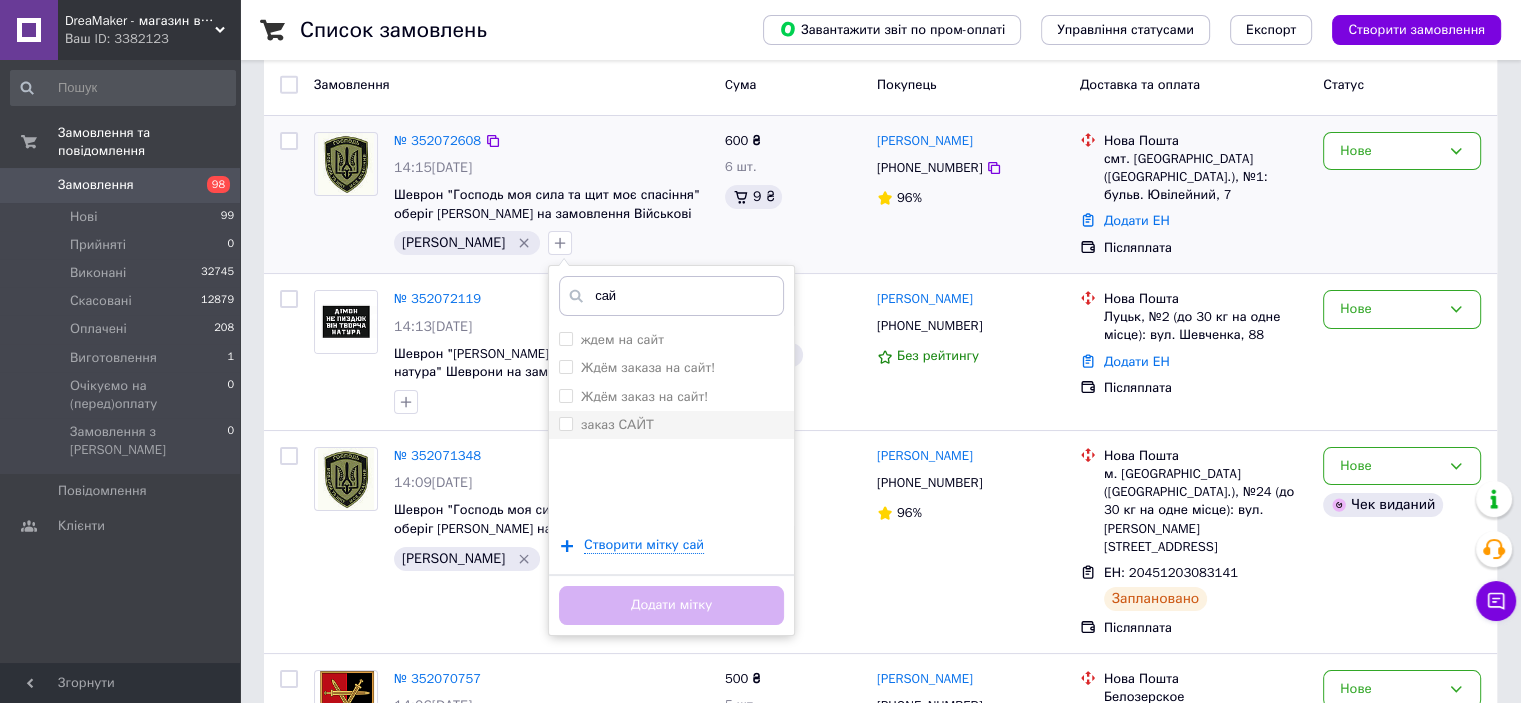 type on "сай" 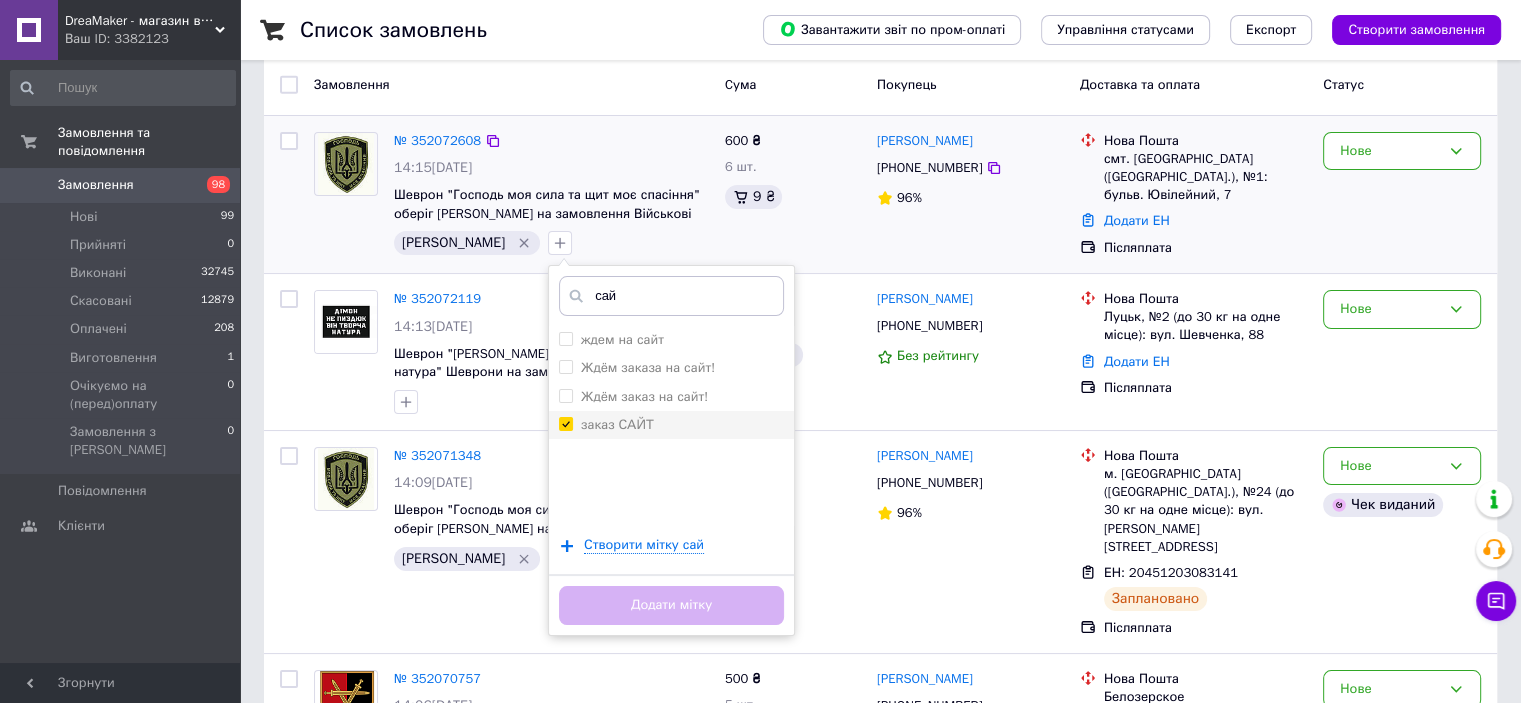 checkbox on "true" 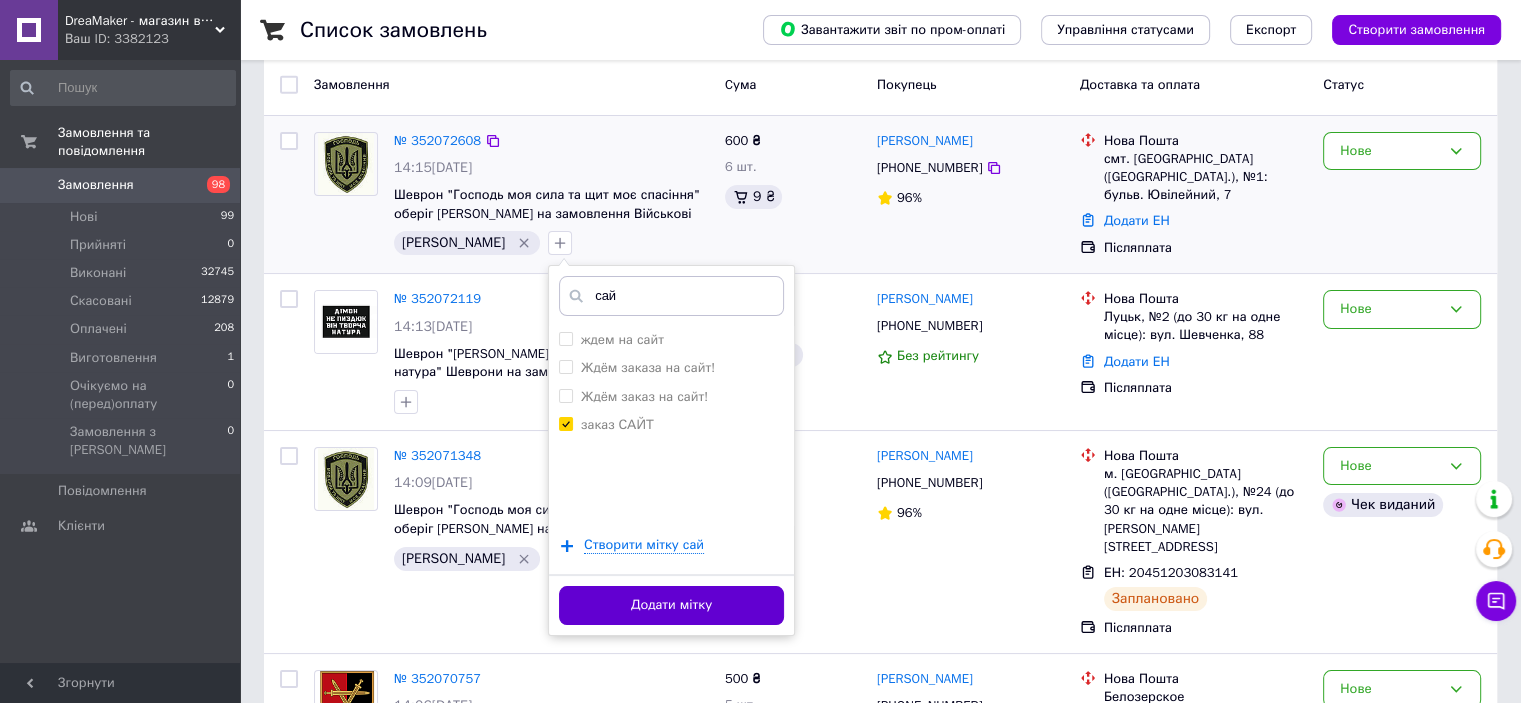 click on "Додати мітку" at bounding box center (671, 605) 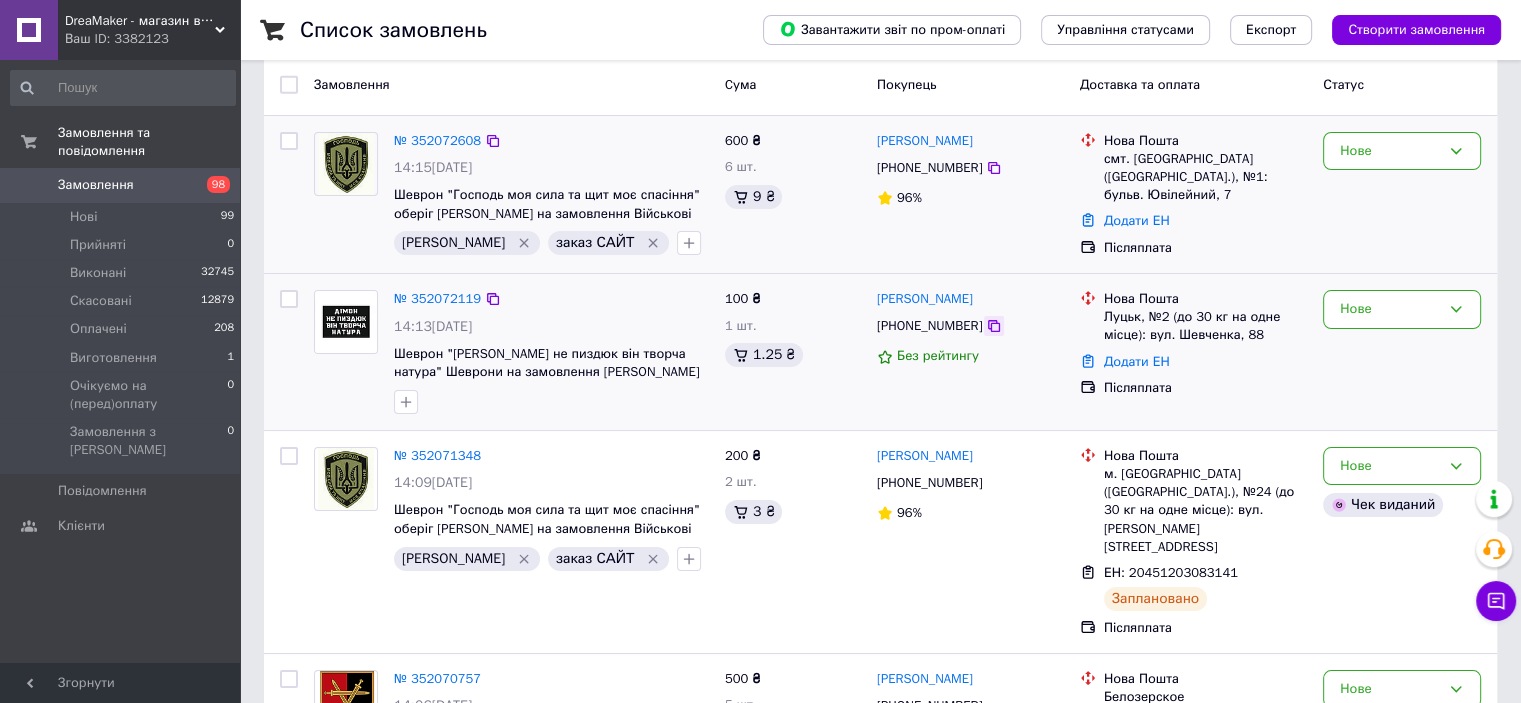 click 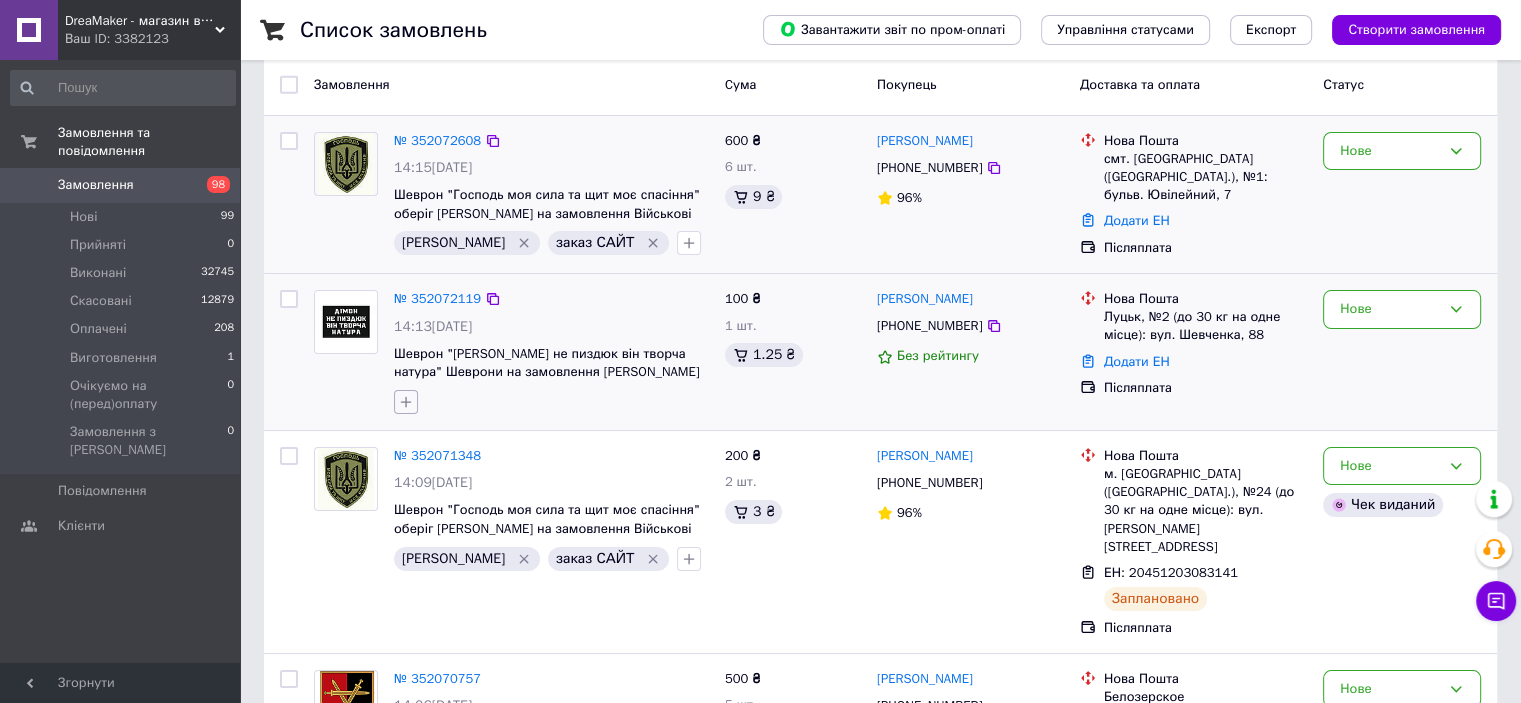 click 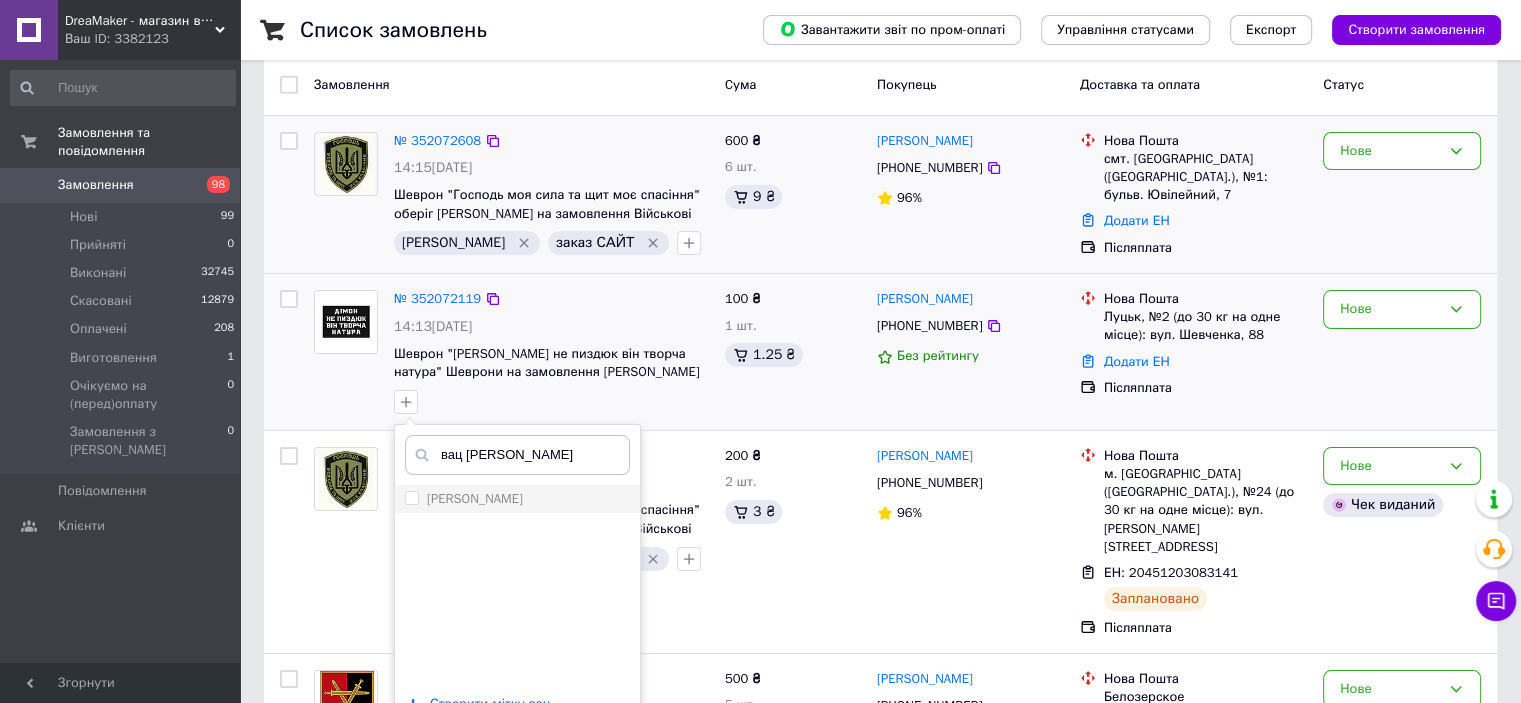 type on "вац и" 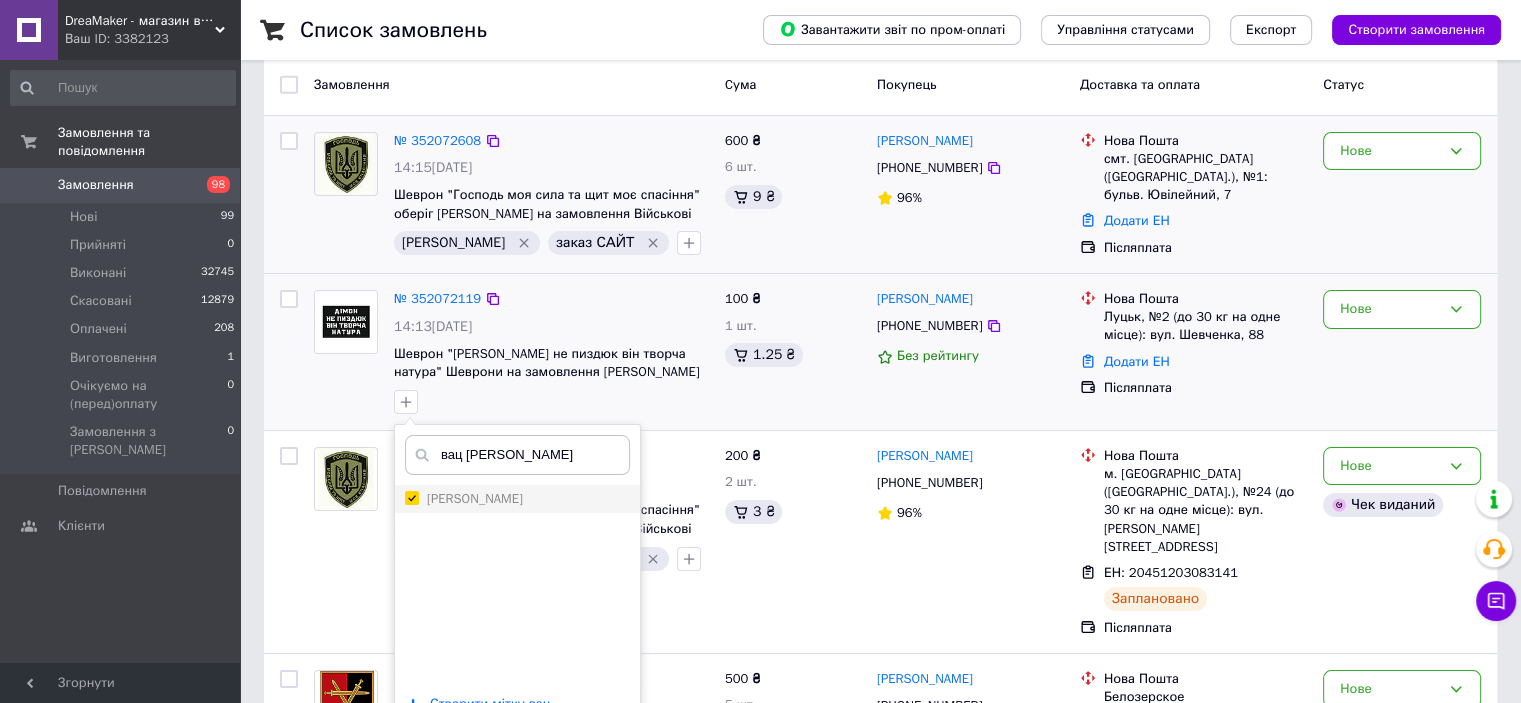 checkbox on "true" 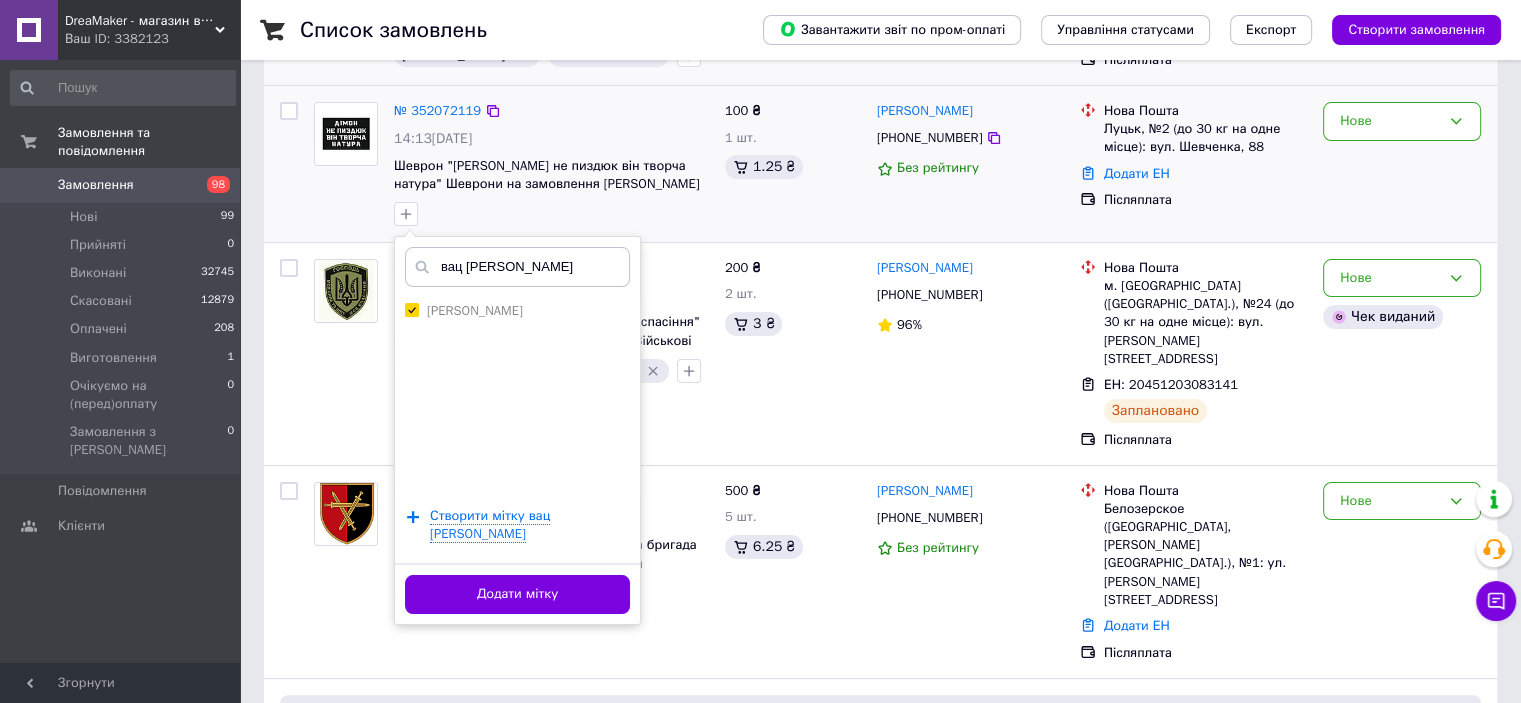 scroll, scrollTop: 300, scrollLeft: 0, axis: vertical 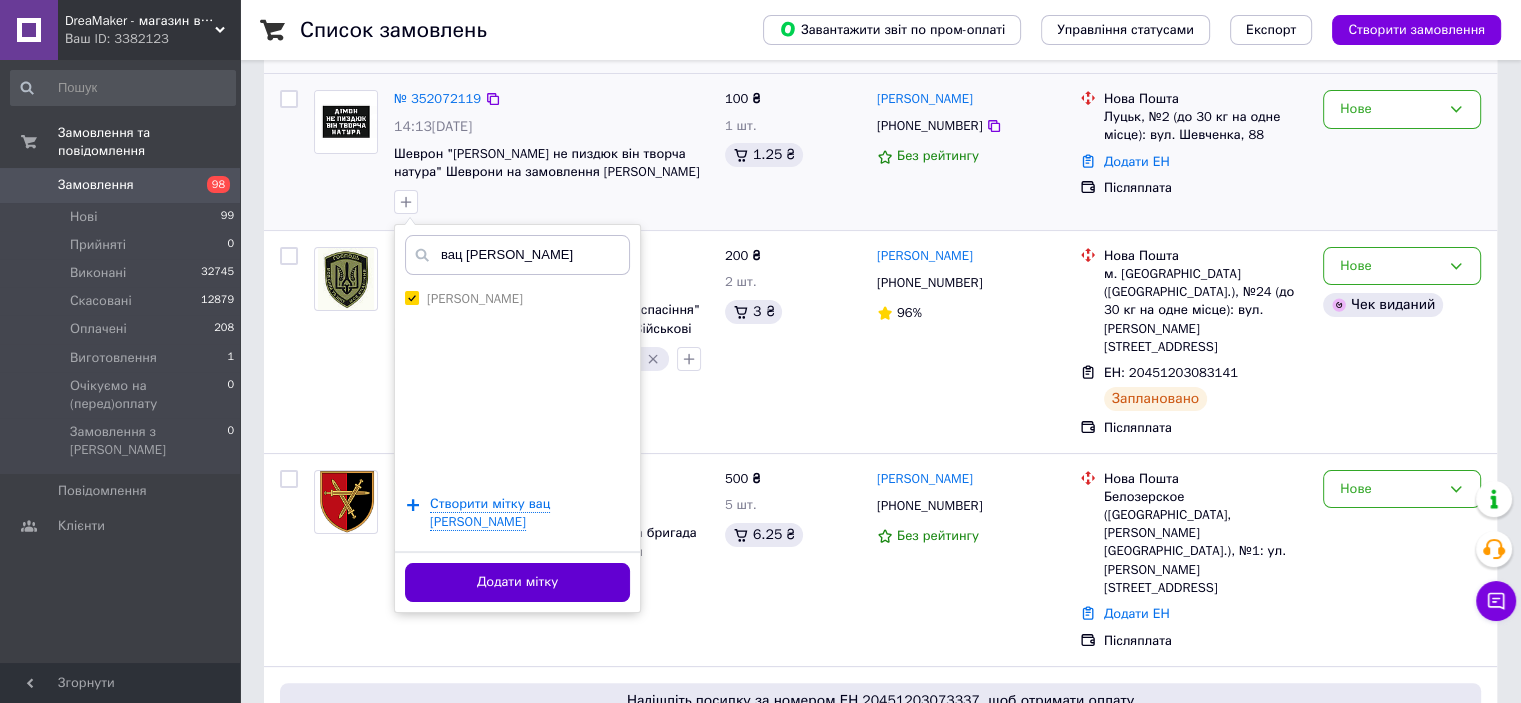 click on "Додати мітку" at bounding box center (517, 582) 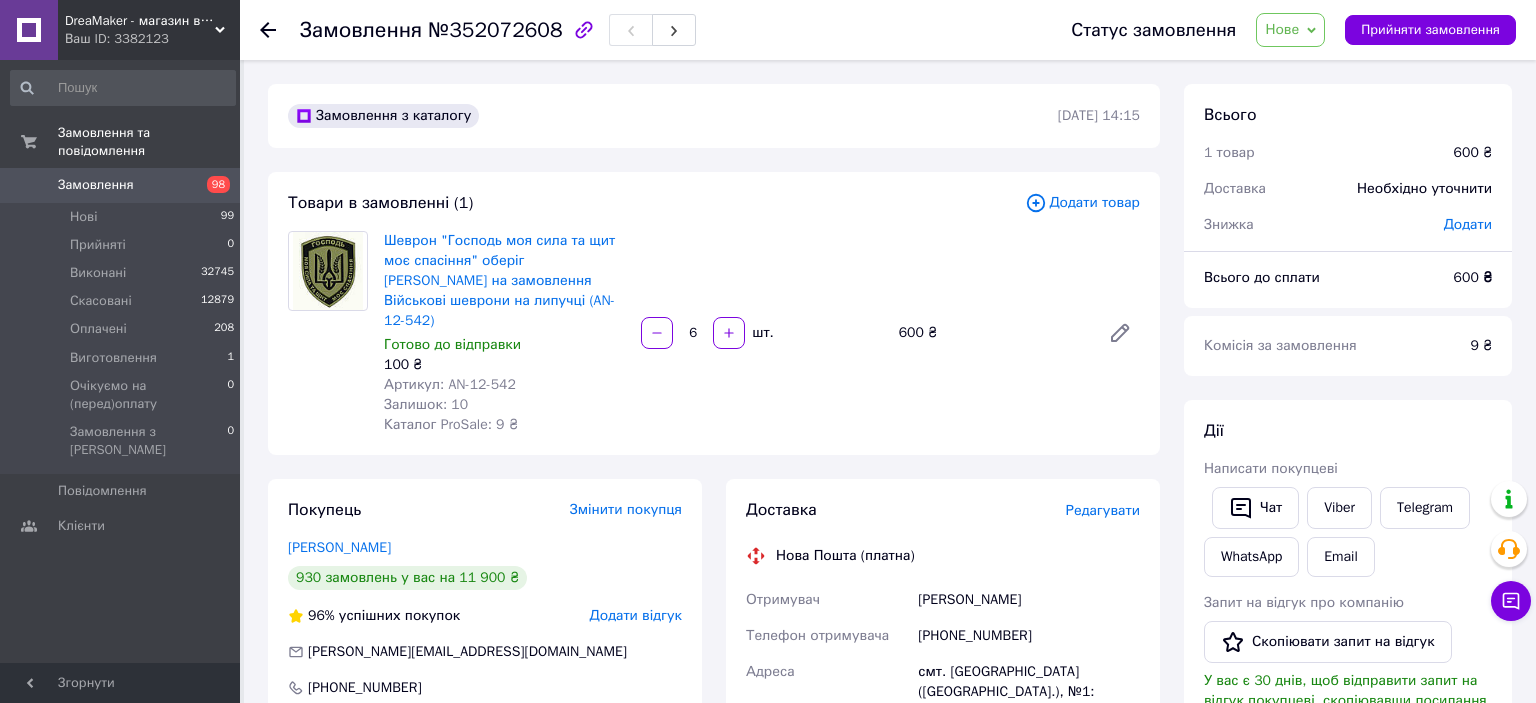 scroll, scrollTop: 0, scrollLeft: 0, axis: both 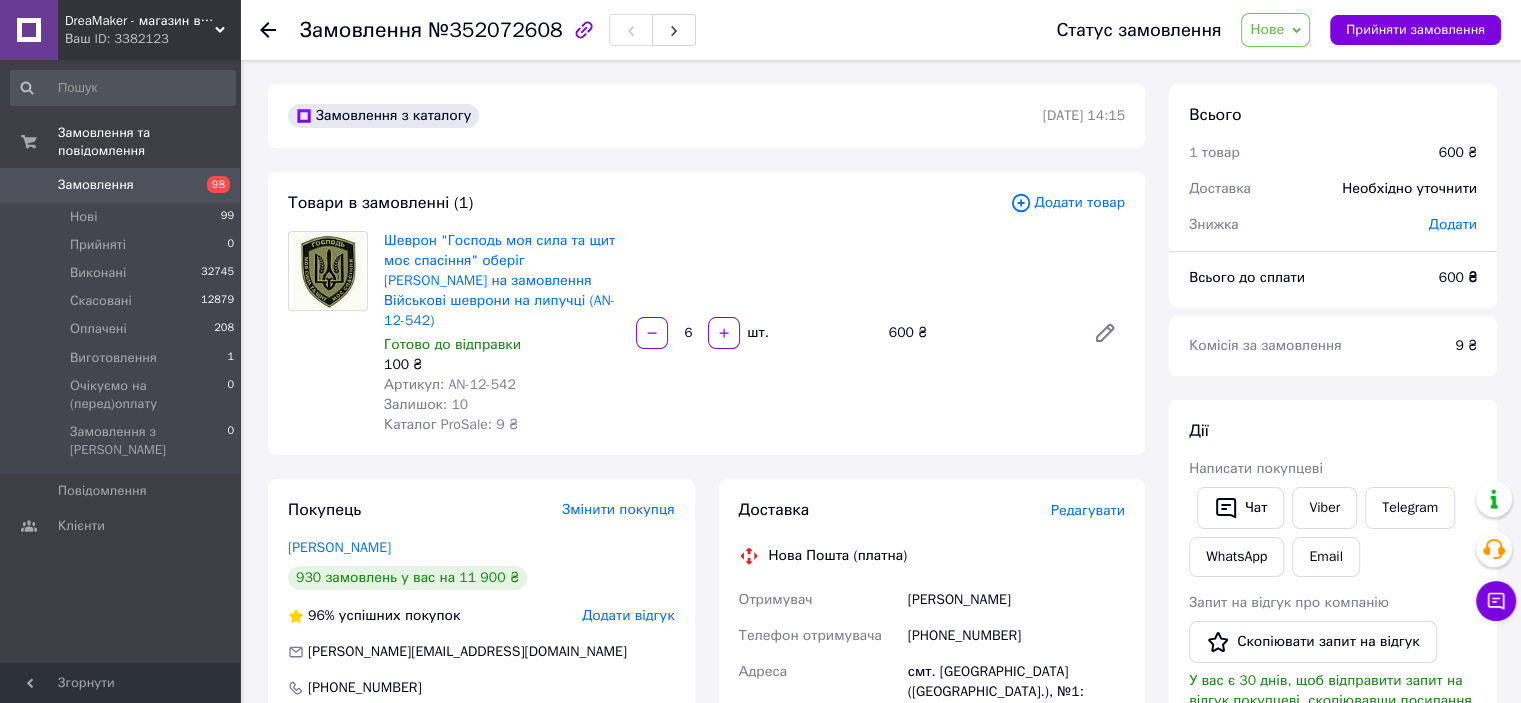 click on "Редагувати" at bounding box center [1088, 510] 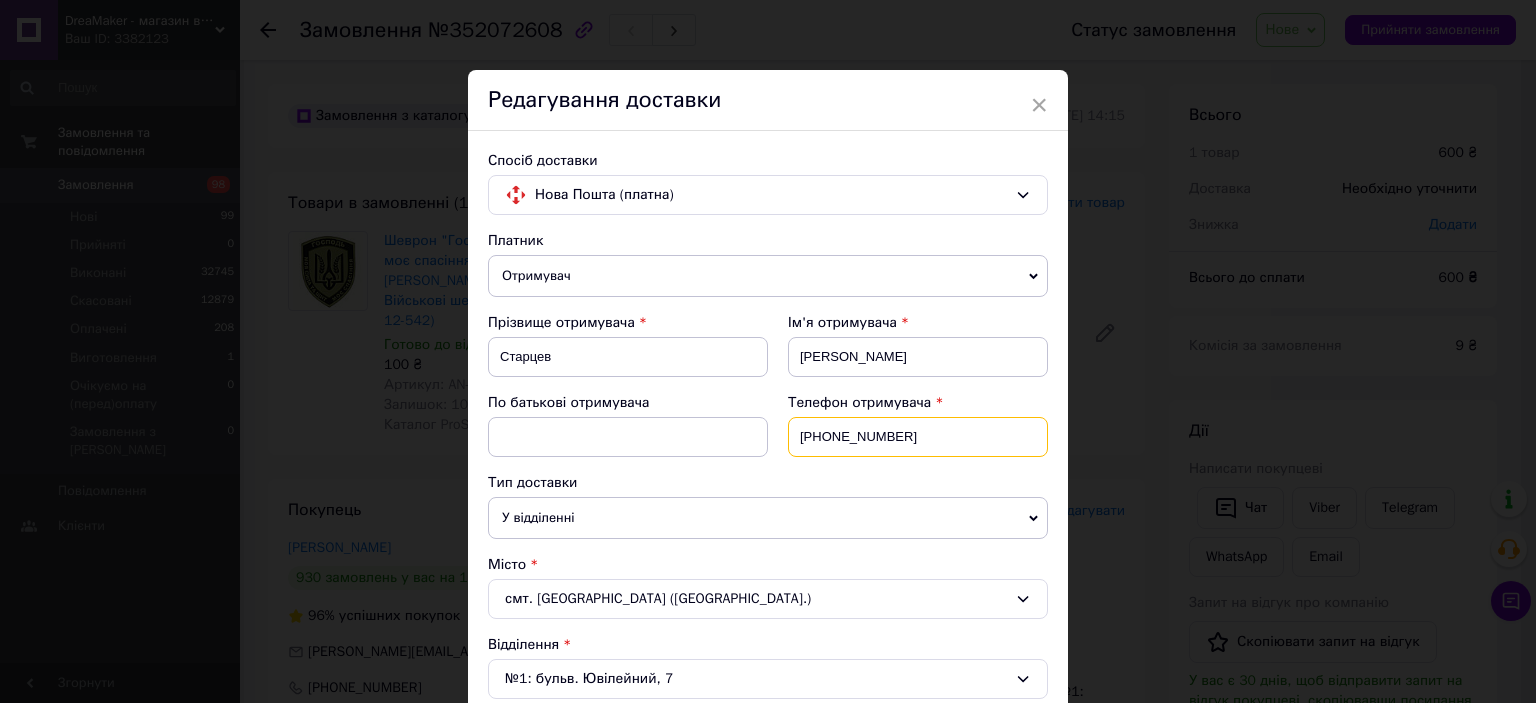 drag, startPoint x: 932, startPoint y: 431, endPoint x: 696, endPoint y: 430, distance: 236.00212 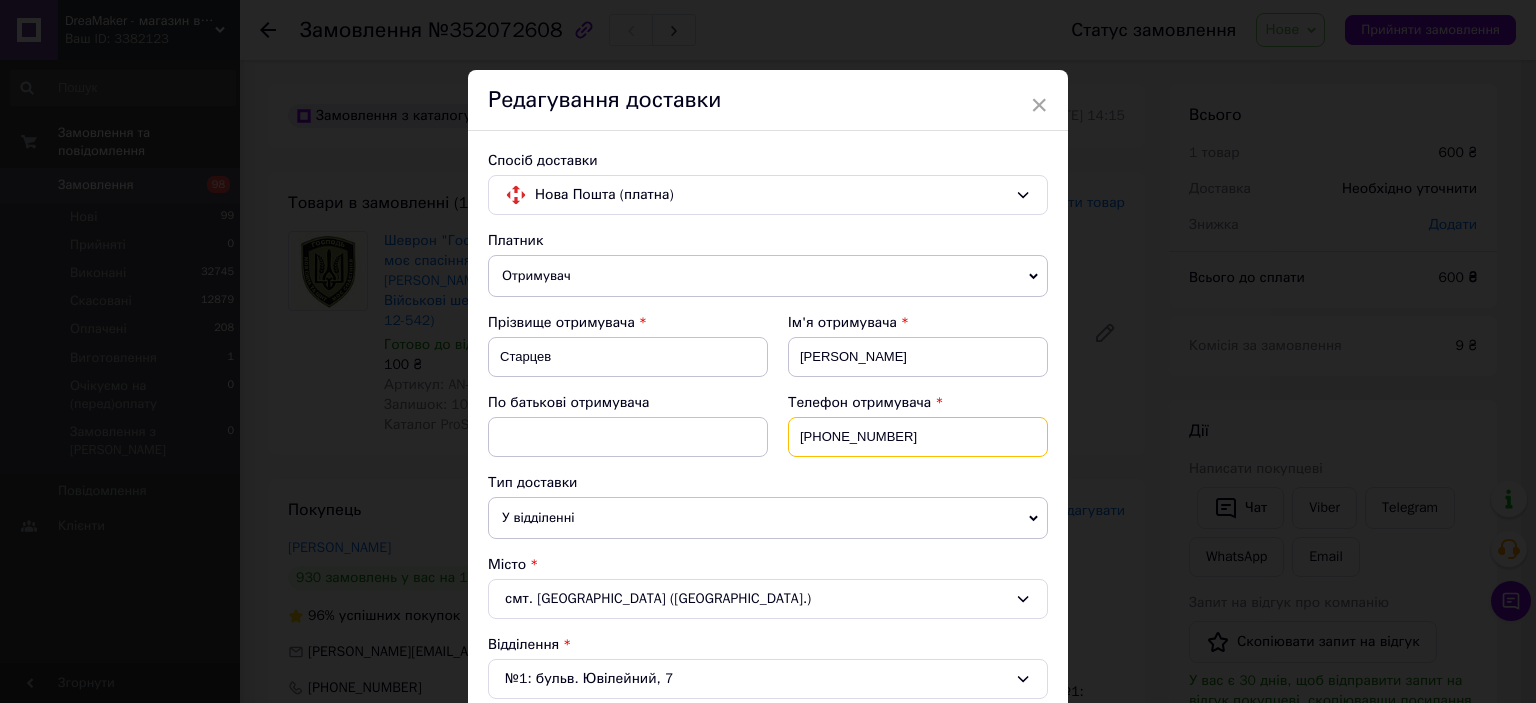 click on "+38067 790 6756" at bounding box center (918, 437) 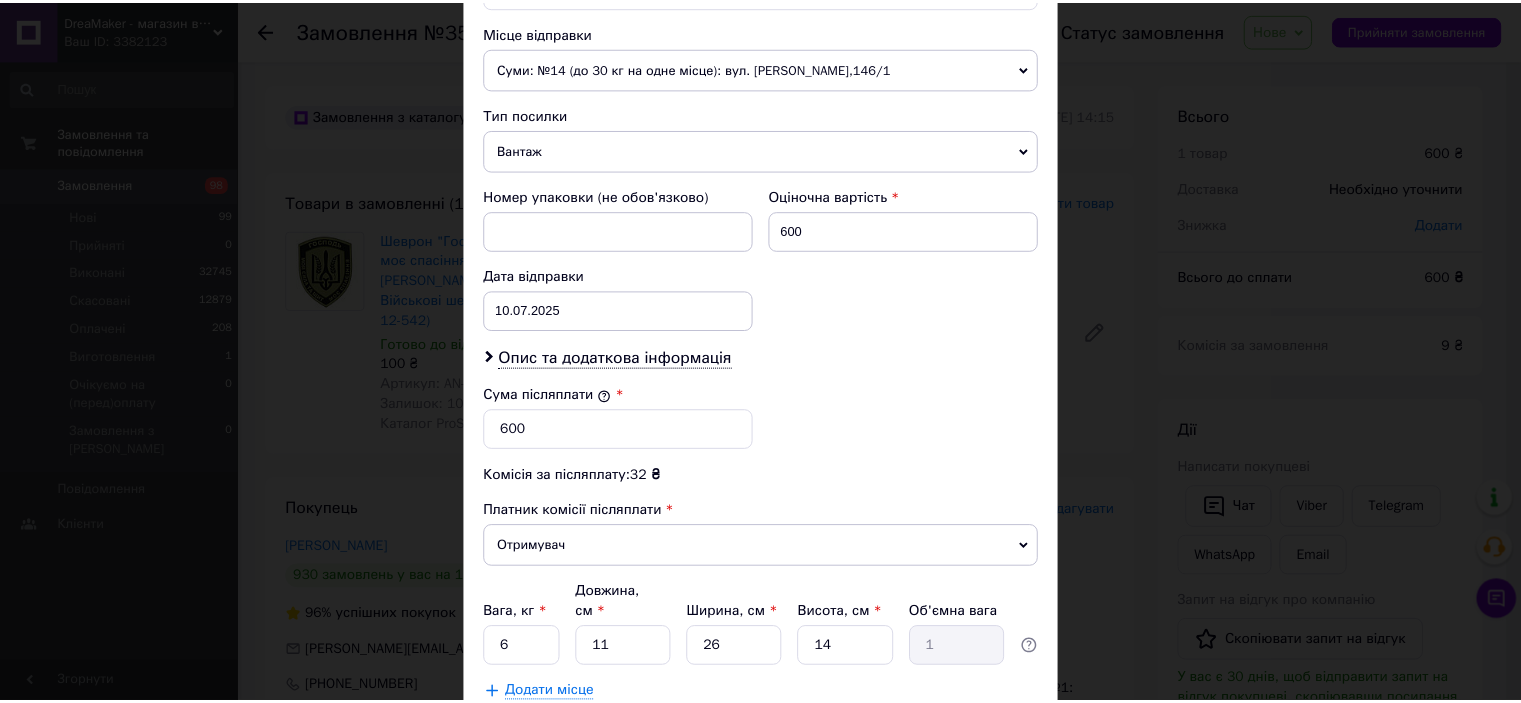 scroll, scrollTop: 816, scrollLeft: 0, axis: vertical 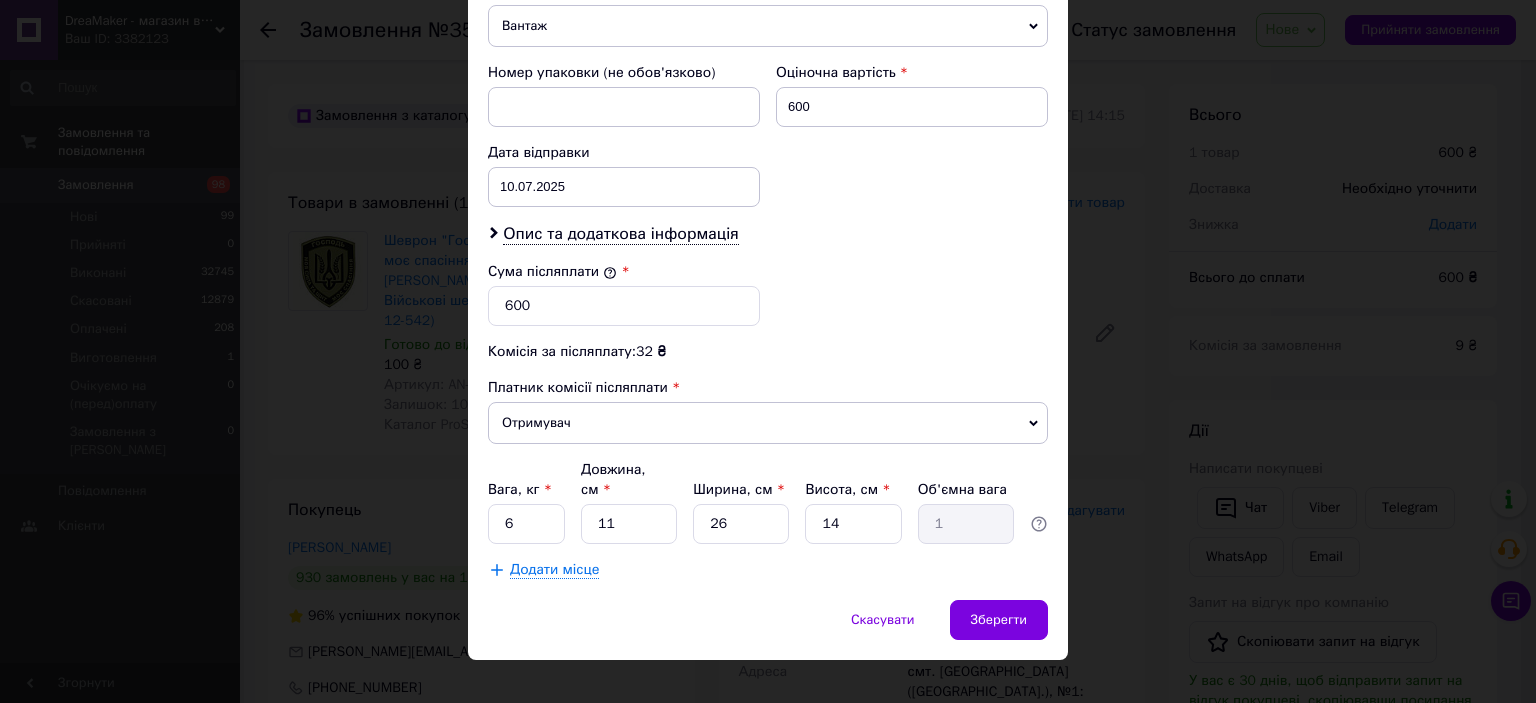 type on "+380677906756" 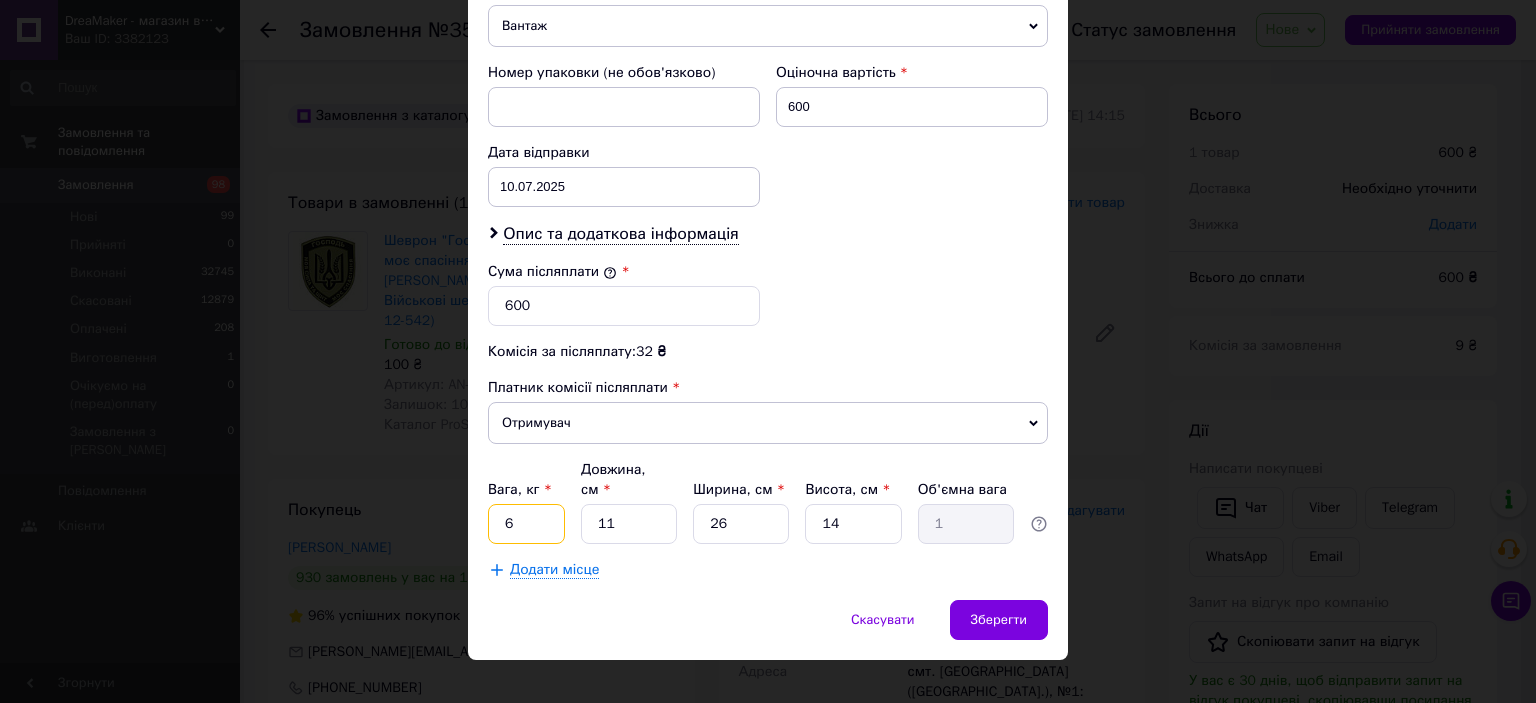 click on "6" at bounding box center (526, 524) 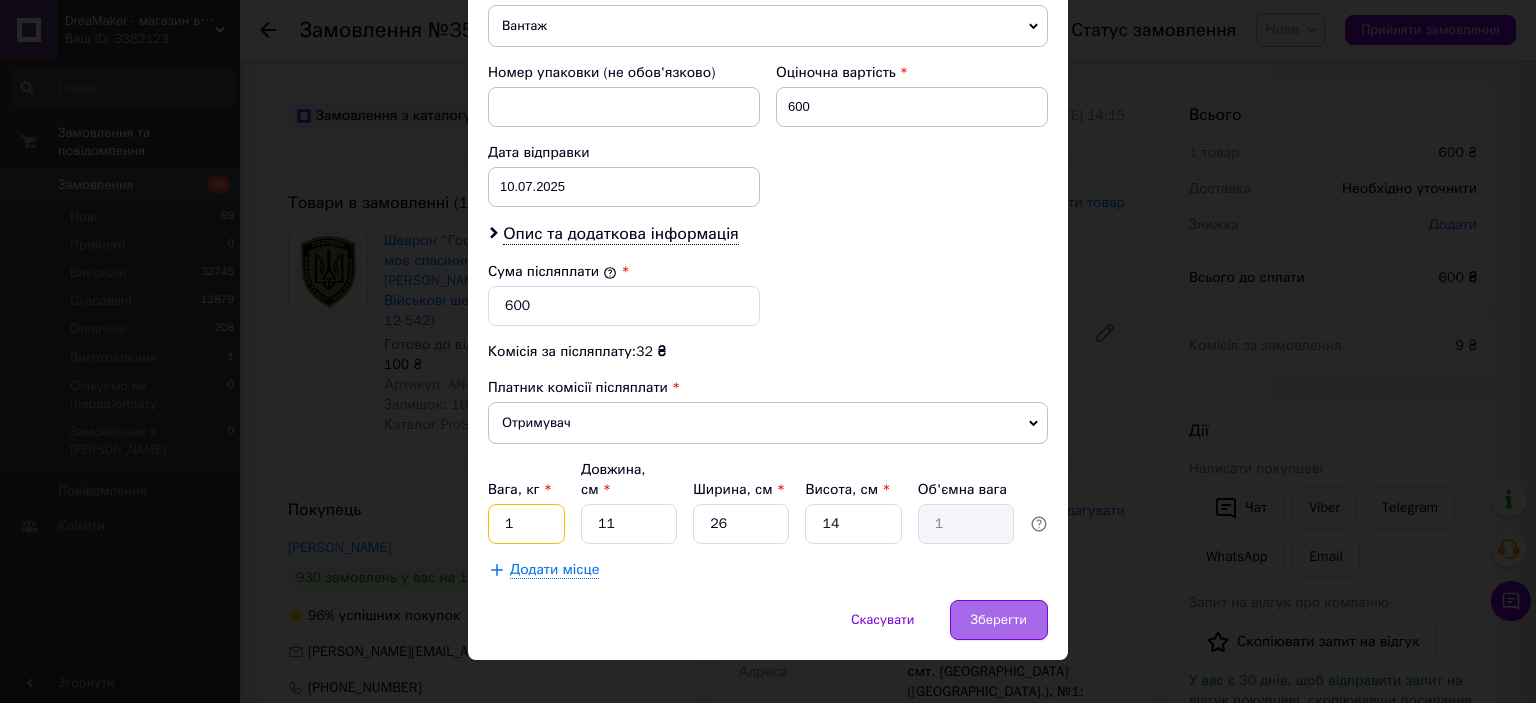 type on "1" 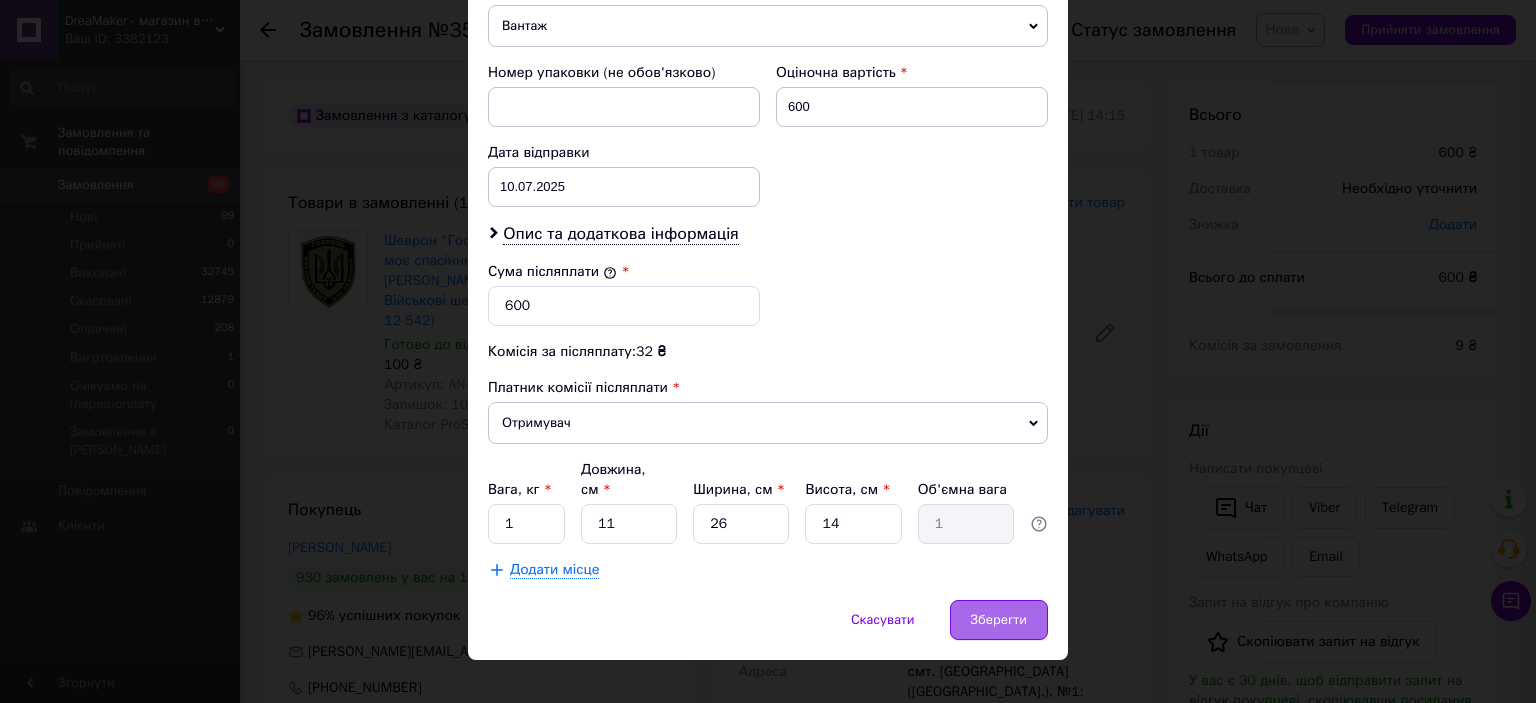 click on "Зберегти" at bounding box center [999, 620] 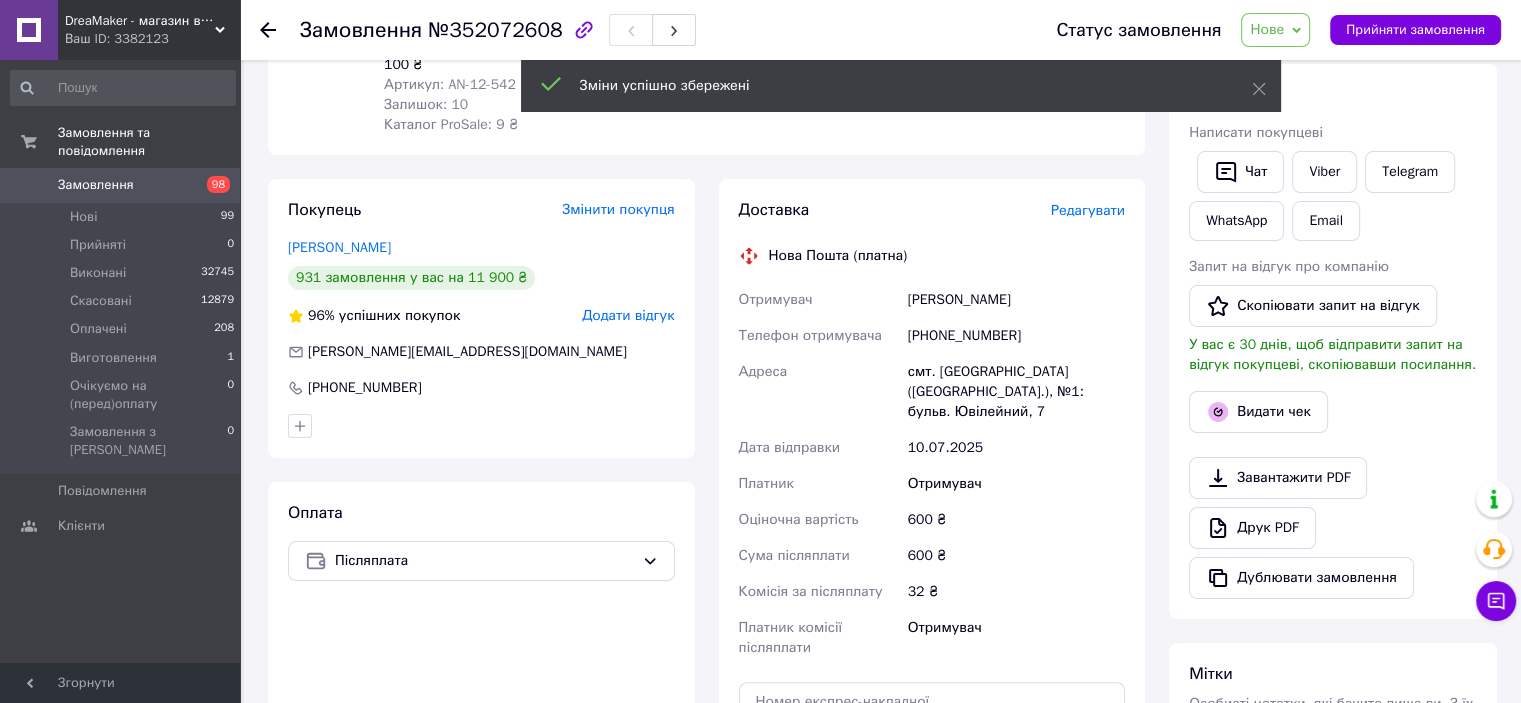 scroll, scrollTop: 600, scrollLeft: 0, axis: vertical 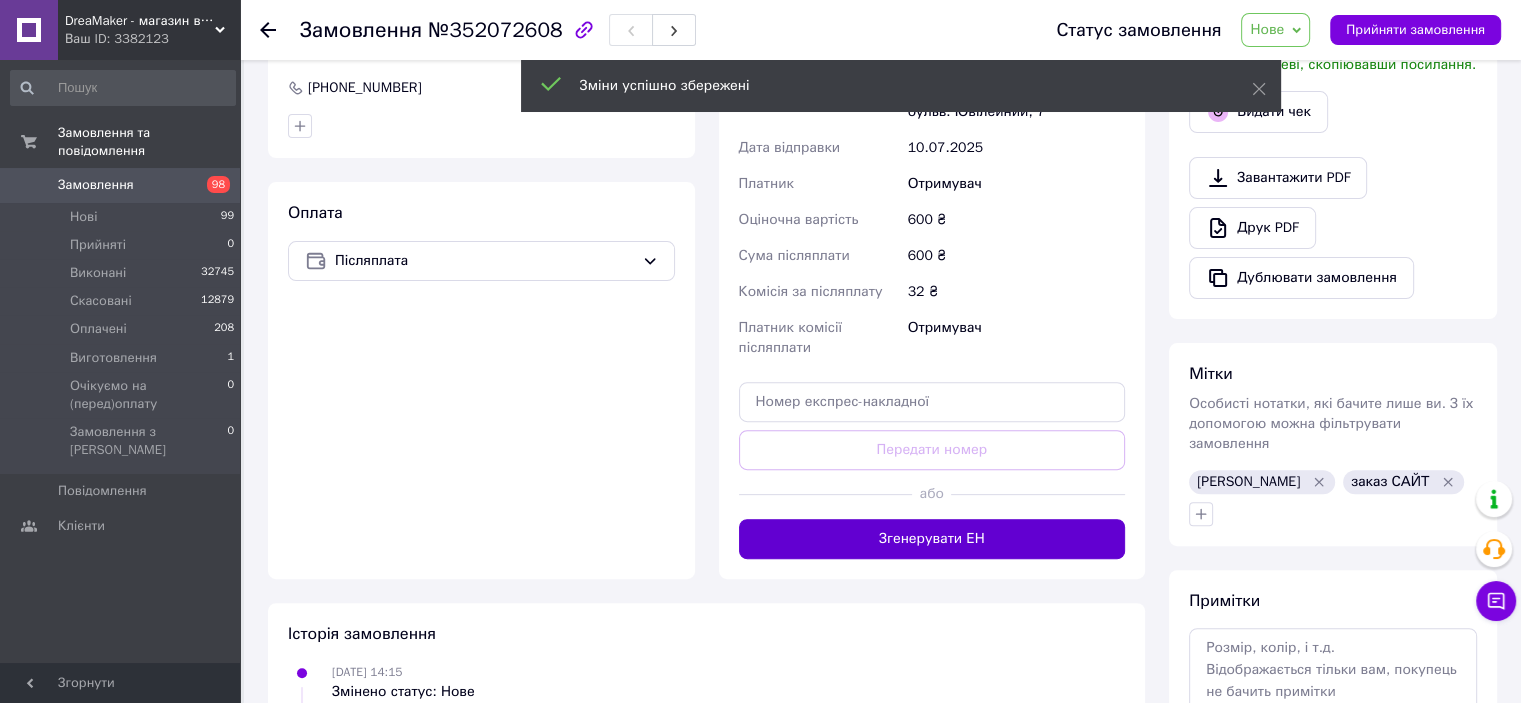 click on "Згенерувати ЕН" at bounding box center [932, 539] 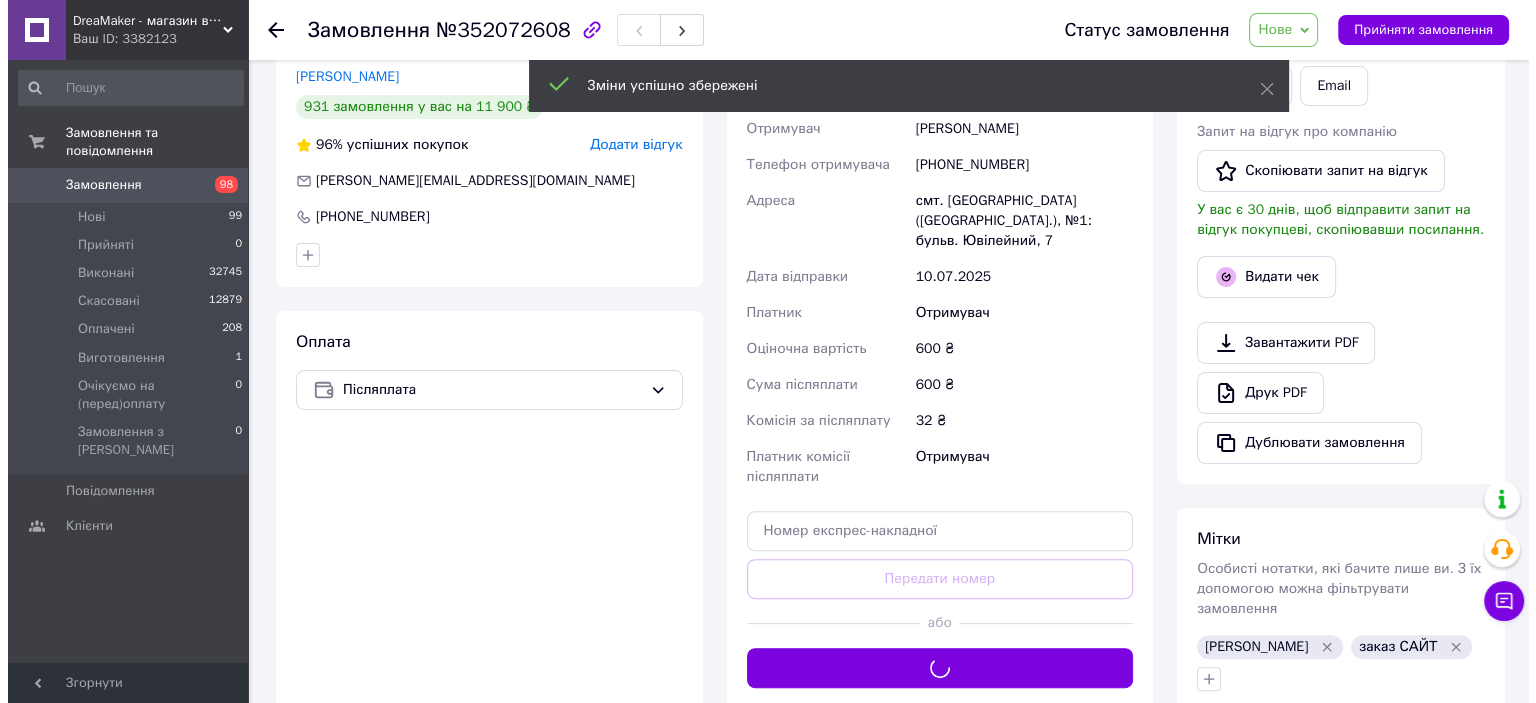scroll, scrollTop: 300, scrollLeft: 0, axis: vertical 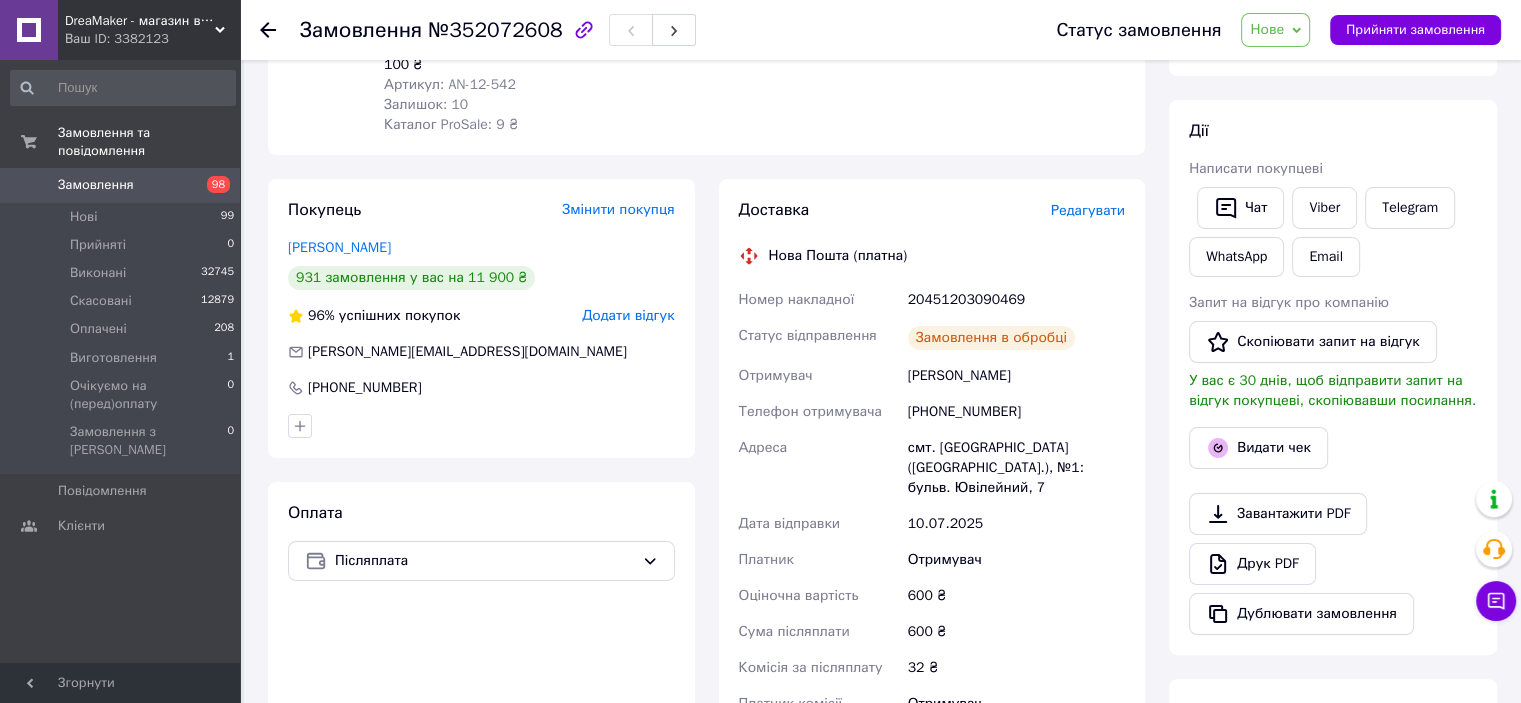 click on "20451203090469" at bounding box center (1016, 300) 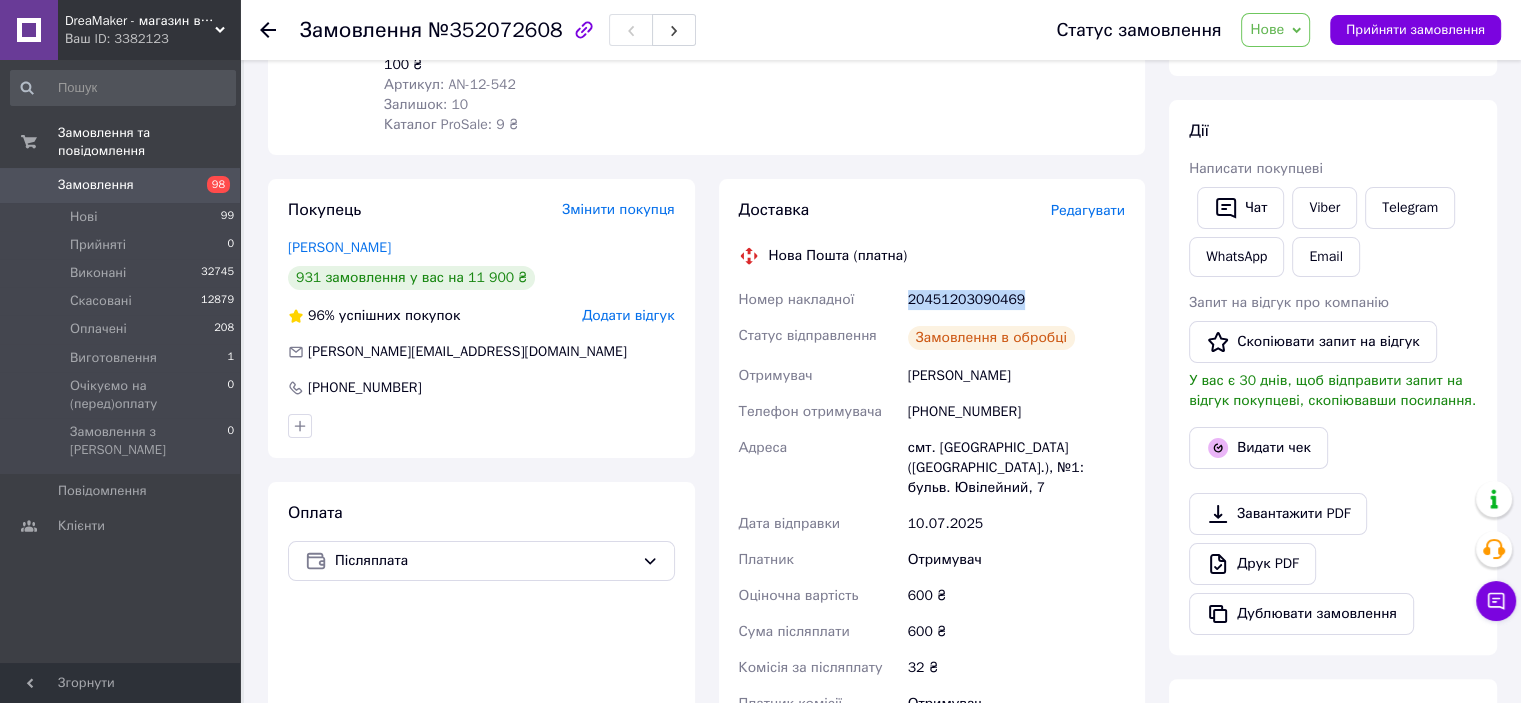 click on "20451203090469" at bounding box center (1016, 300) 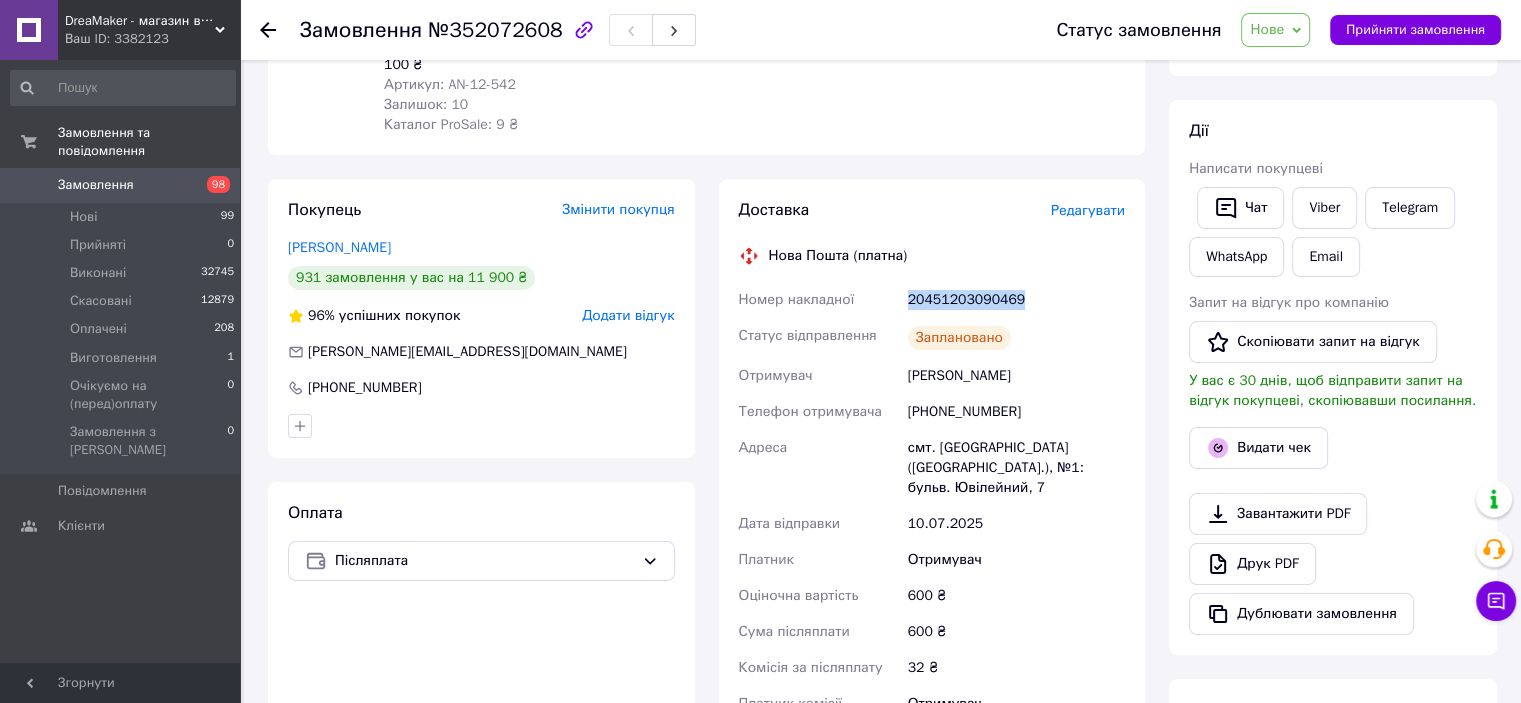 drag, startPoint x: 896, startPoint y: 359, endPoint x: 1021, endPoint y: 361, distance: 125.016 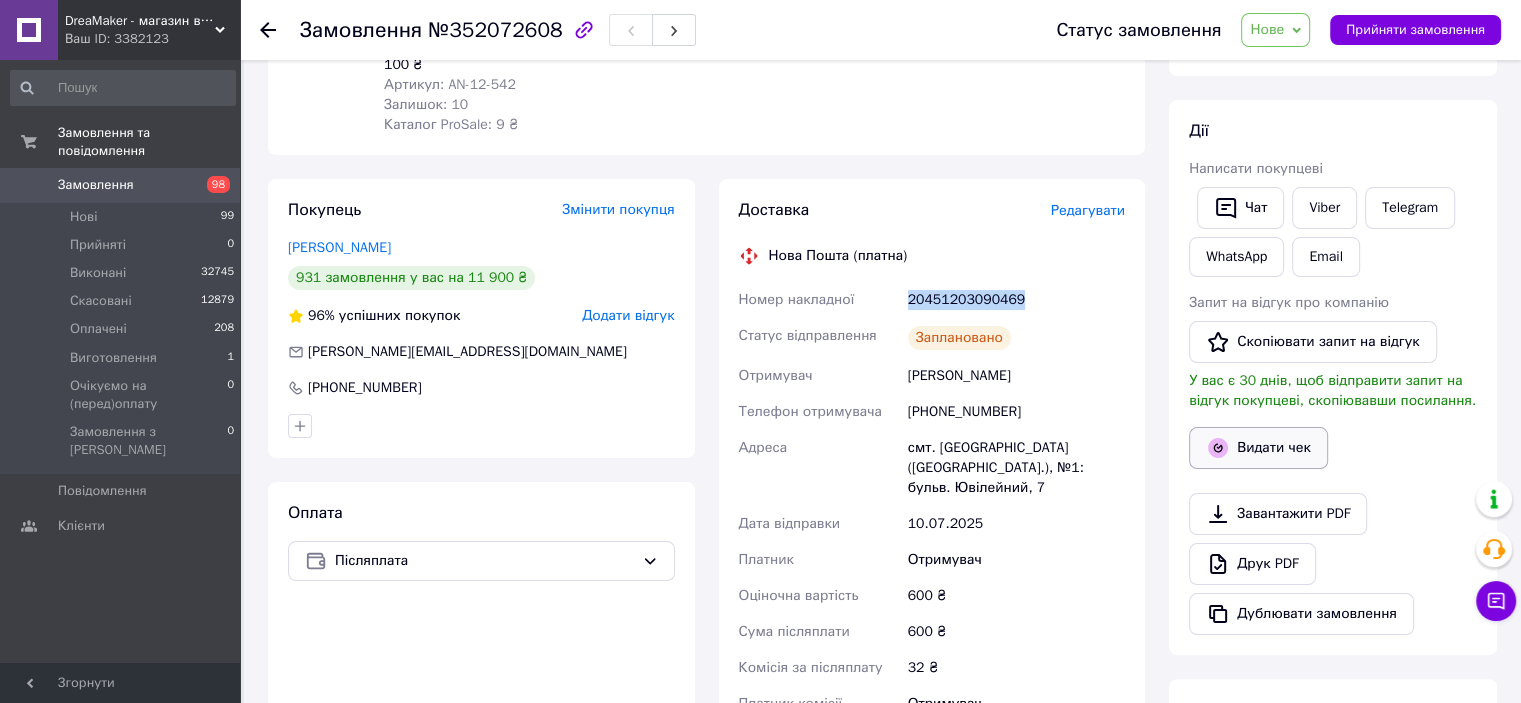 click on "Видати чек" at bounding box center [1258, 448] 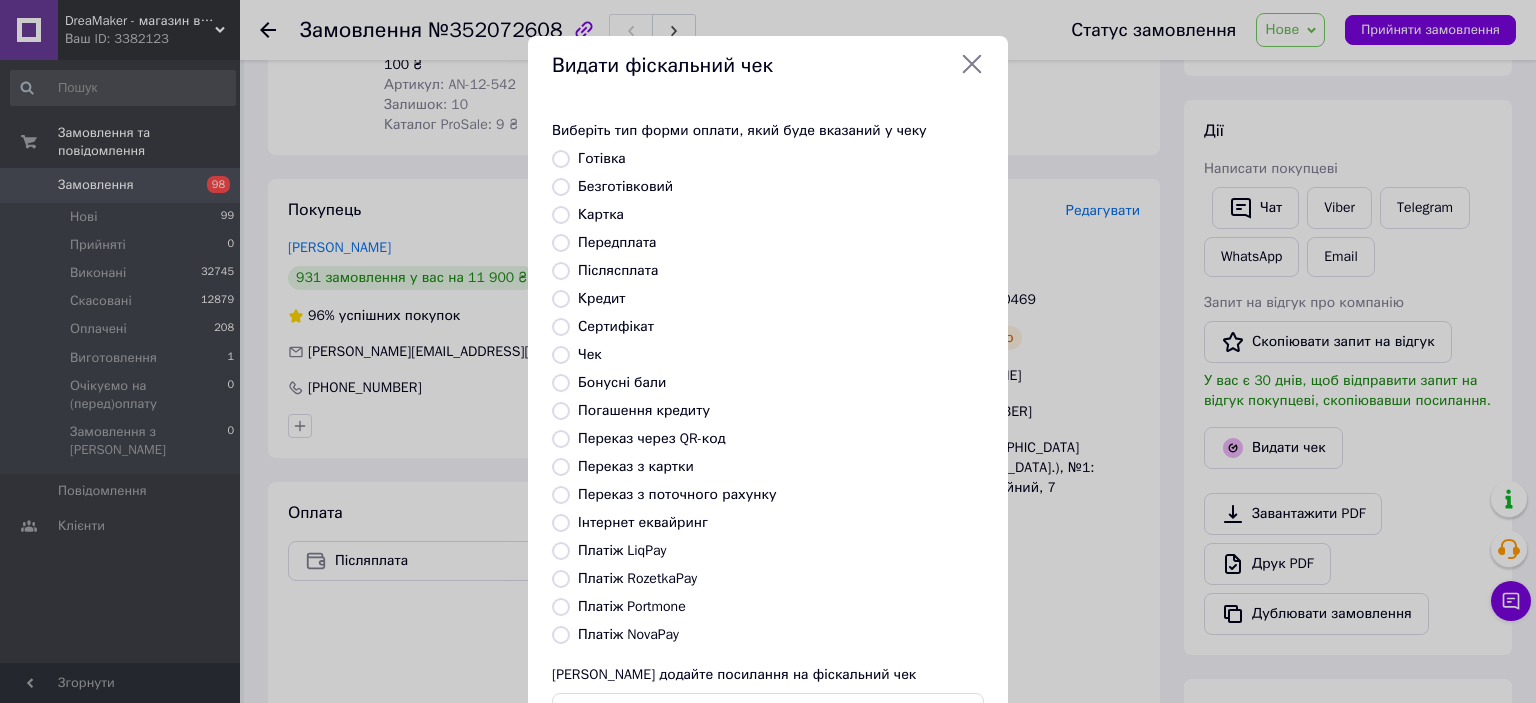 click on "Післясплата" at bounding box center [618, 270] 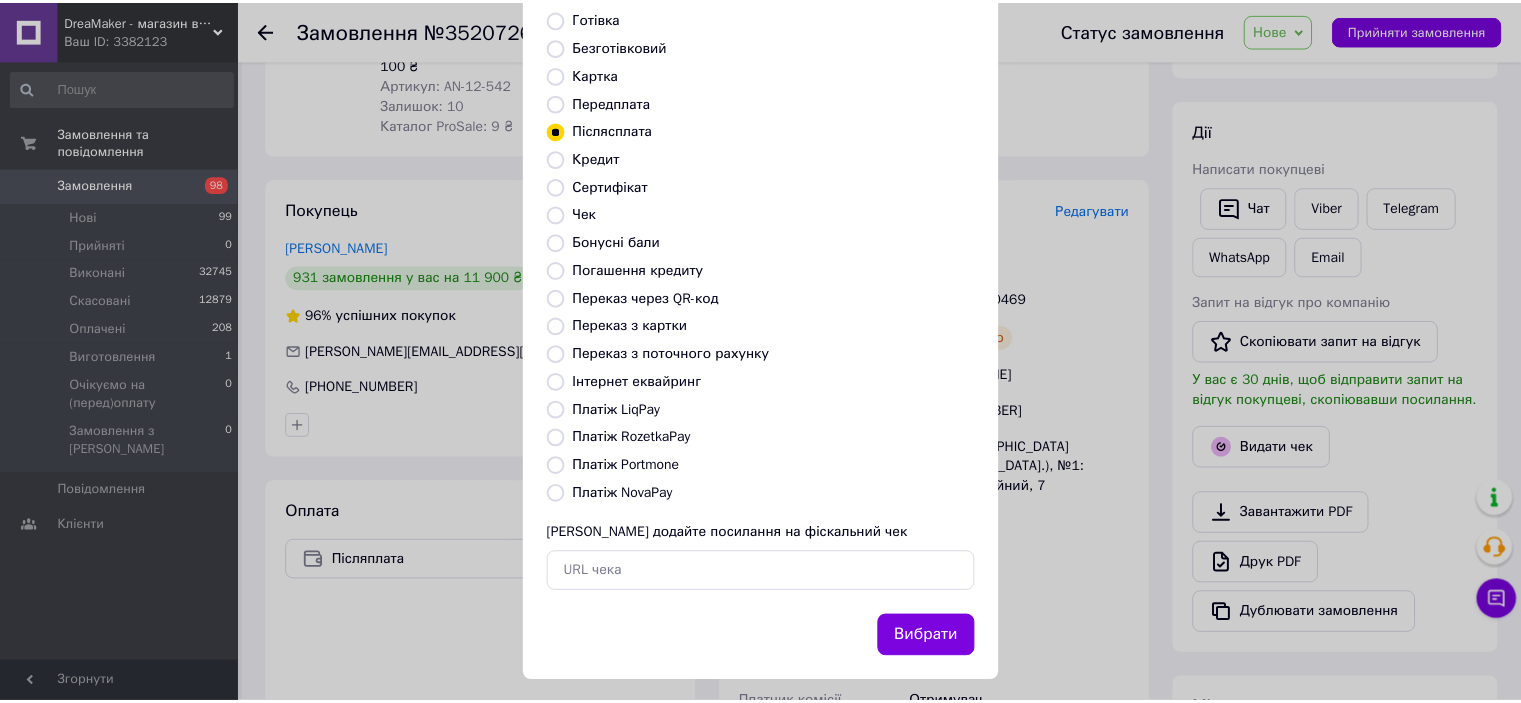 scroll, scrollTop: 155, scrollLeft: 0, axis: vertical 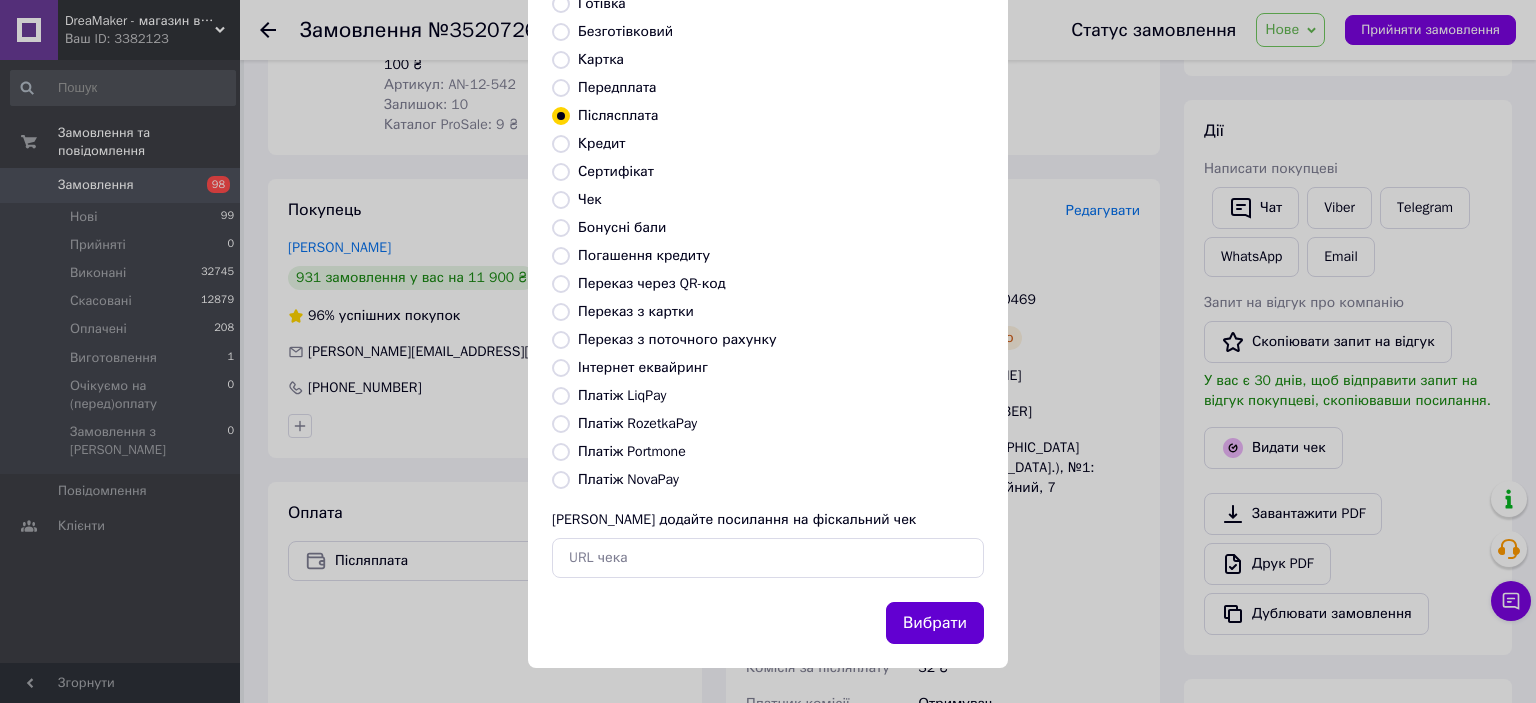 click on "Вибрати" at bounding box center [935, 623] 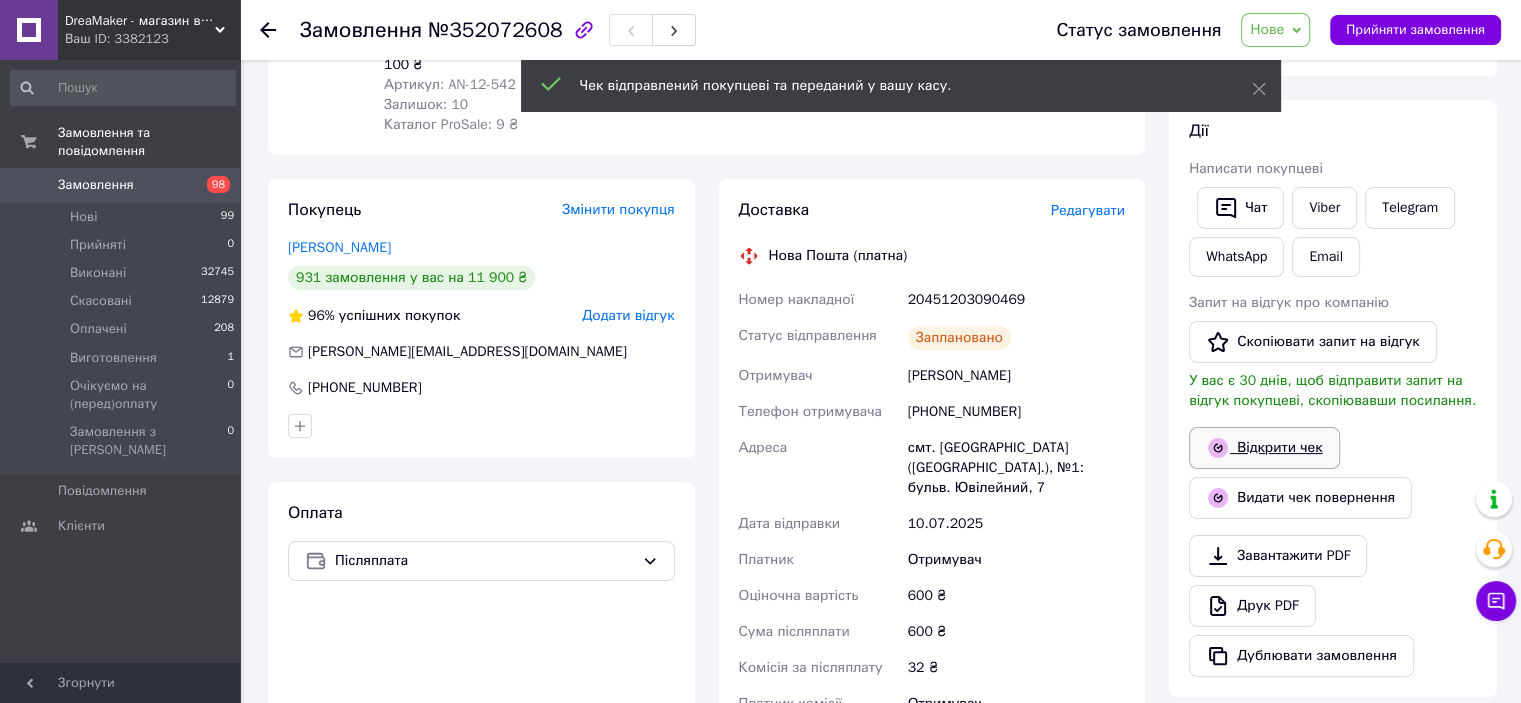 click on "Відкрити чек" at bounding box center (1264, 448) 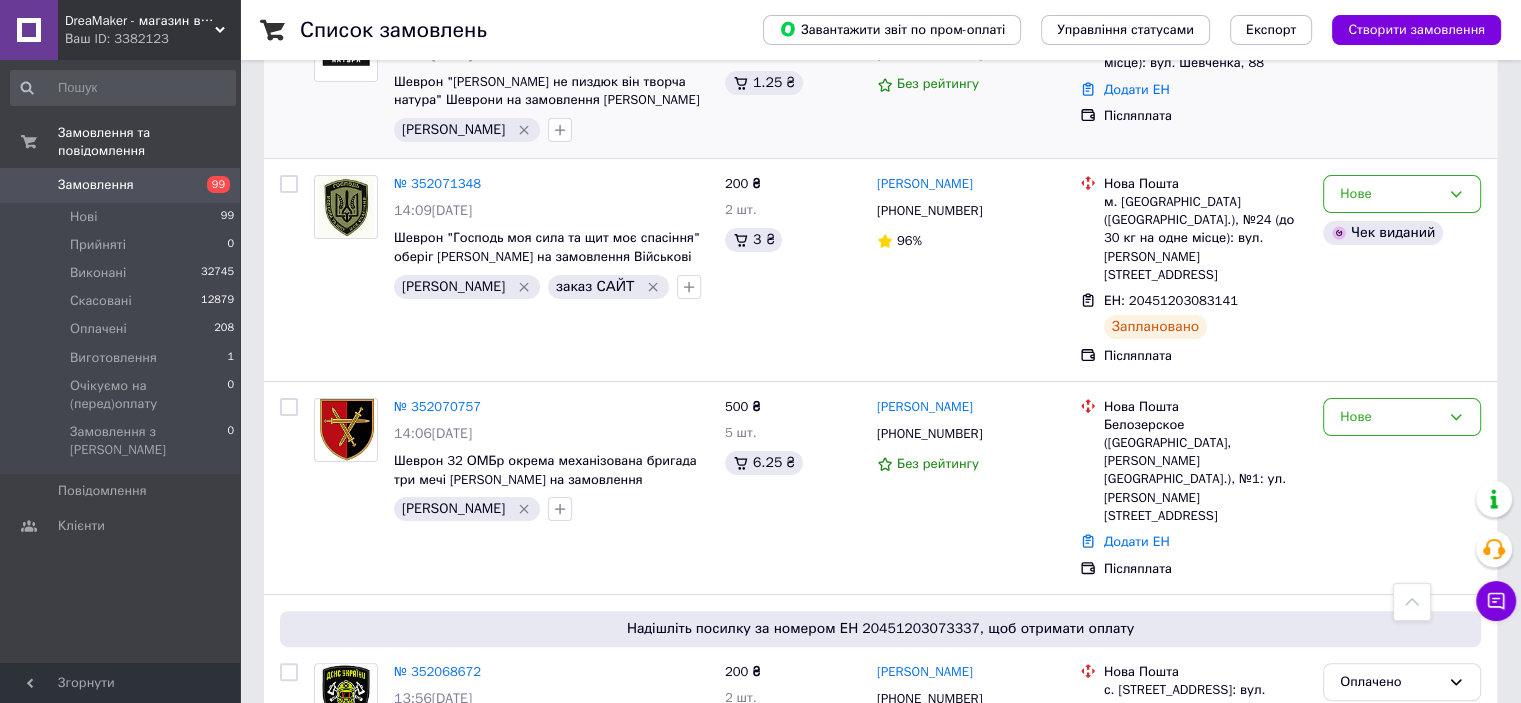 scroll, scrollTop: 0, scrollLeft: 0, axis: both 